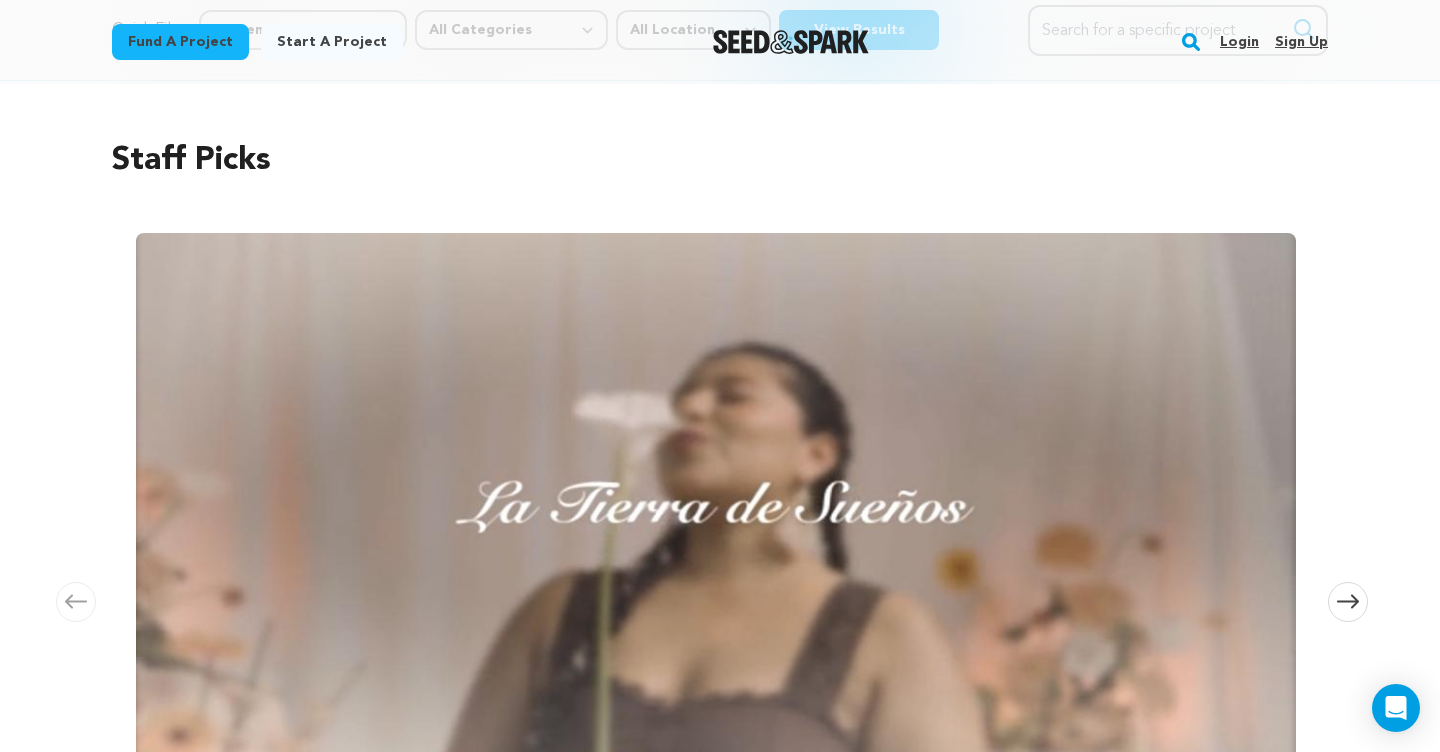 scroll, scrollTop: 0, scrollLeft: 0, axis: both 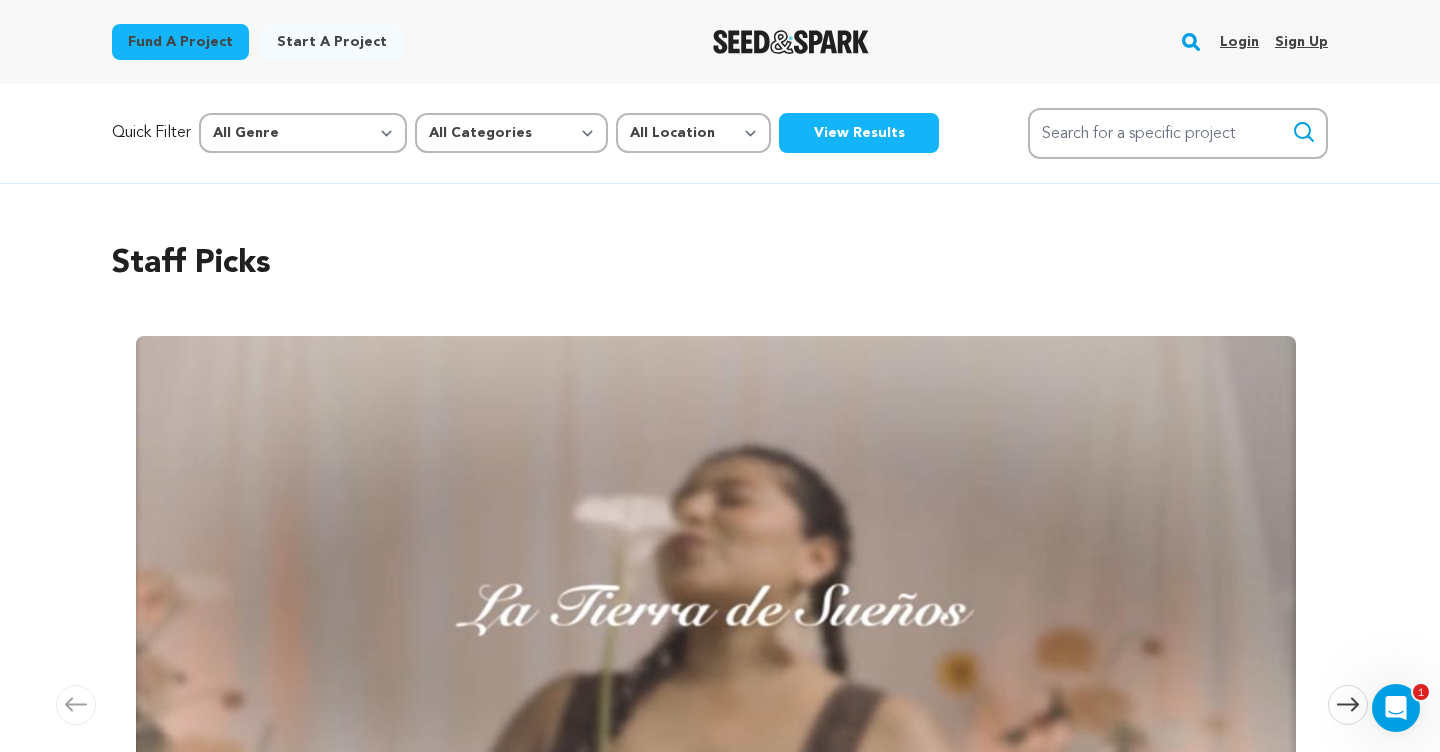 click on "Sign up" at bounding box center [1301, 42] 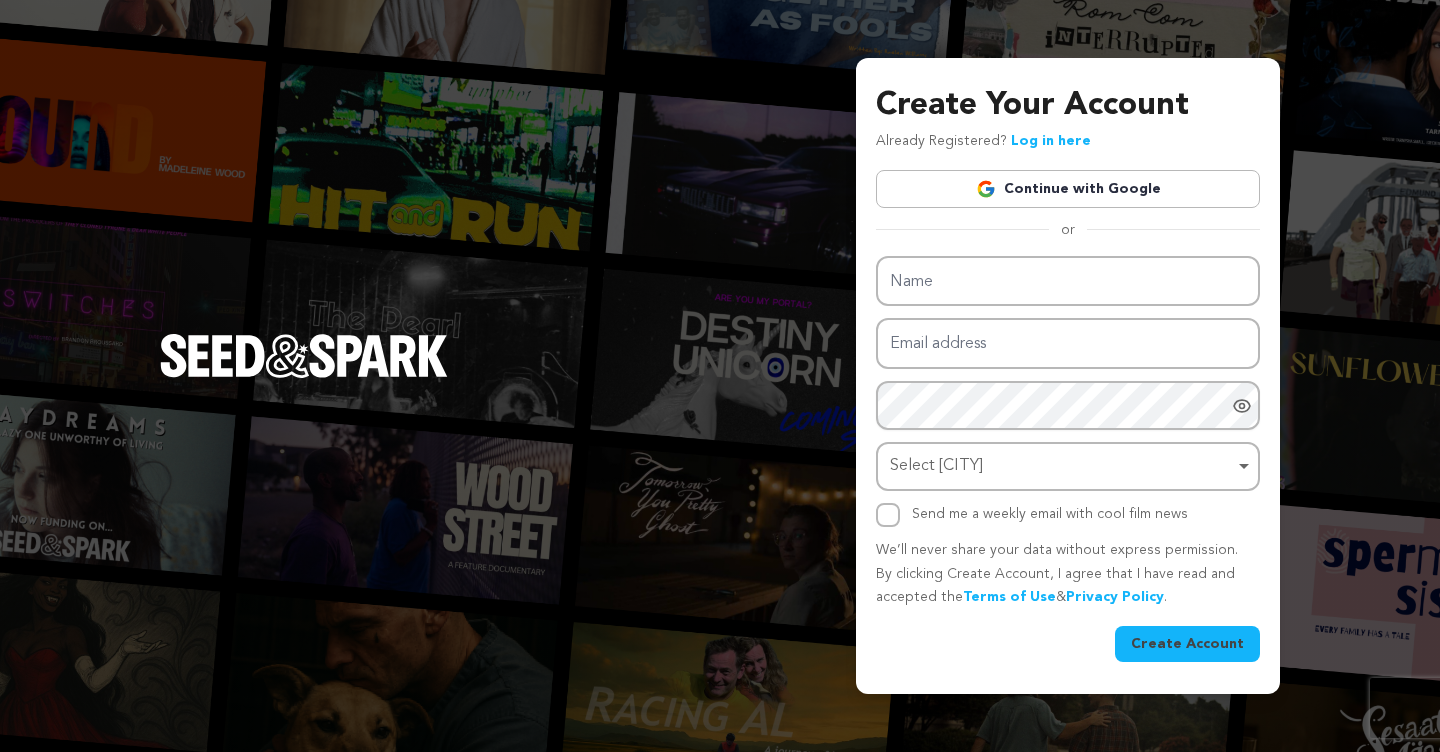 scroll, scrollTop: 0, scrollLeft: 0, axis: both 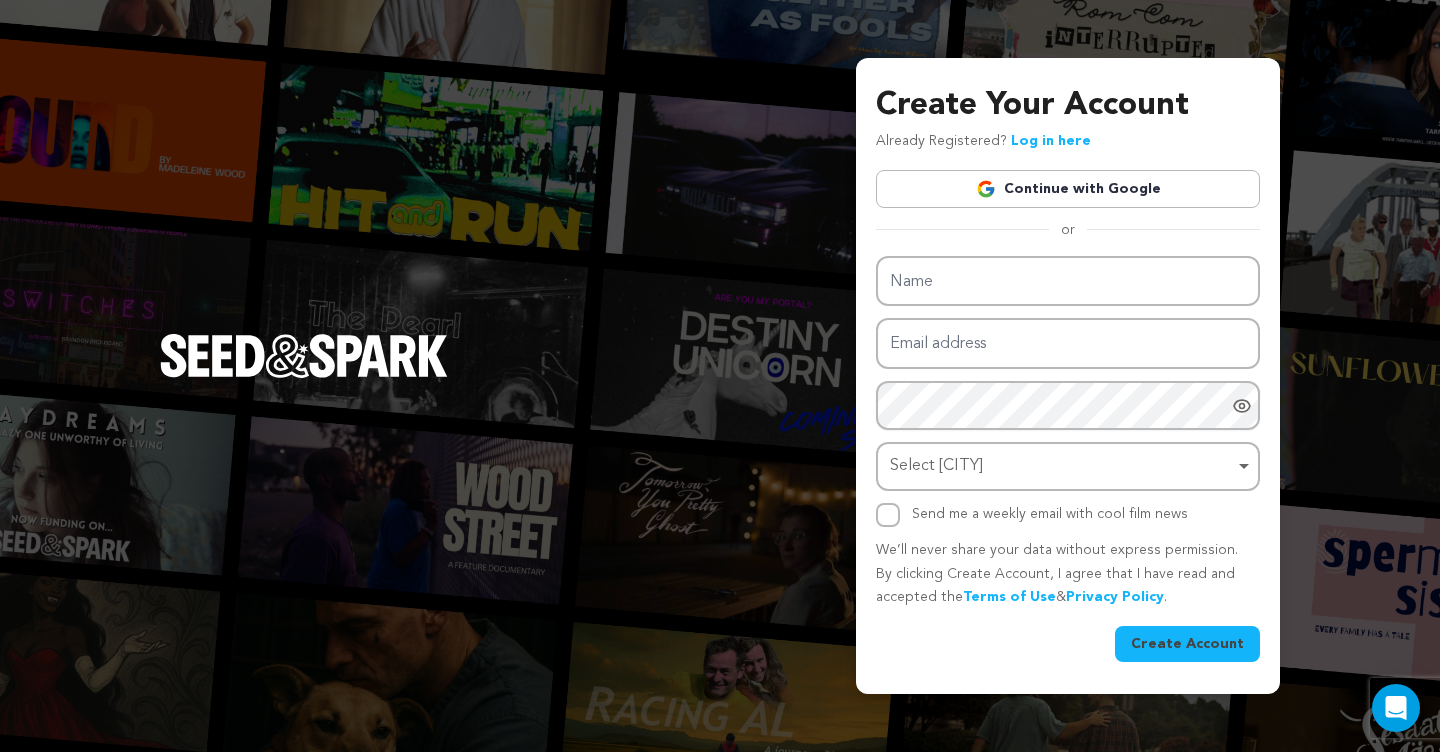 click on "Already Registered?
Log in here" at bounding box center (983, 142) 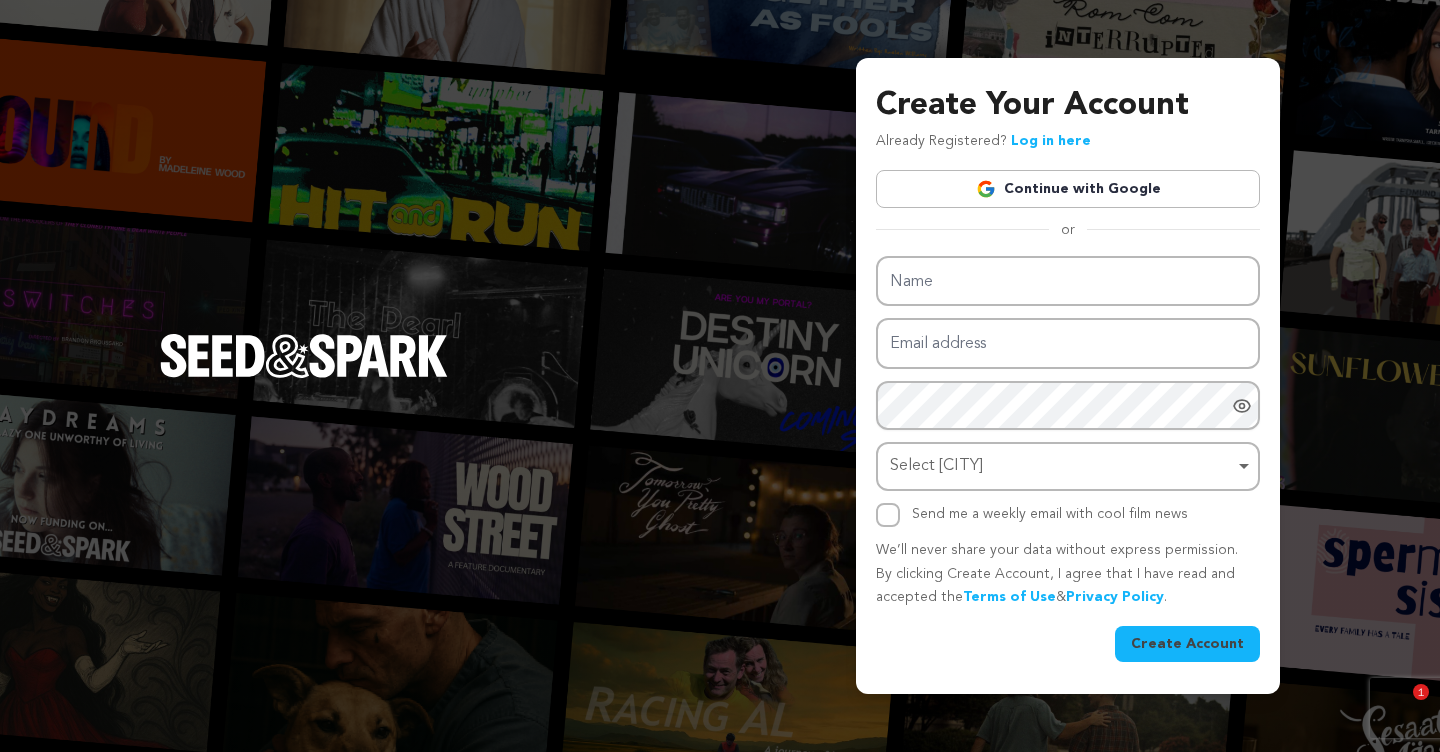 click on "Log in here" at bounding box center (1051, 141) 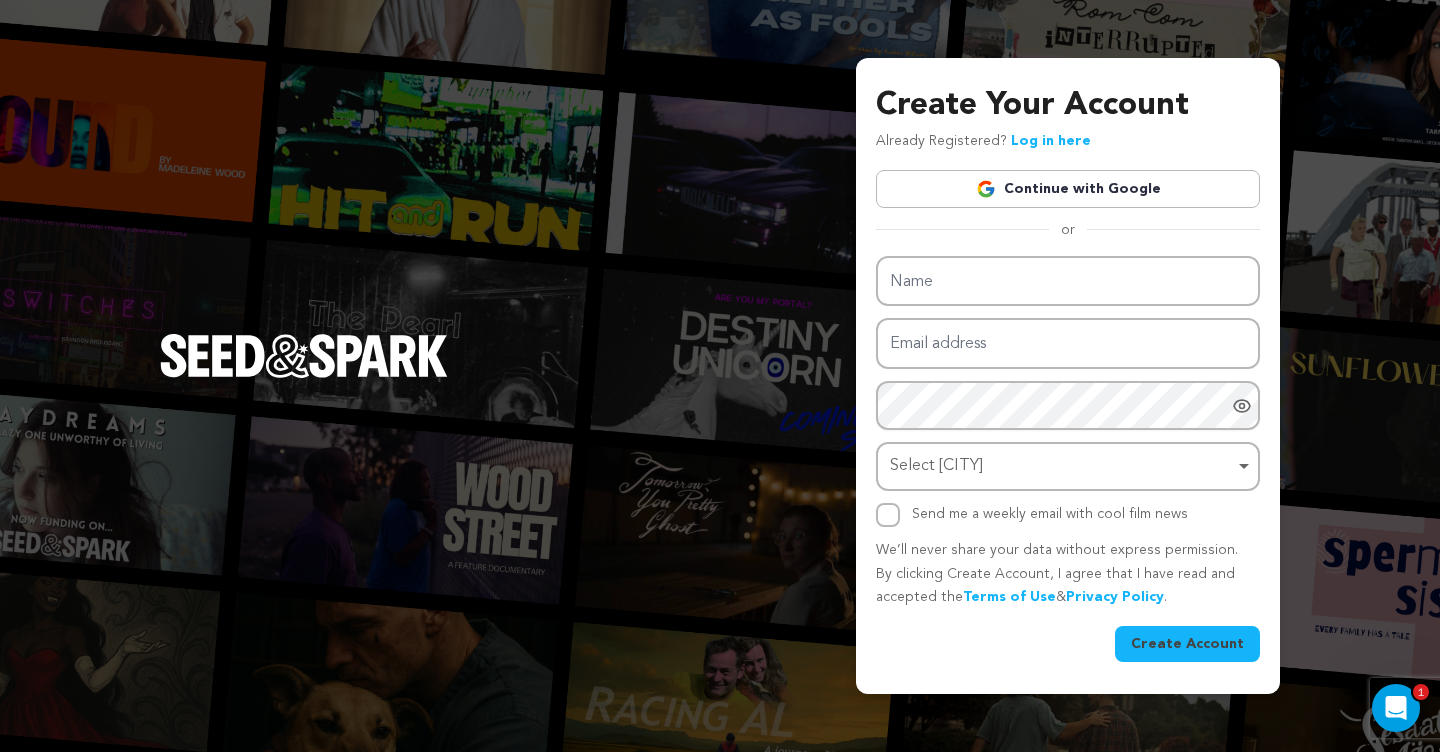 scroll, scrollTop: 0, scrollLeft: 0, axis: both 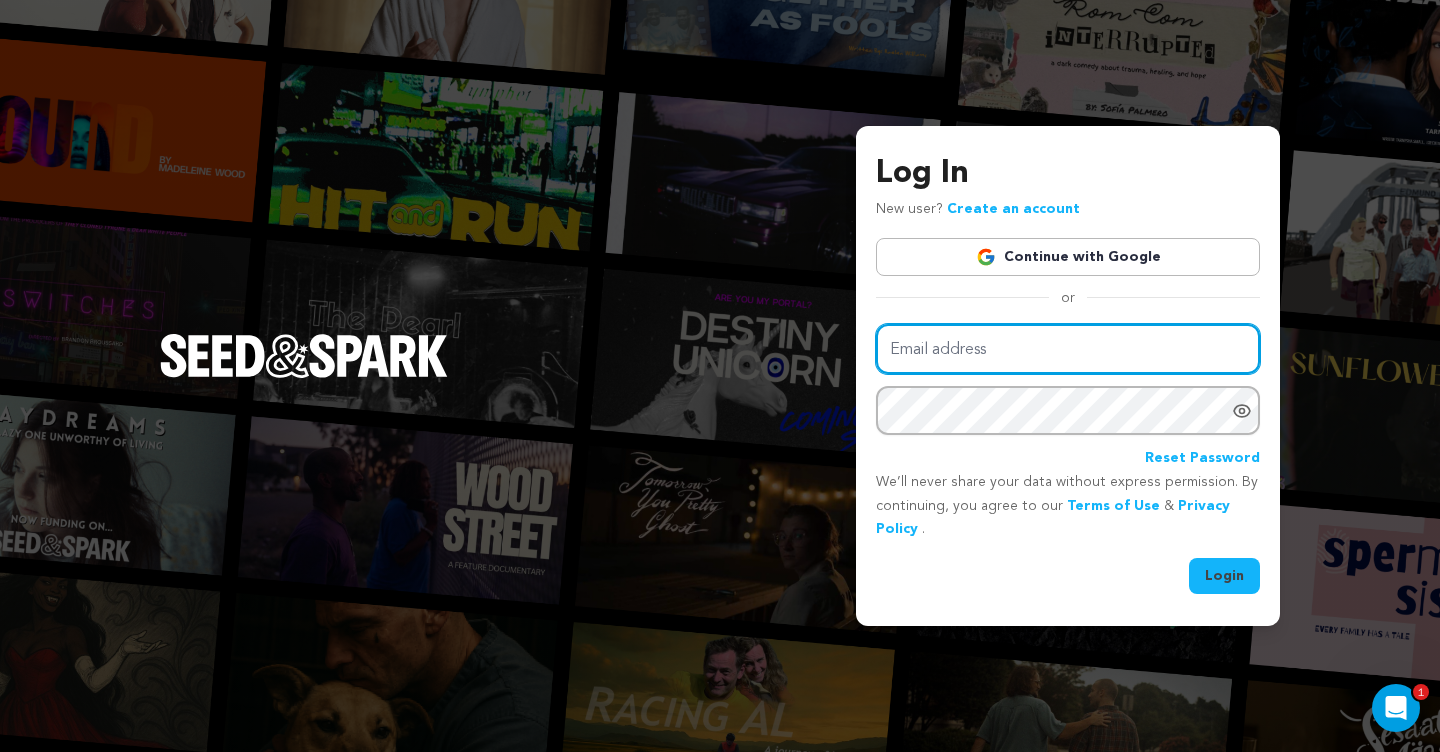 click on "Email address" at bounding box center [1068, 349] 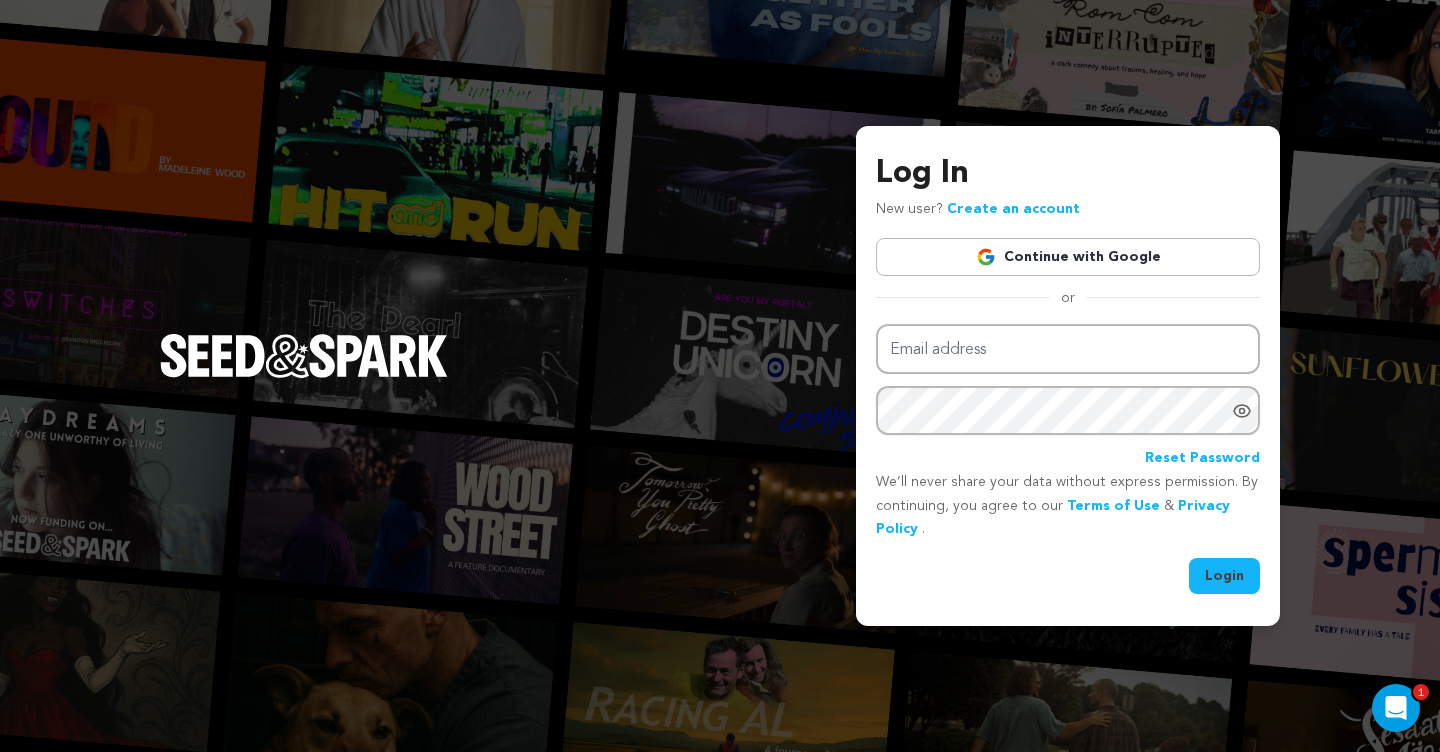 click on "Continue with Google" at bounding box center (1068, 257) 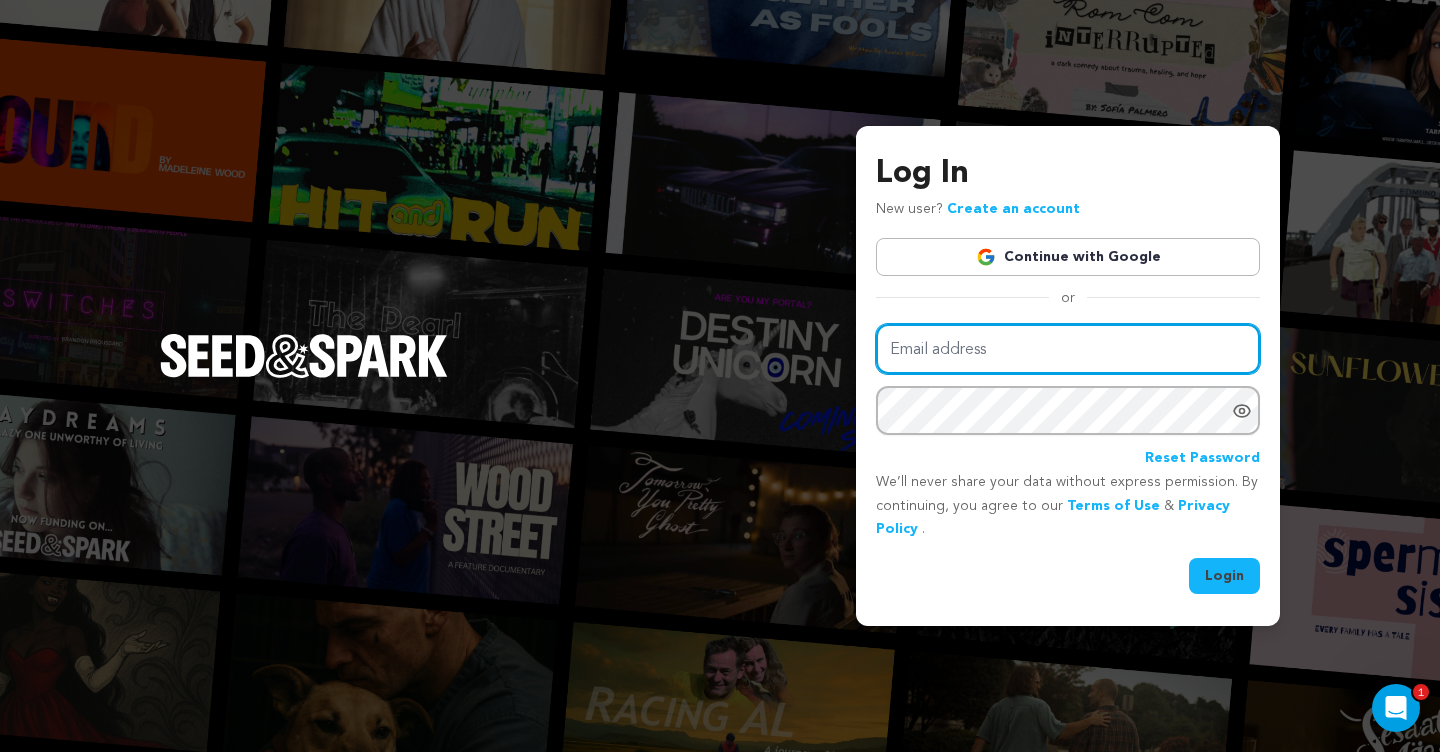 click on "Email address" at bounding box center (1068, 349) 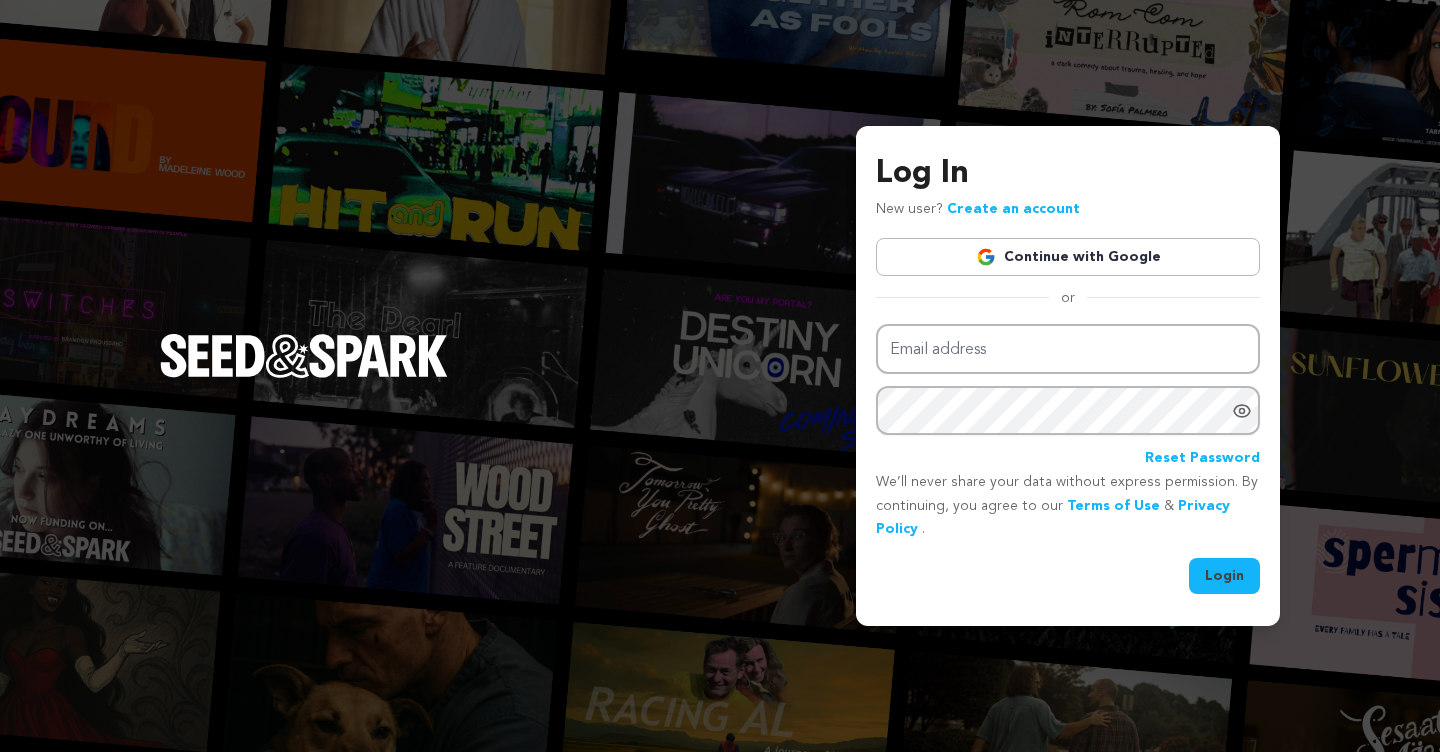scroll, scrollTop: 0, scrollLeft: 0, axis: both 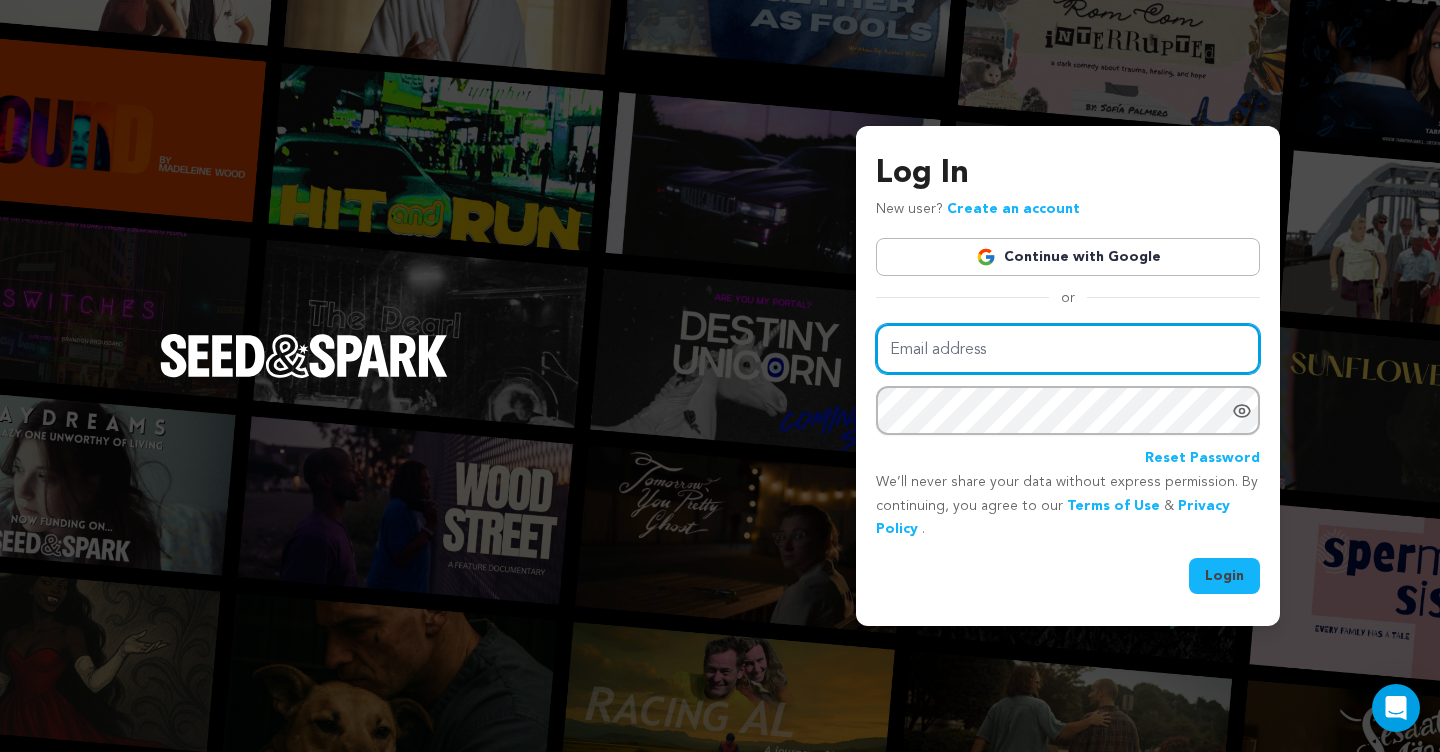 click on "Email address" at bounding box center [1068, 349] 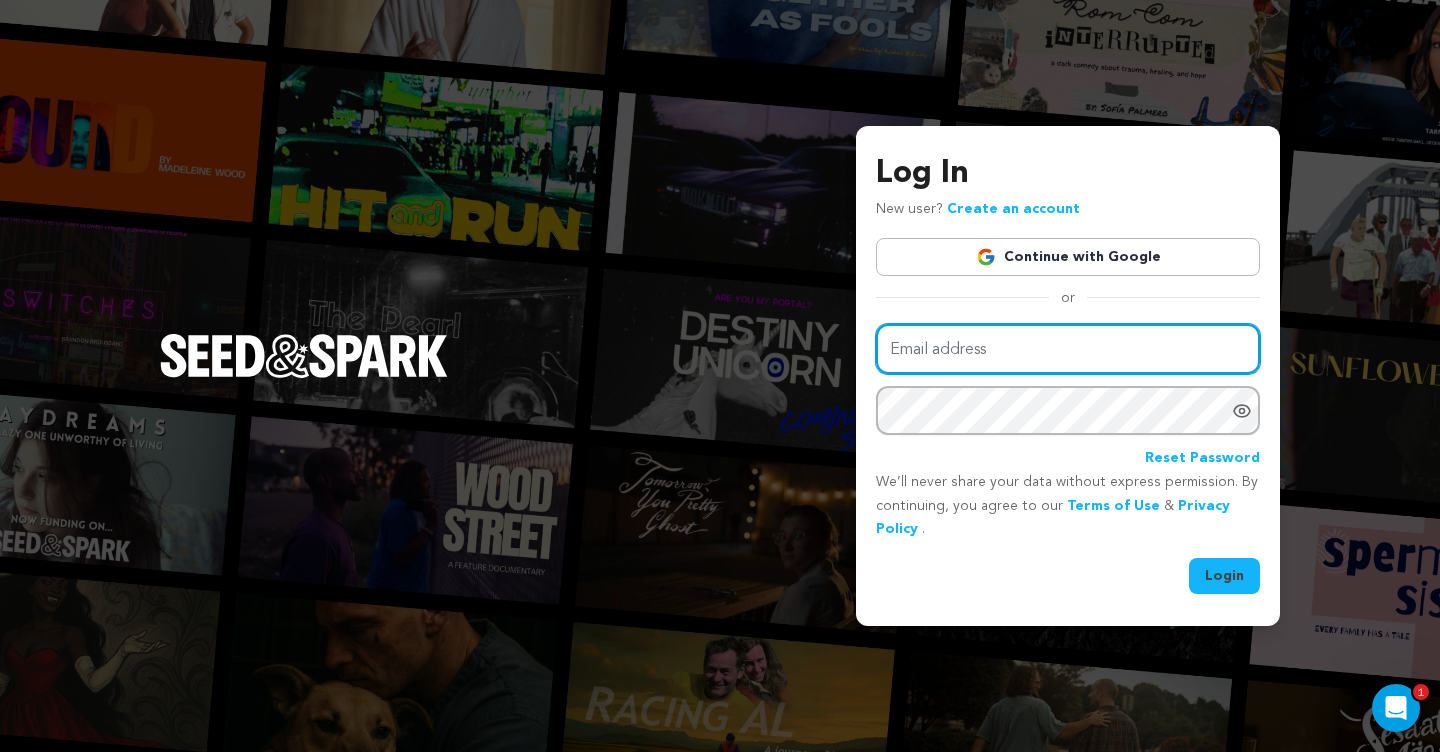 scroll, scrollTop: 0, scrollLeft: 0, axis: both 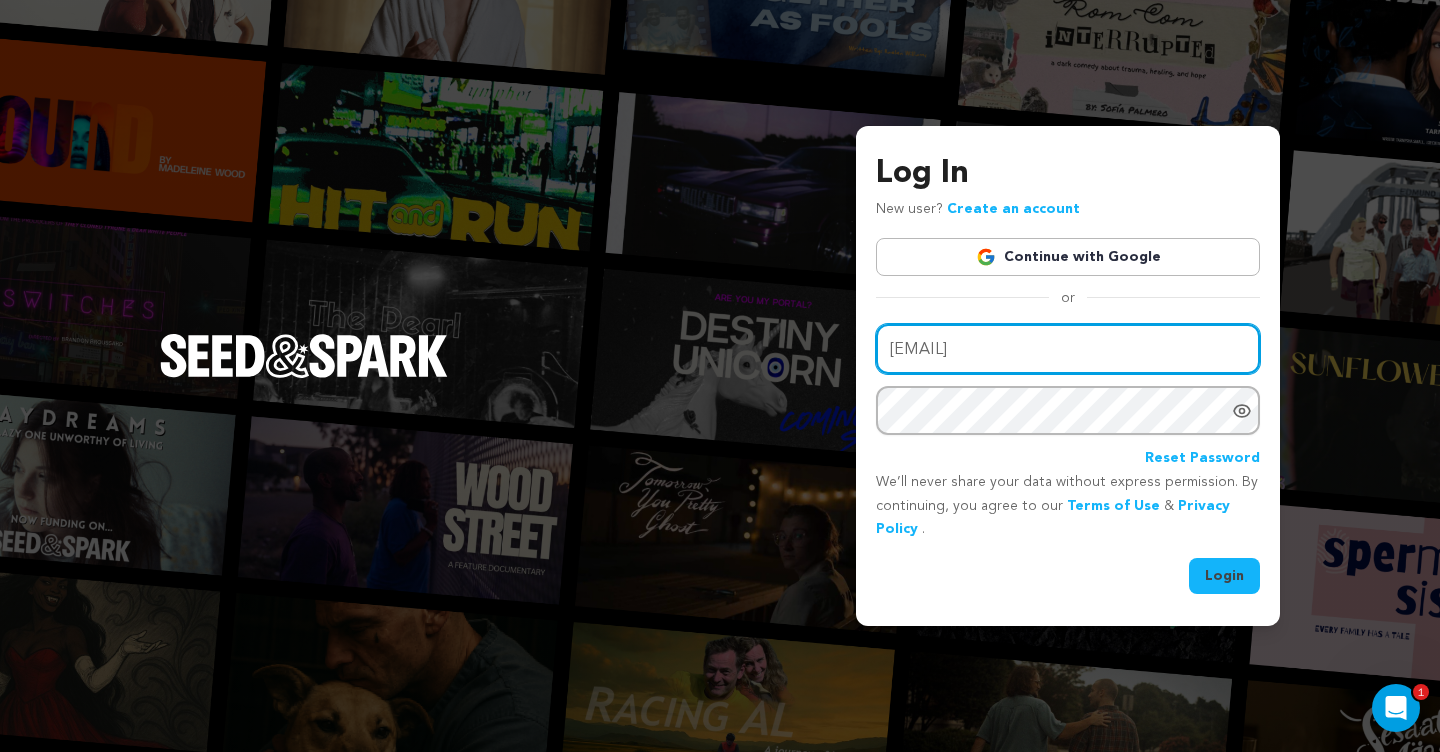 click on "Login" at bounding box center [1224, 576] 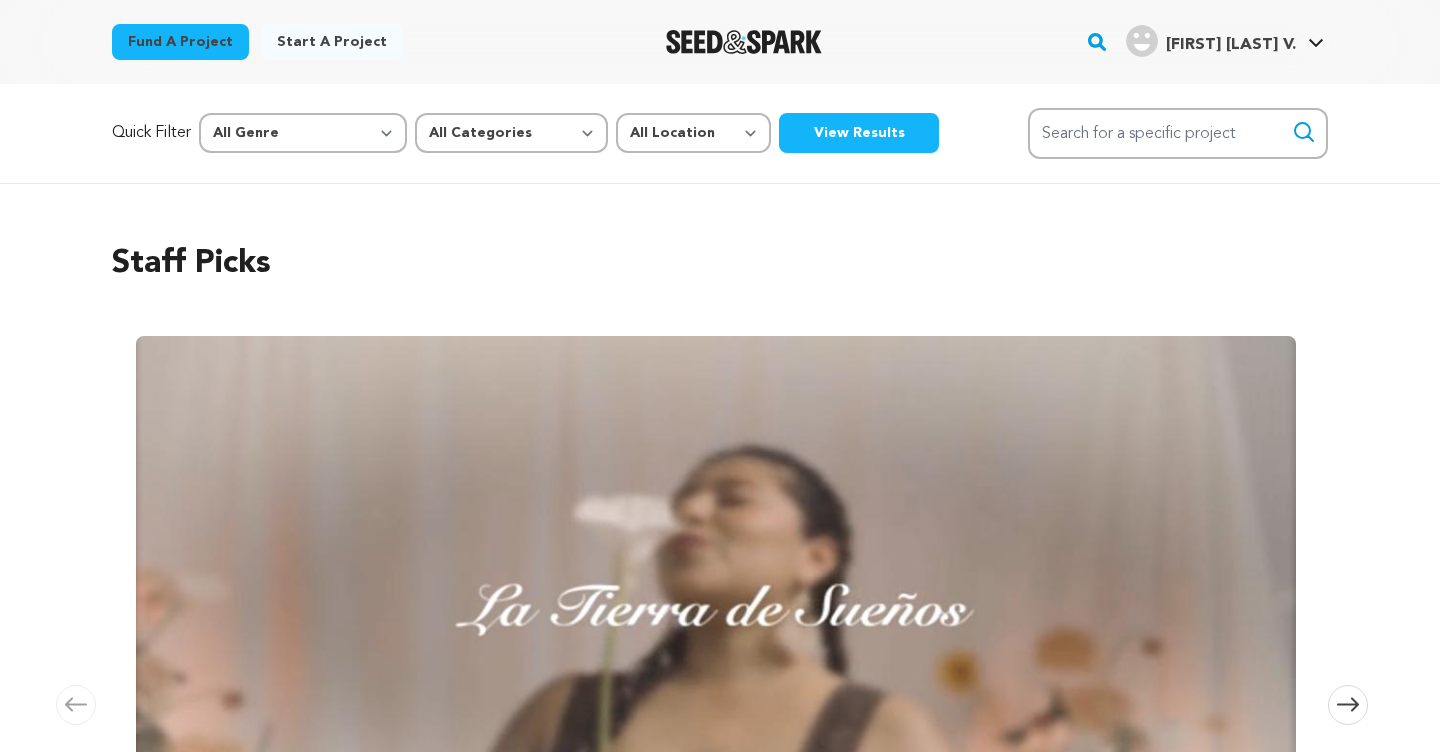 scroll, scrollTop: 0, scrollLeft: 0, axis: both 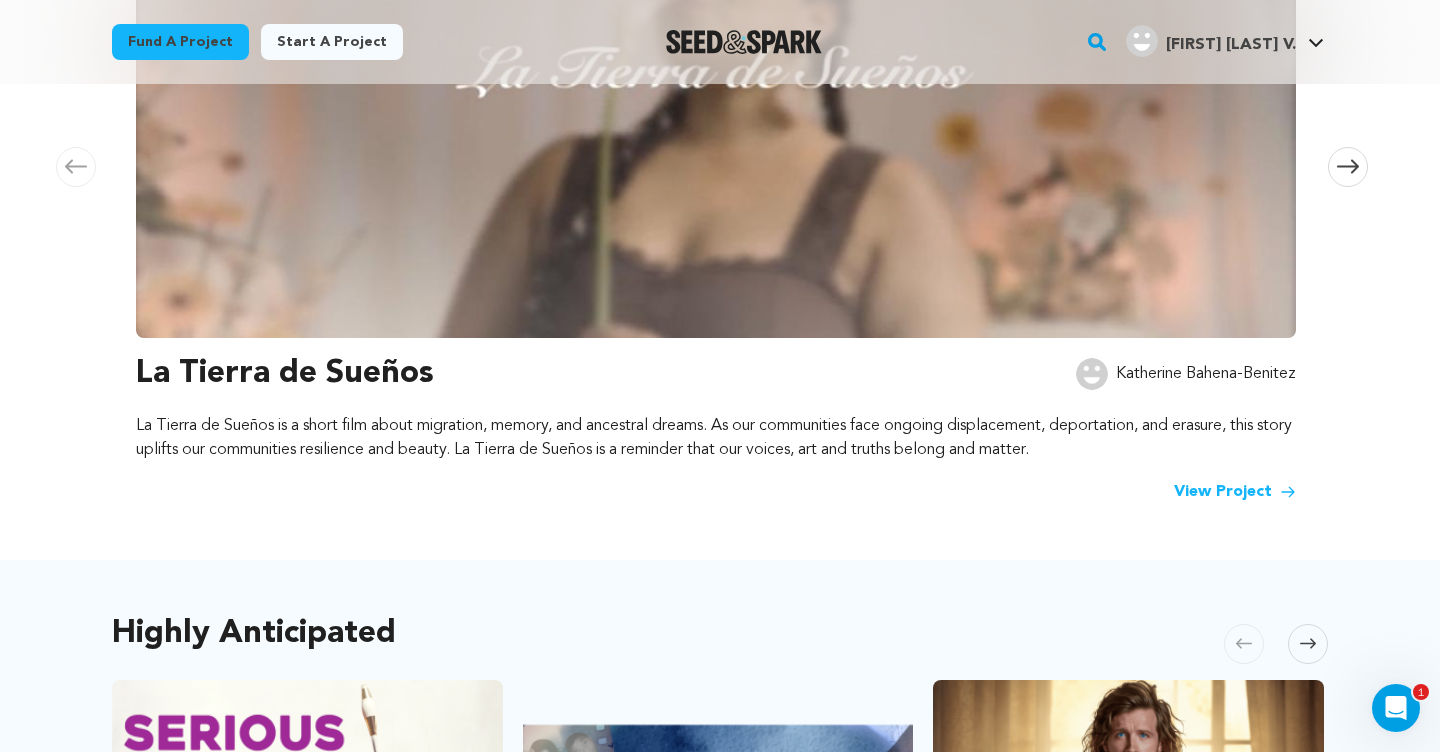 click on "View Project" at bounding box center (1235, 492) 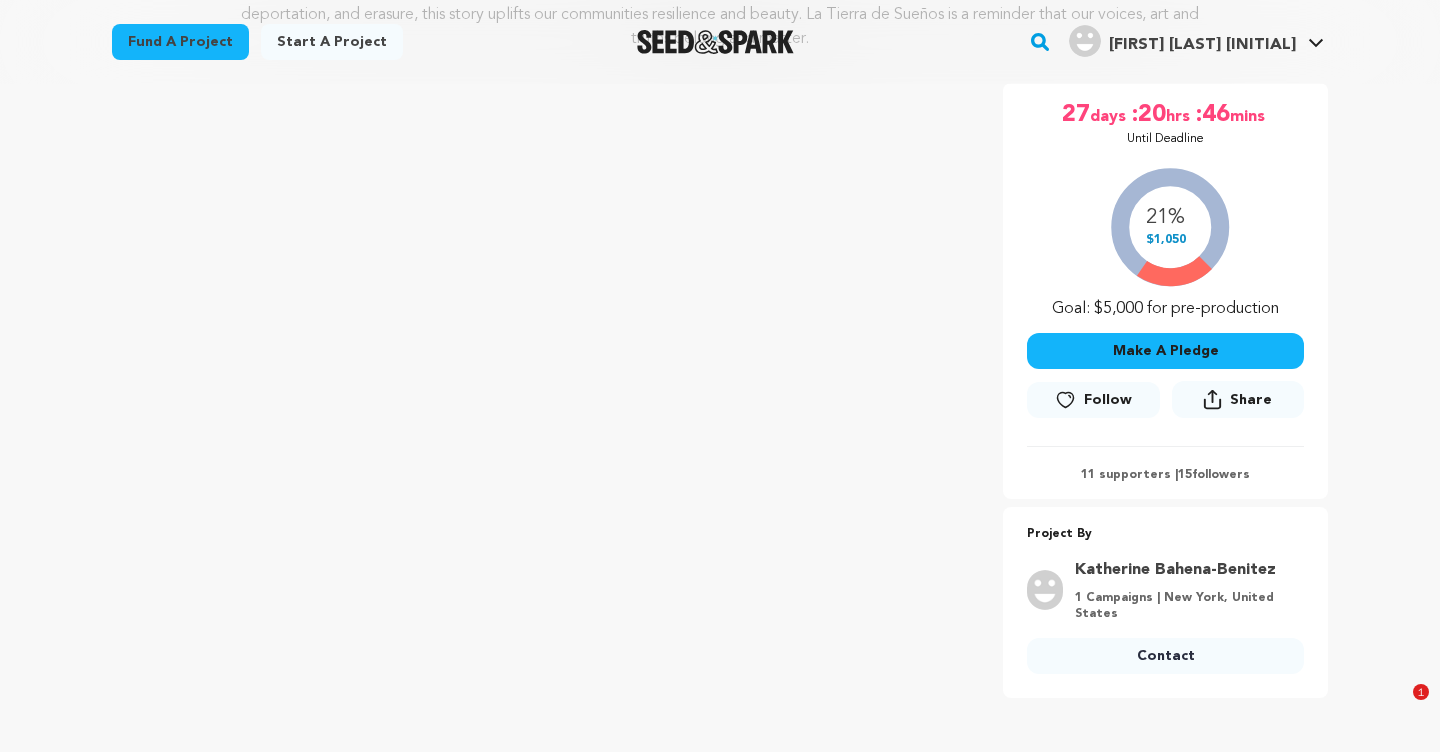 scroll, scrollTop: 328, scrollLeft: 0, axis: vertical 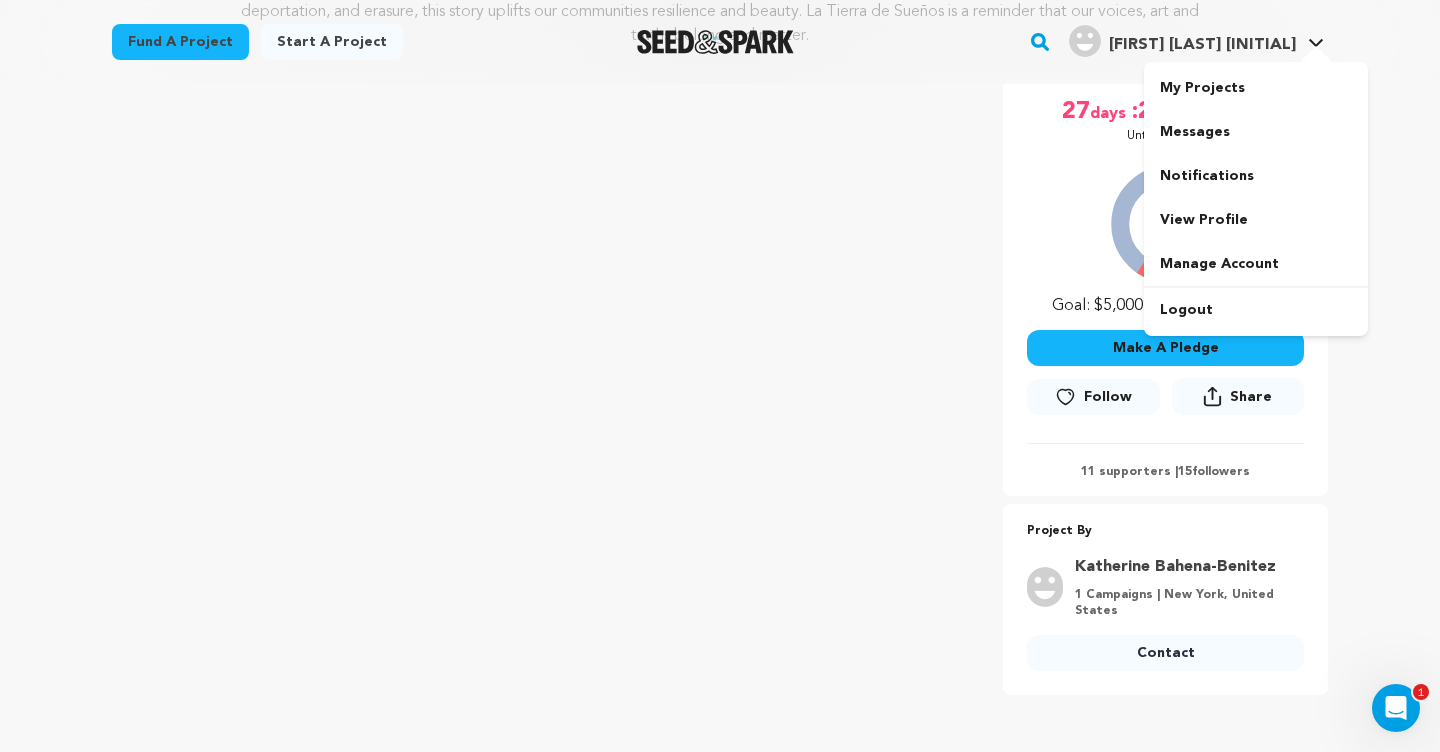 click on "[FIRST] [MIDDLE] [LAST]" at bounding box center [1202, 45] 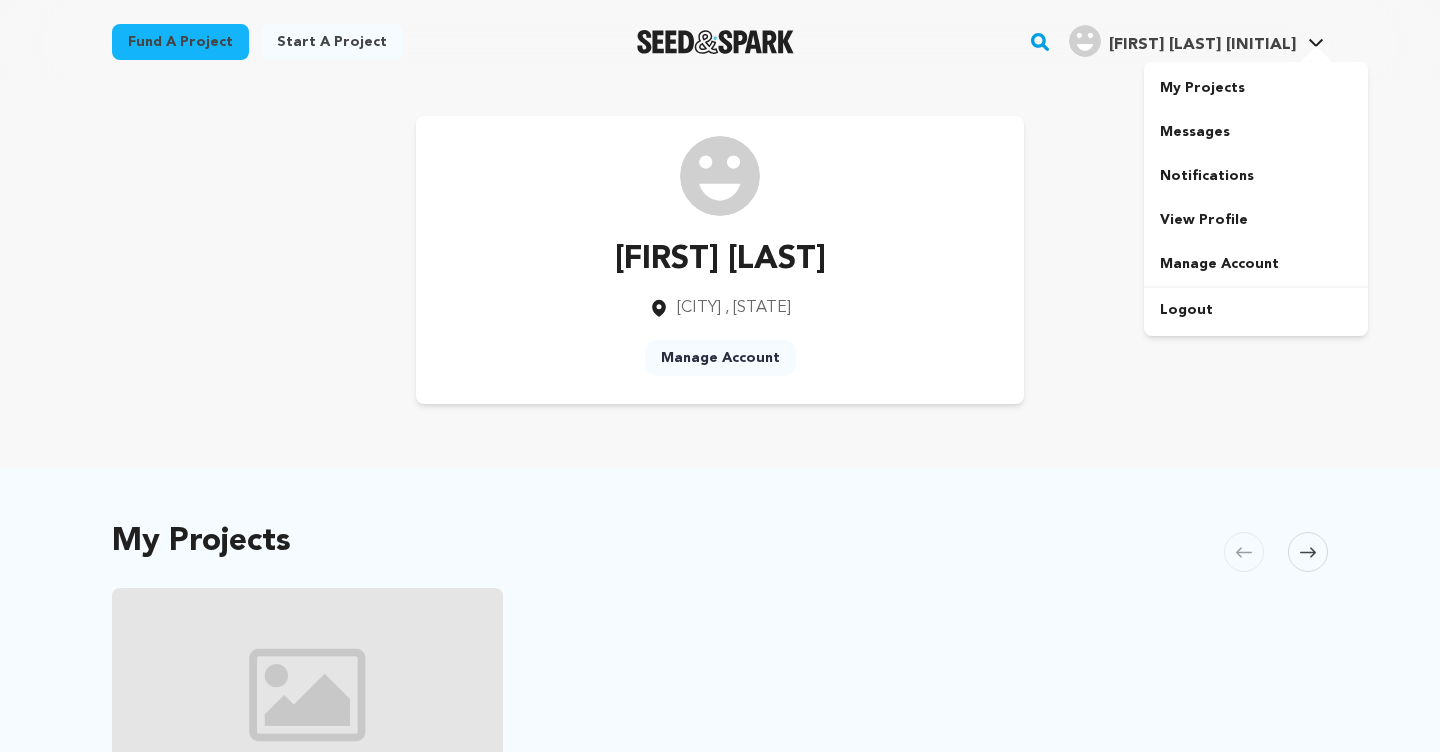 scroll, scrollTop: 0, scrollLeft: 0, axis: both 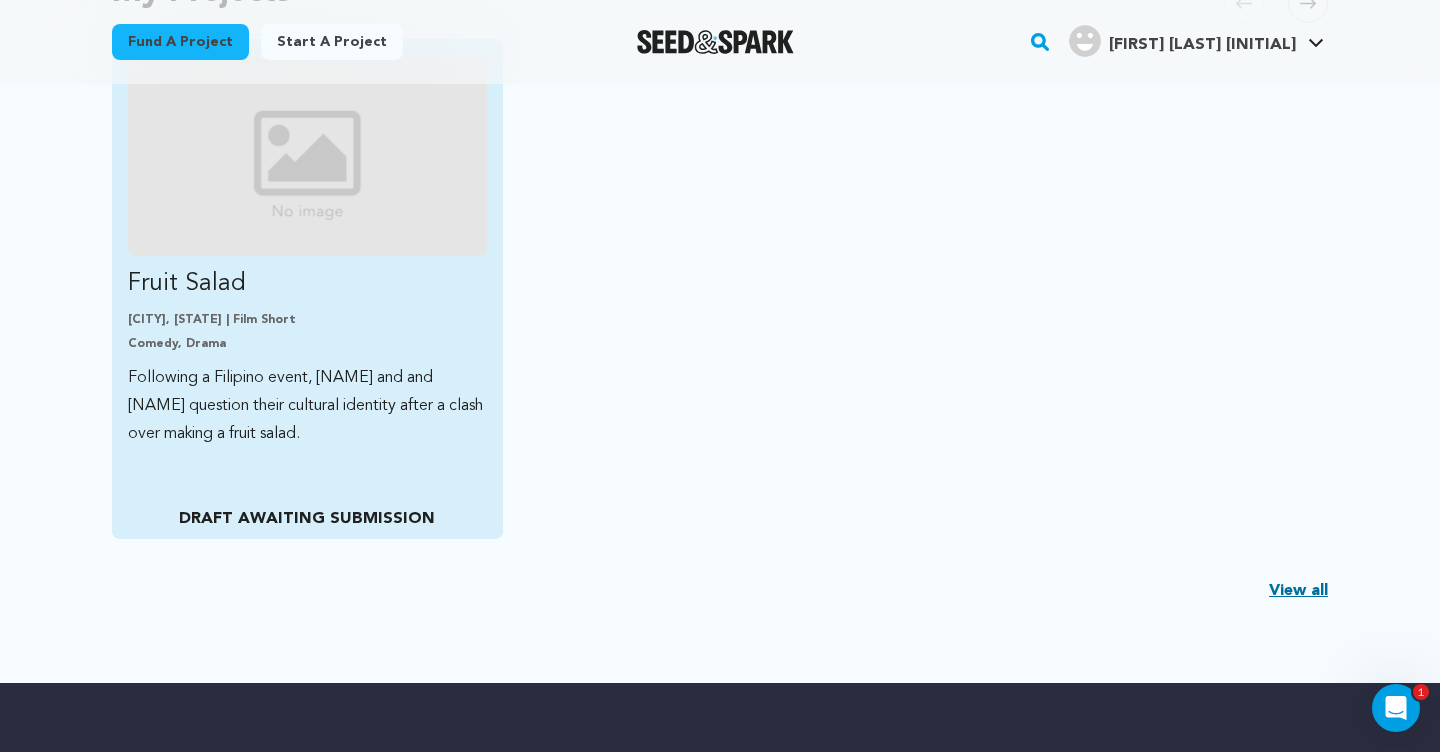 click on "Fruit Salad
Long Beach, California | Film Short
Comedy, Drama
Following a Filipino event, Malaya and and Angelica question their cultural identity after a clash over making a fruit salad.
DRAFT AWAITING SUBMISSION" at bounding box center [307, 289] 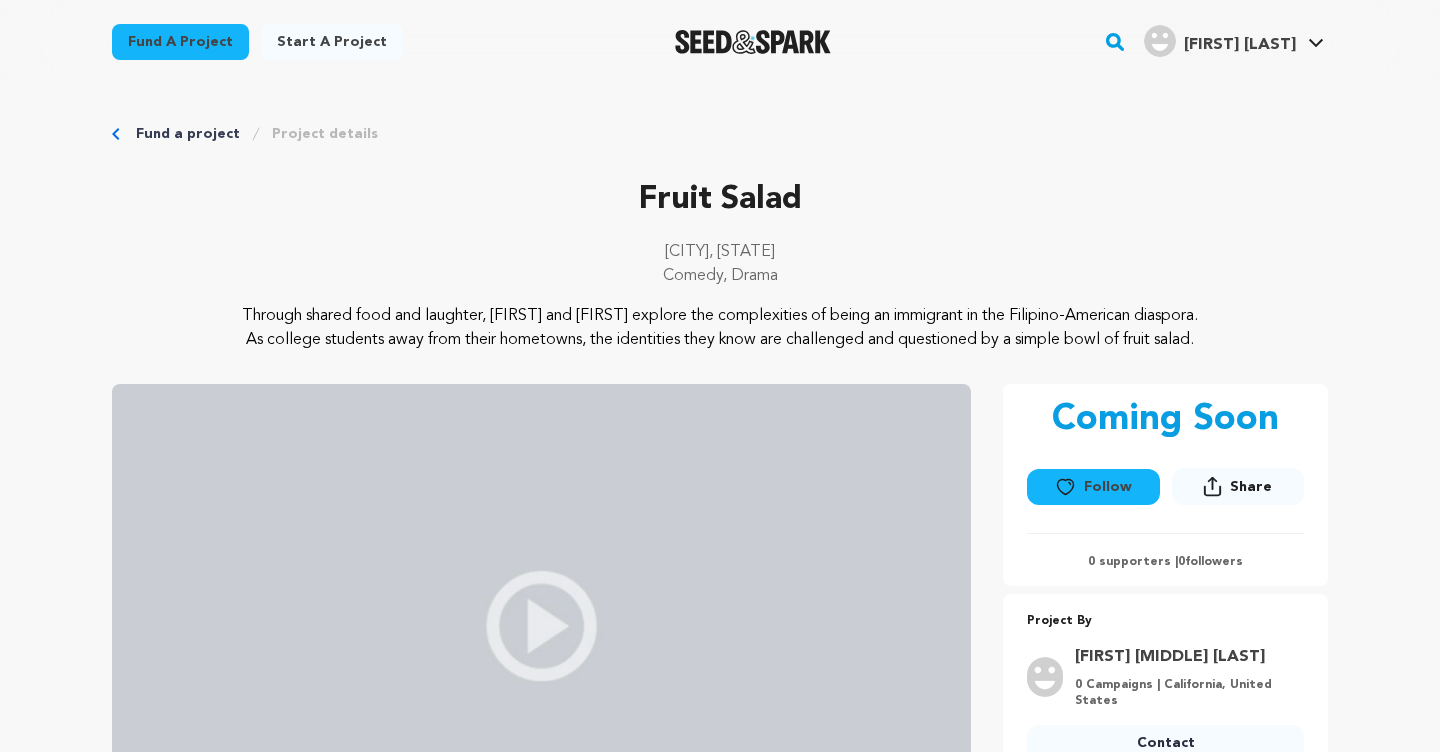 scroll, scrollTop: 0, scrollLeft: 0, axis: both 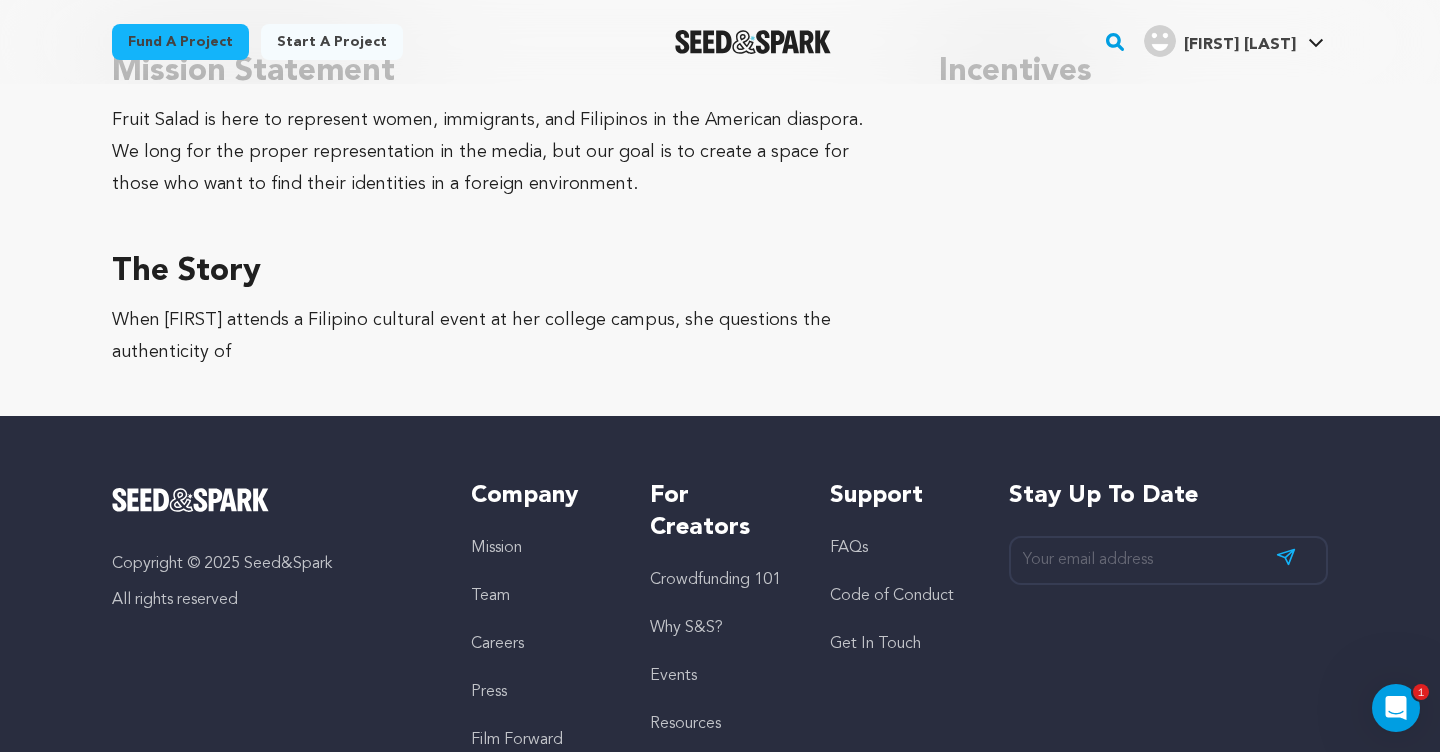 click on "The Story" at bounding box center [501, 272] 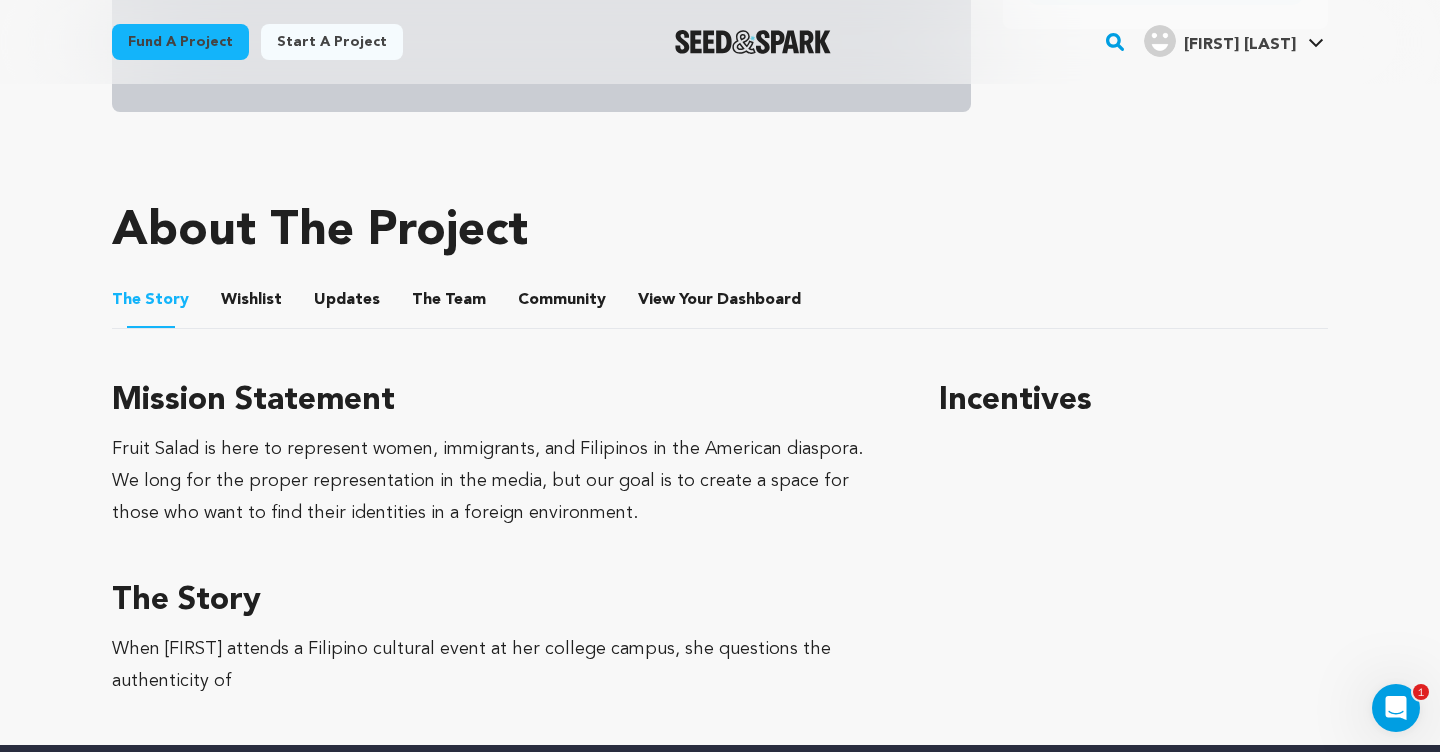 scroll, scrollTop: 0, scrollLeft: 0, axis: both 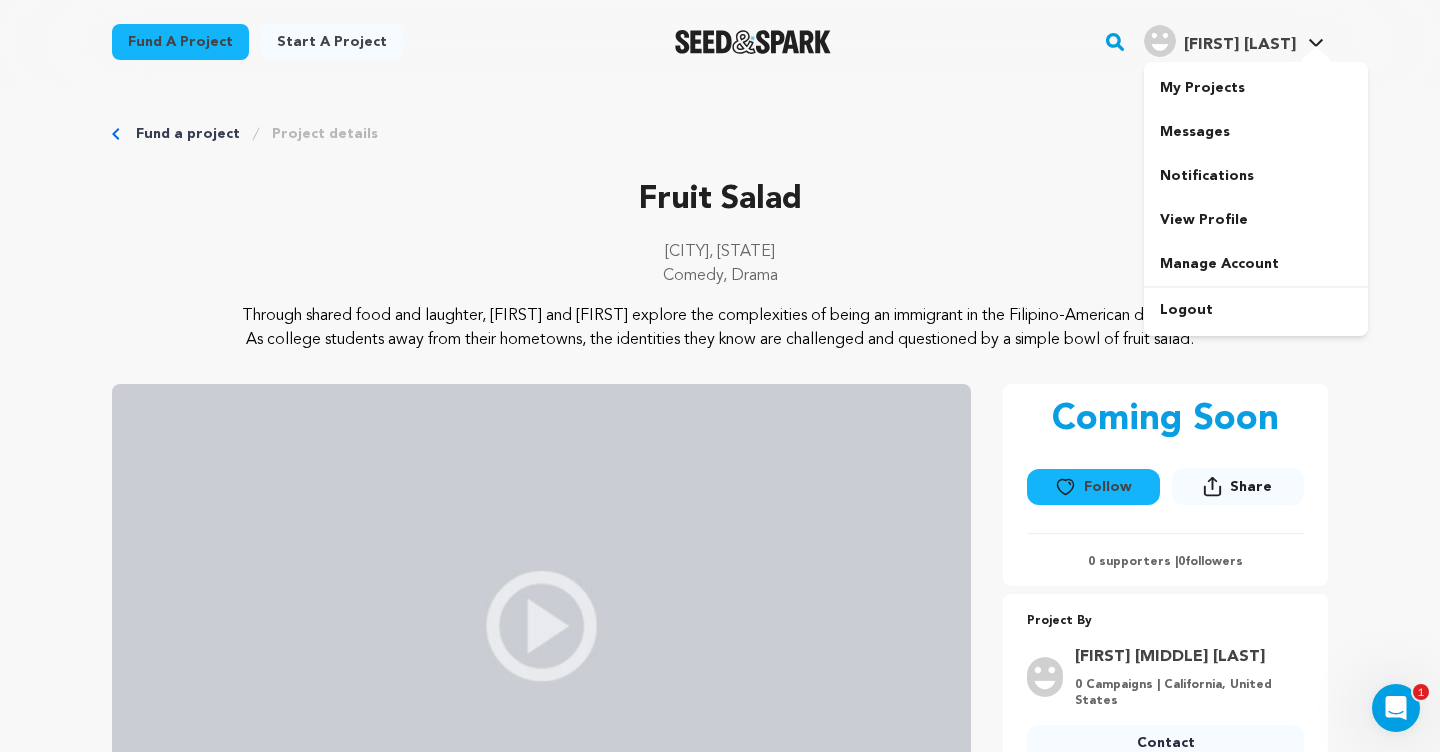 click on "[FIRST] [MIDDLE] [INITIAL]" at bounding box center (1240, 45) 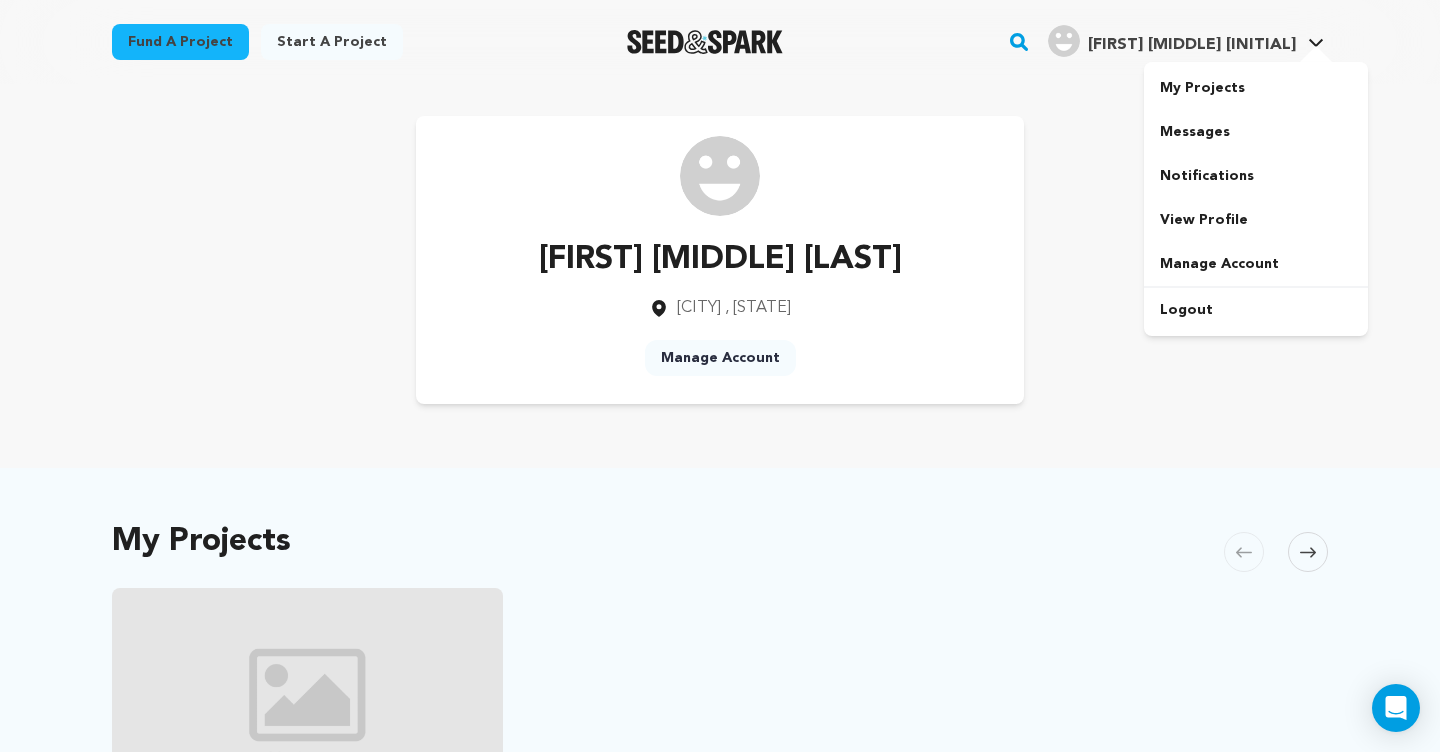 scroll, scrollTop: 0, scrollLeft: 0, axis: both 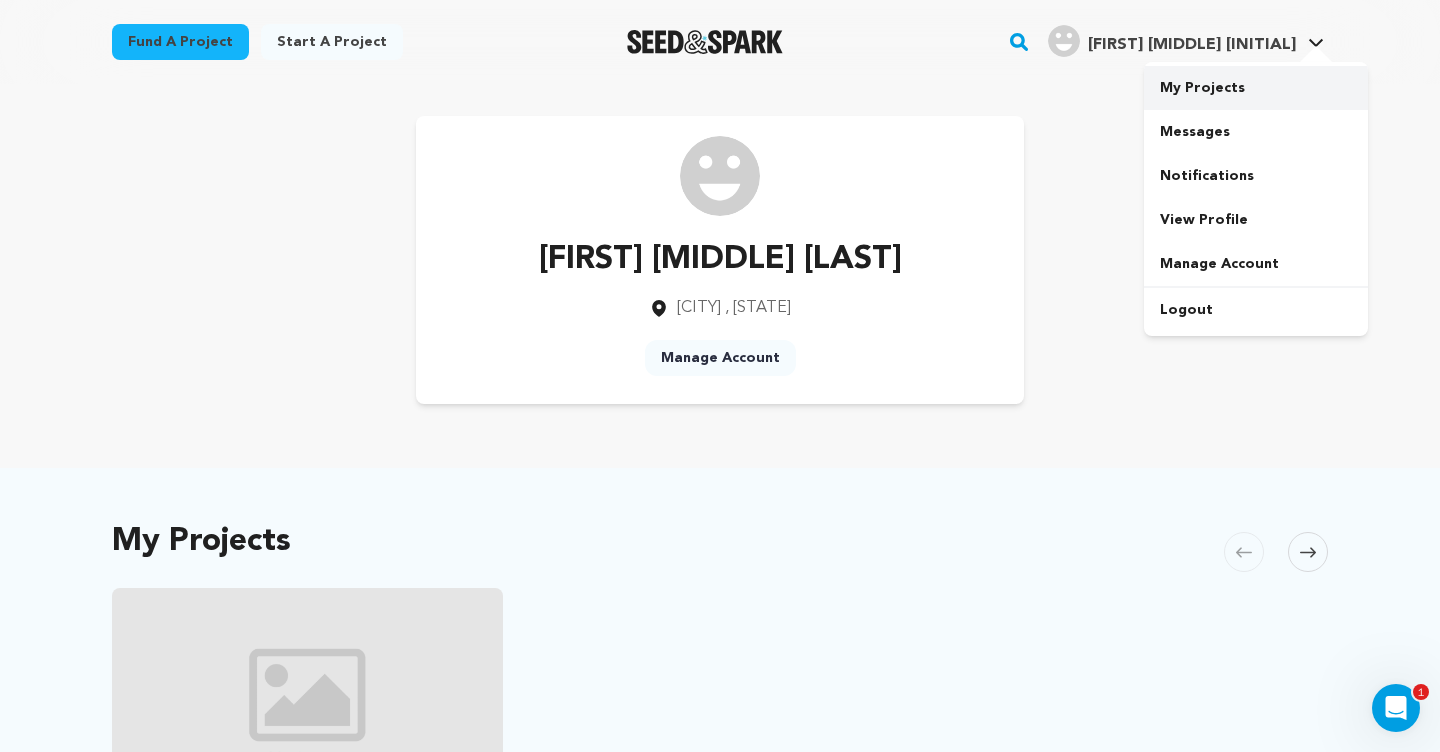 click on "My Projects" at bounding box center (1256, 88) 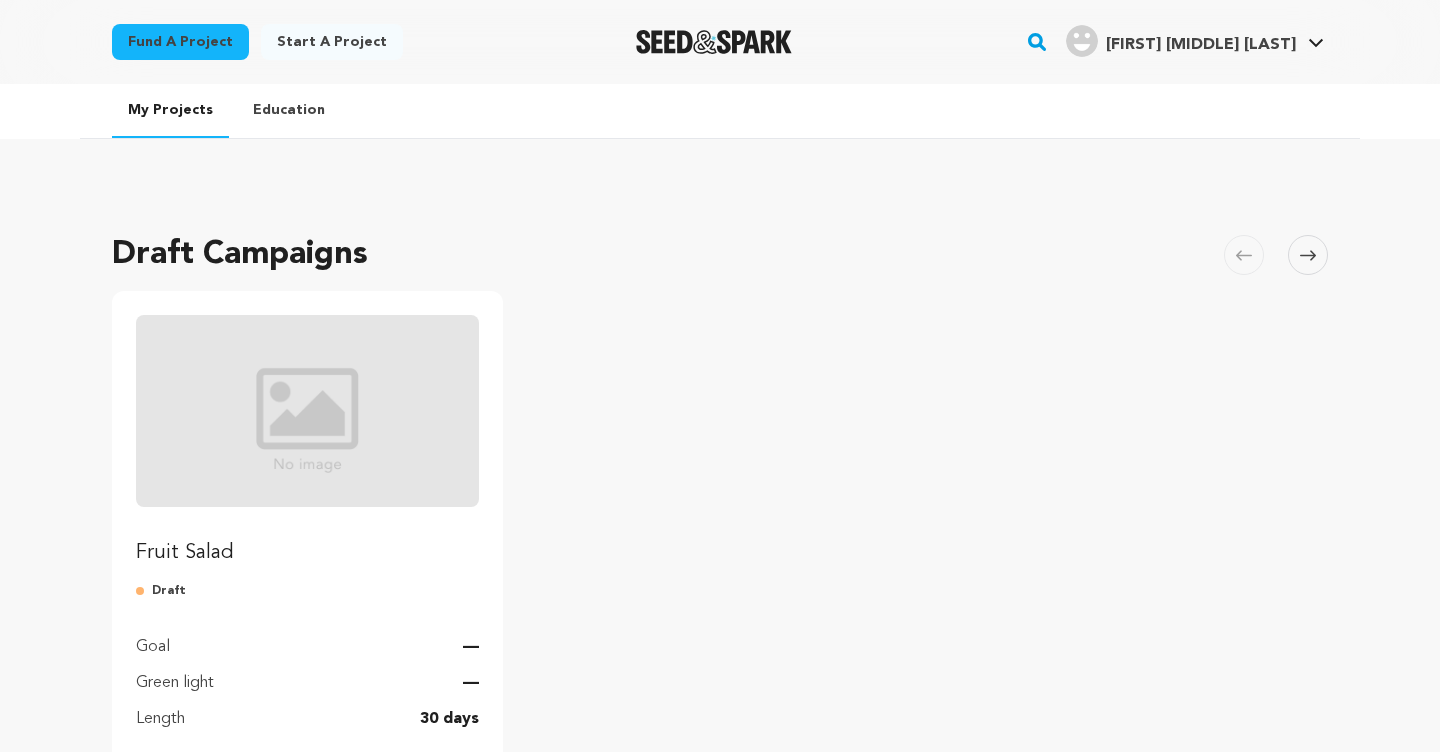 scroll, scrollTop: 0, scrollLeft: 0, axis: both 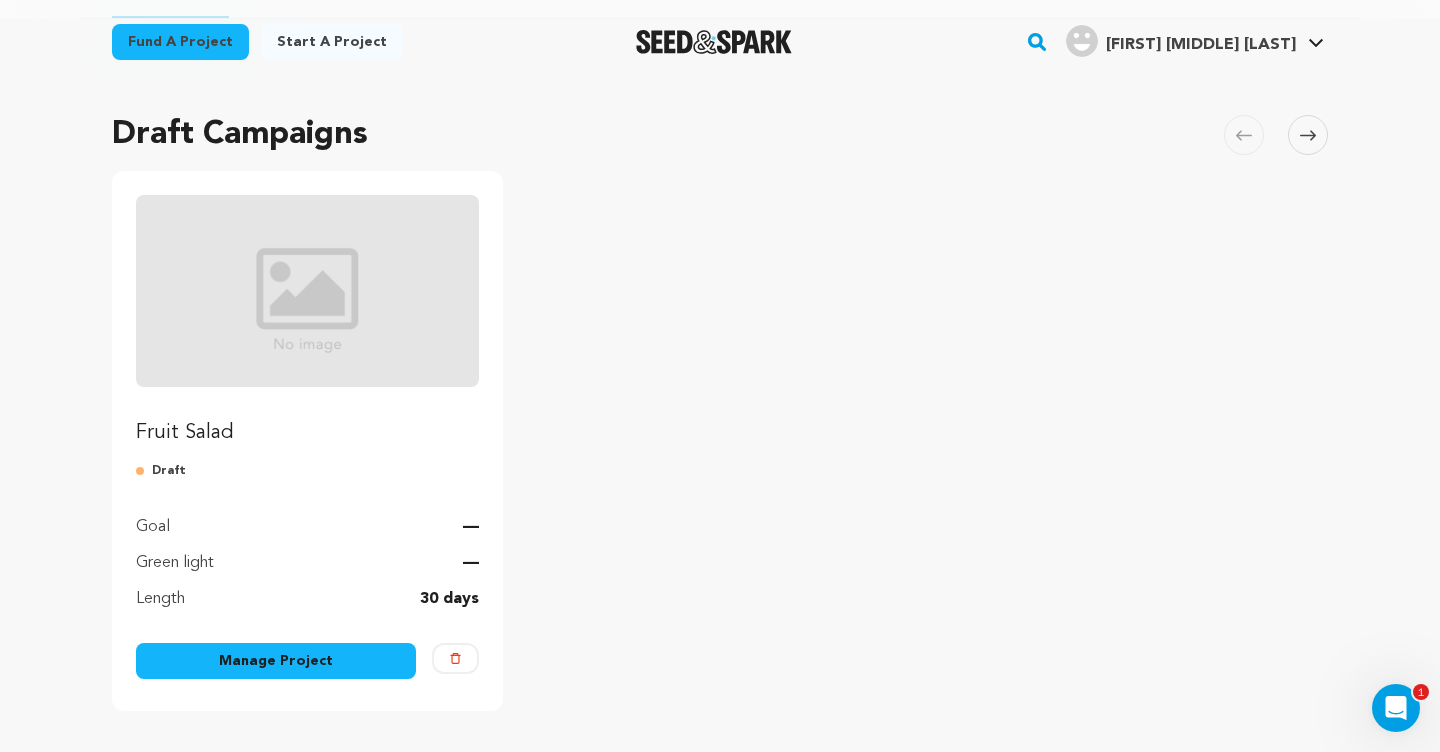 click on "Fruit Salad" at bounding box center [307, 321] 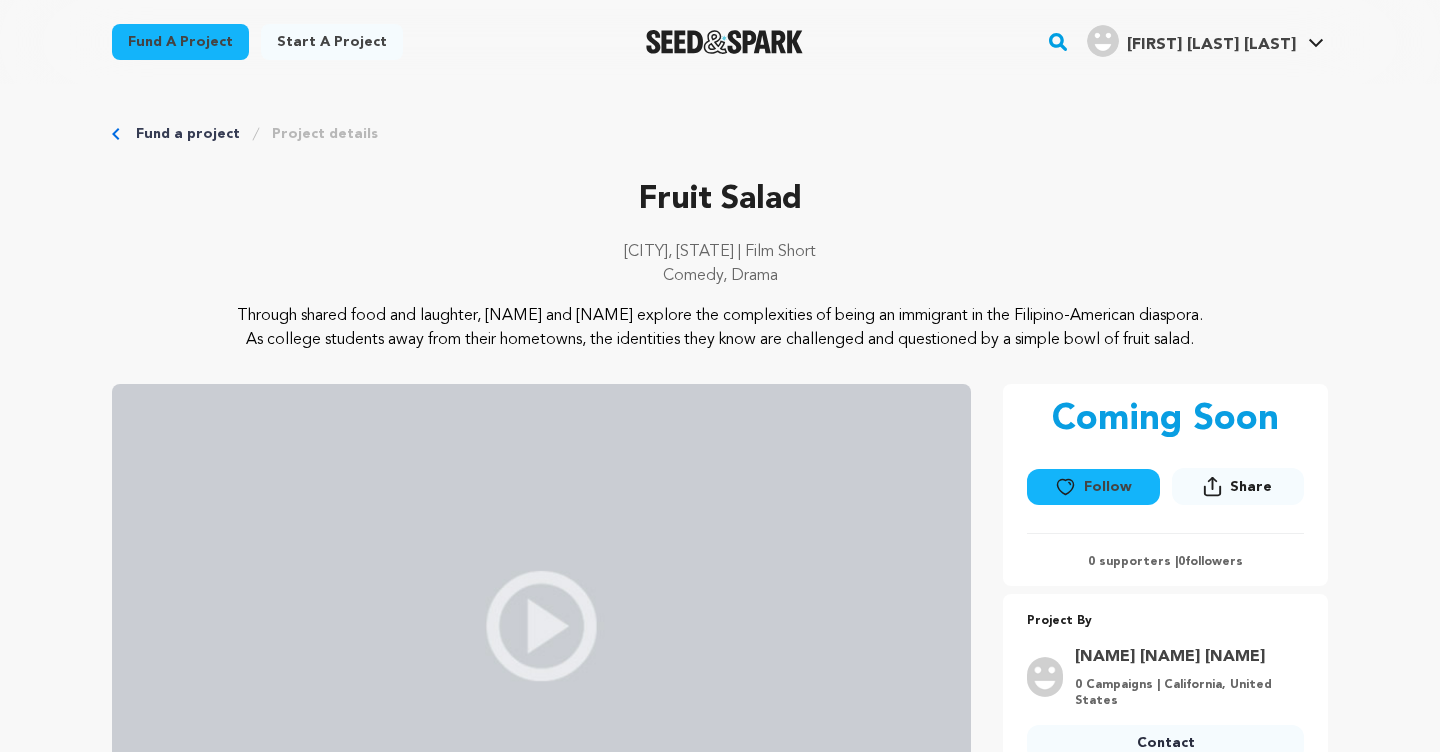 scroll, scrollTop: 0, scrollLeft: 0, axis: both 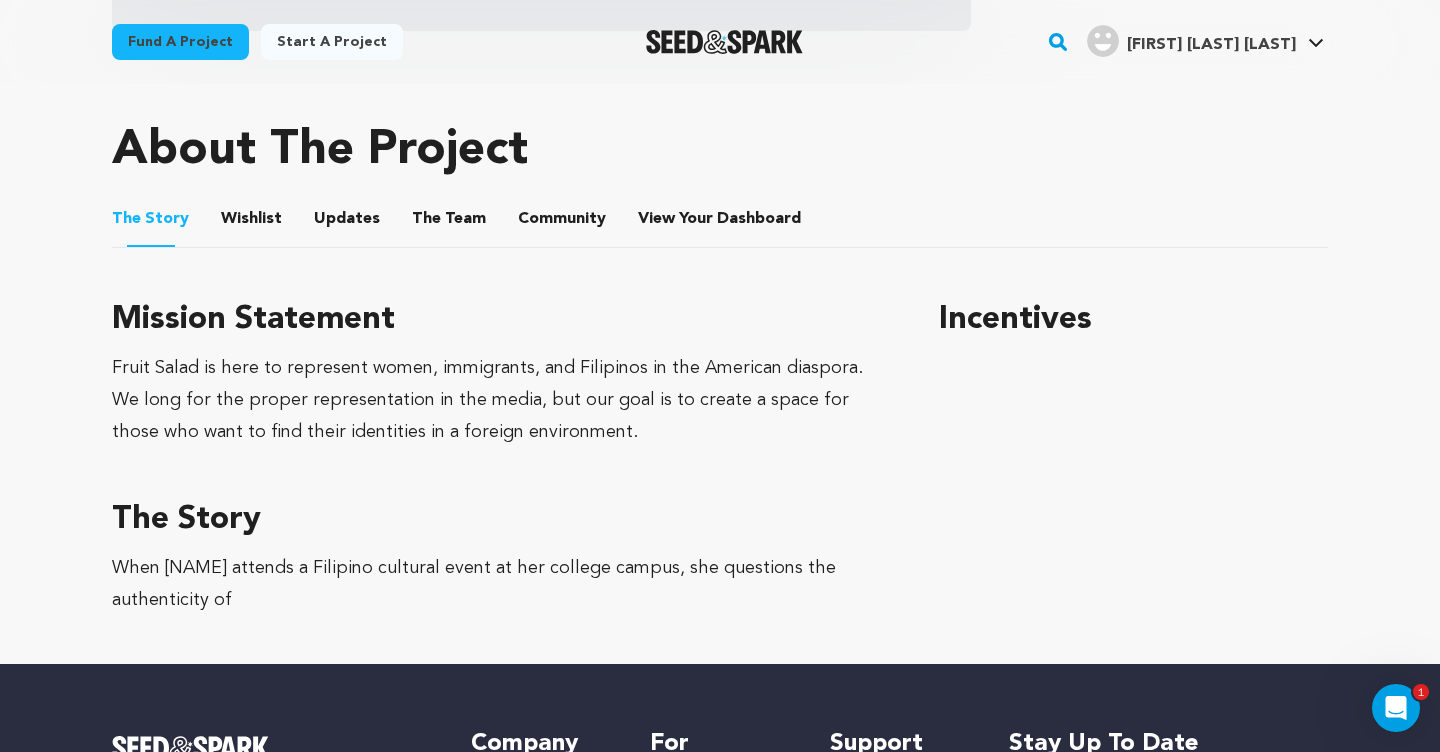 click on "The Story
When Malaya attends a Filipino cultural event at her college campus, she questions the authenticity of" at bounding box center [501, 556] 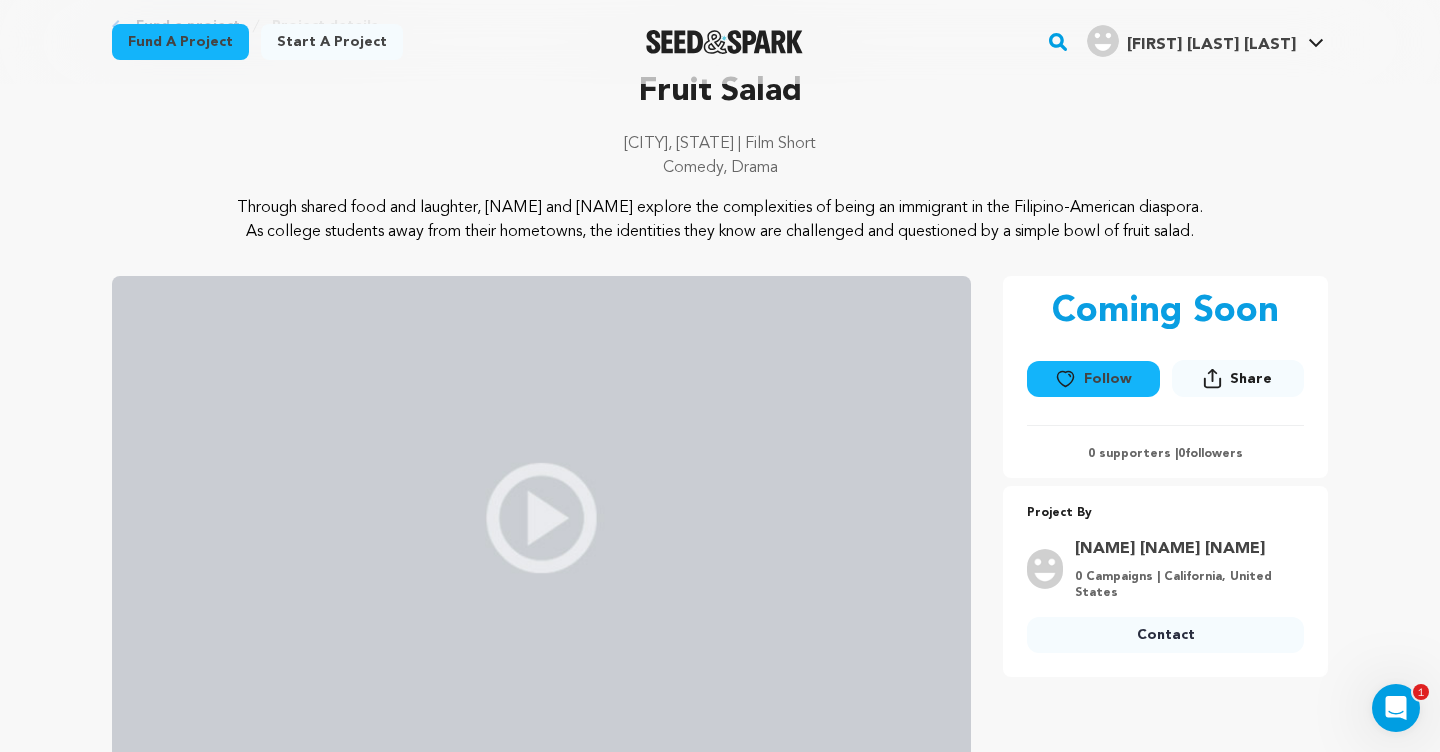 scroll, scrollTop: 85, scrollLeft: 0, axis: vertical 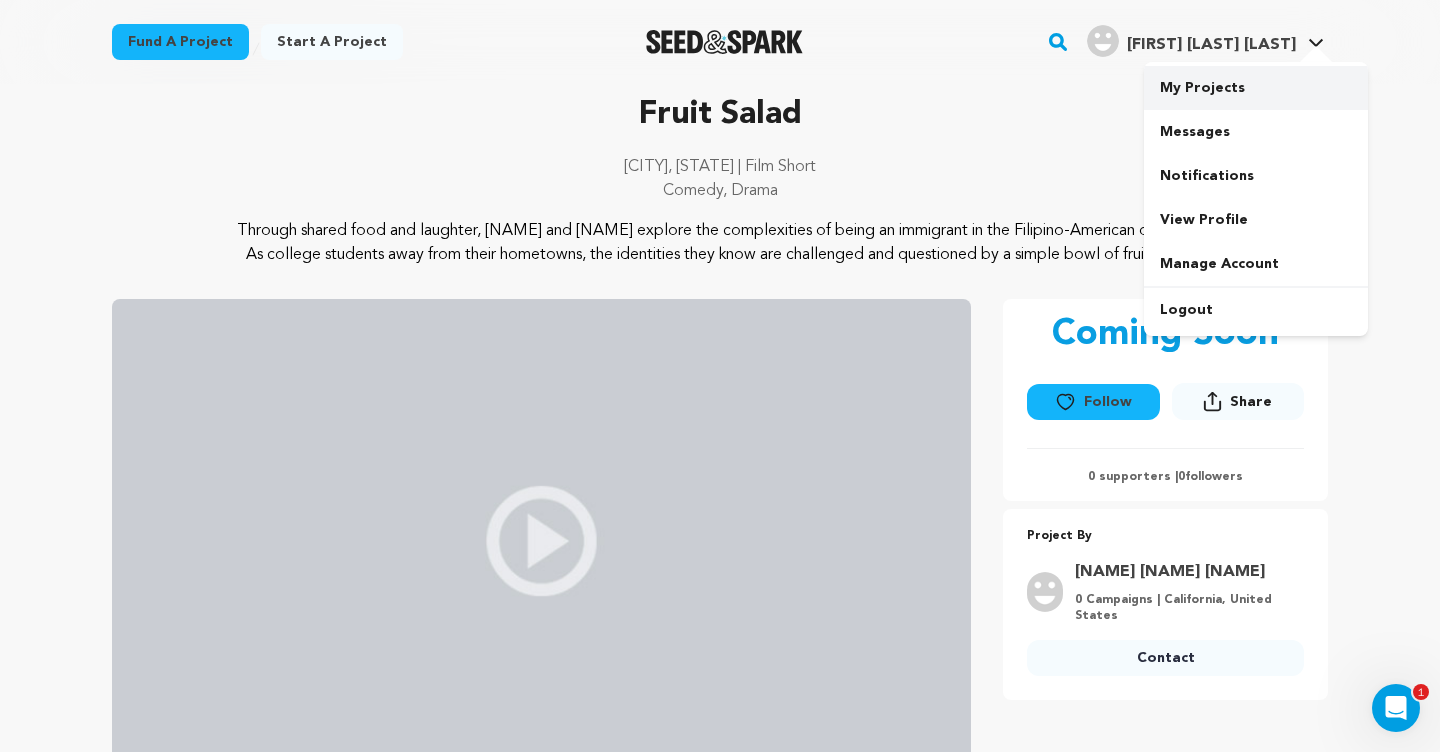 click on "My Projects" at bounding box center (1256, 88) 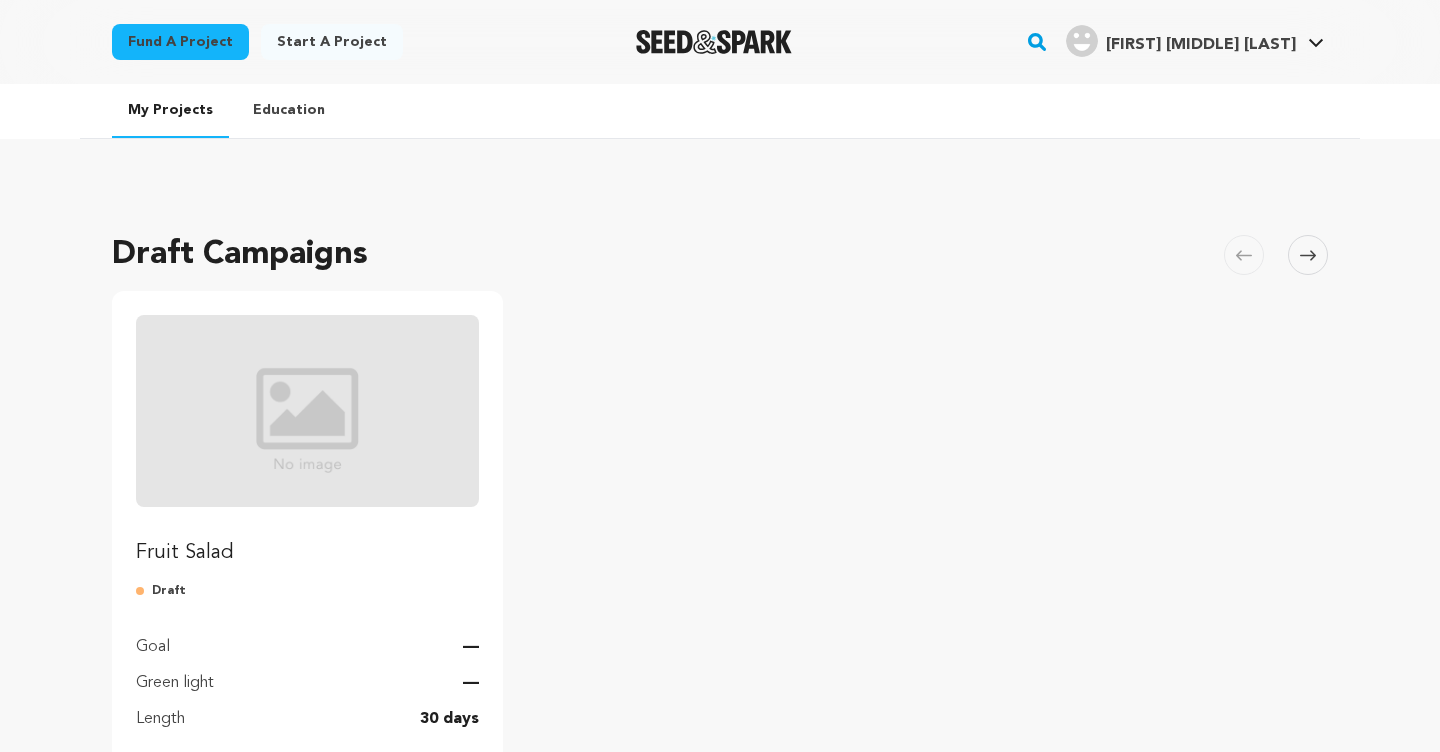 scroll, scrollTop: 0, scrollLeft: 0, axis: both 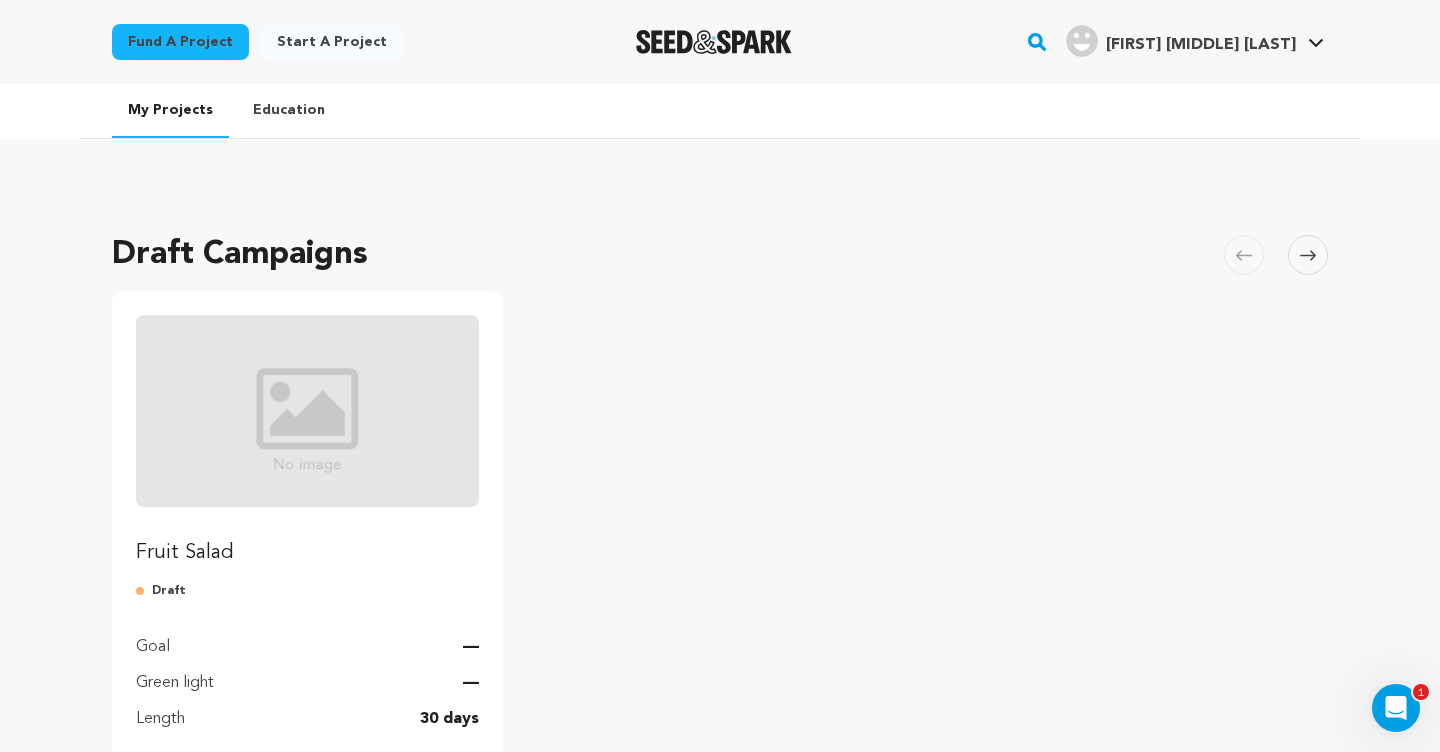 click on "Education" at bounding box center [289, 110] 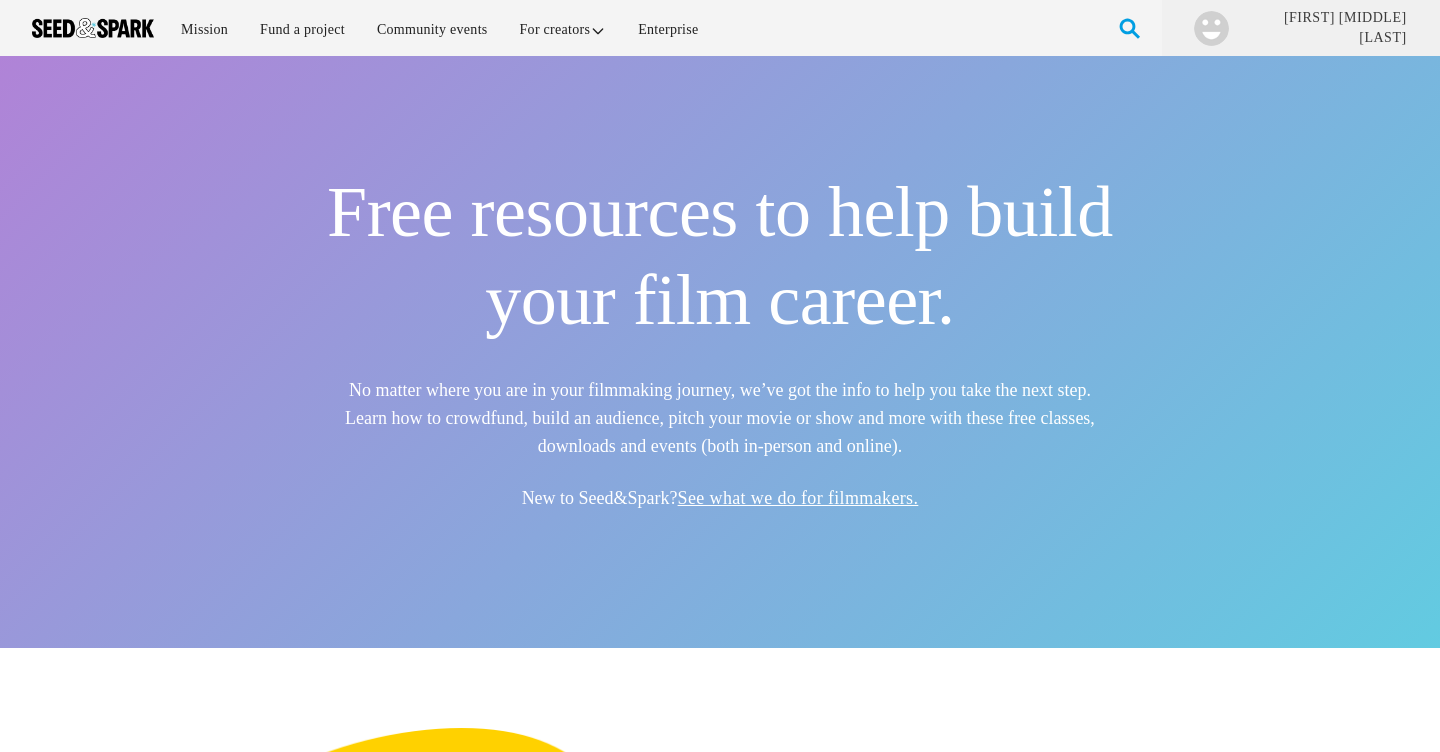 scroll, scrollTop: 0, scrollLeft: 0, axis: both 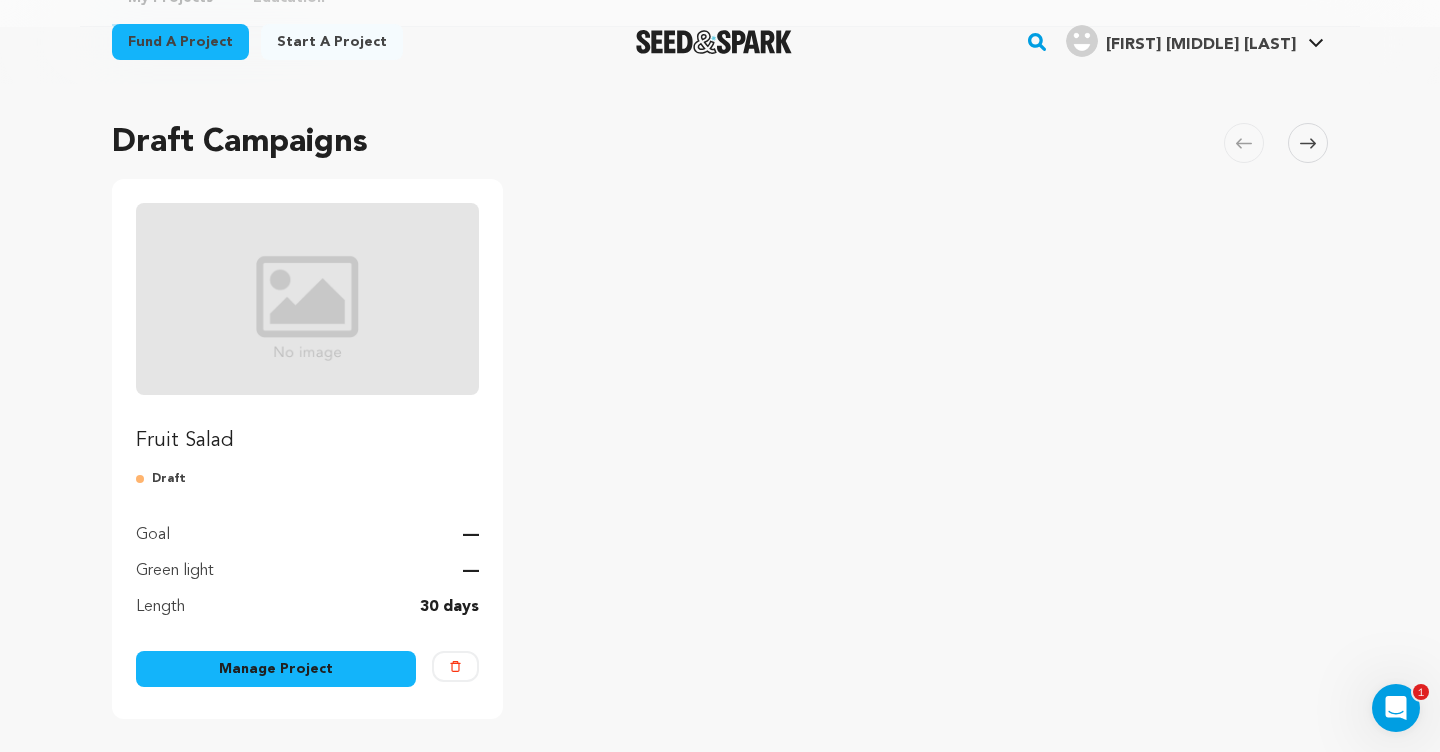 click on "Manage Project" at bounding box center (276, 669) 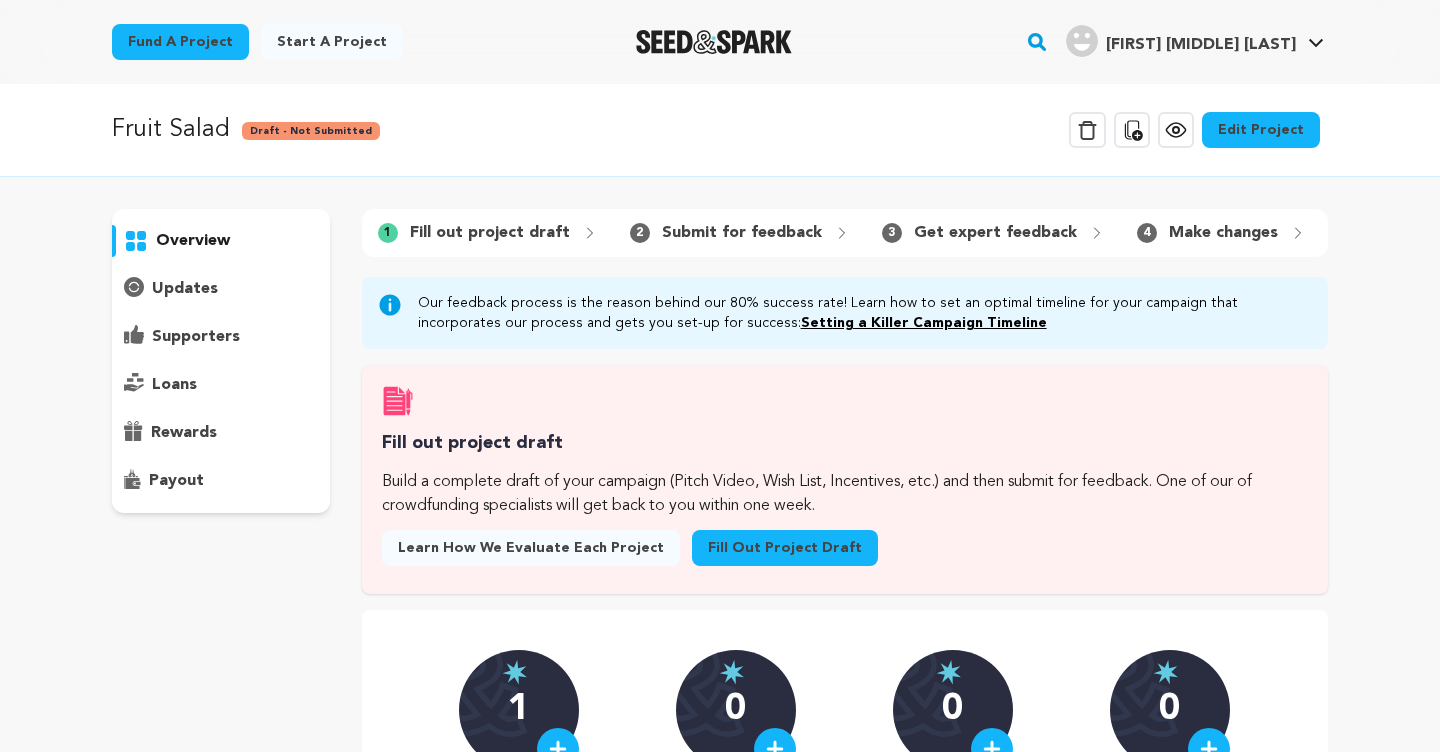 scroll, scrollTop: 0, scrollLeft: 0, axis: both 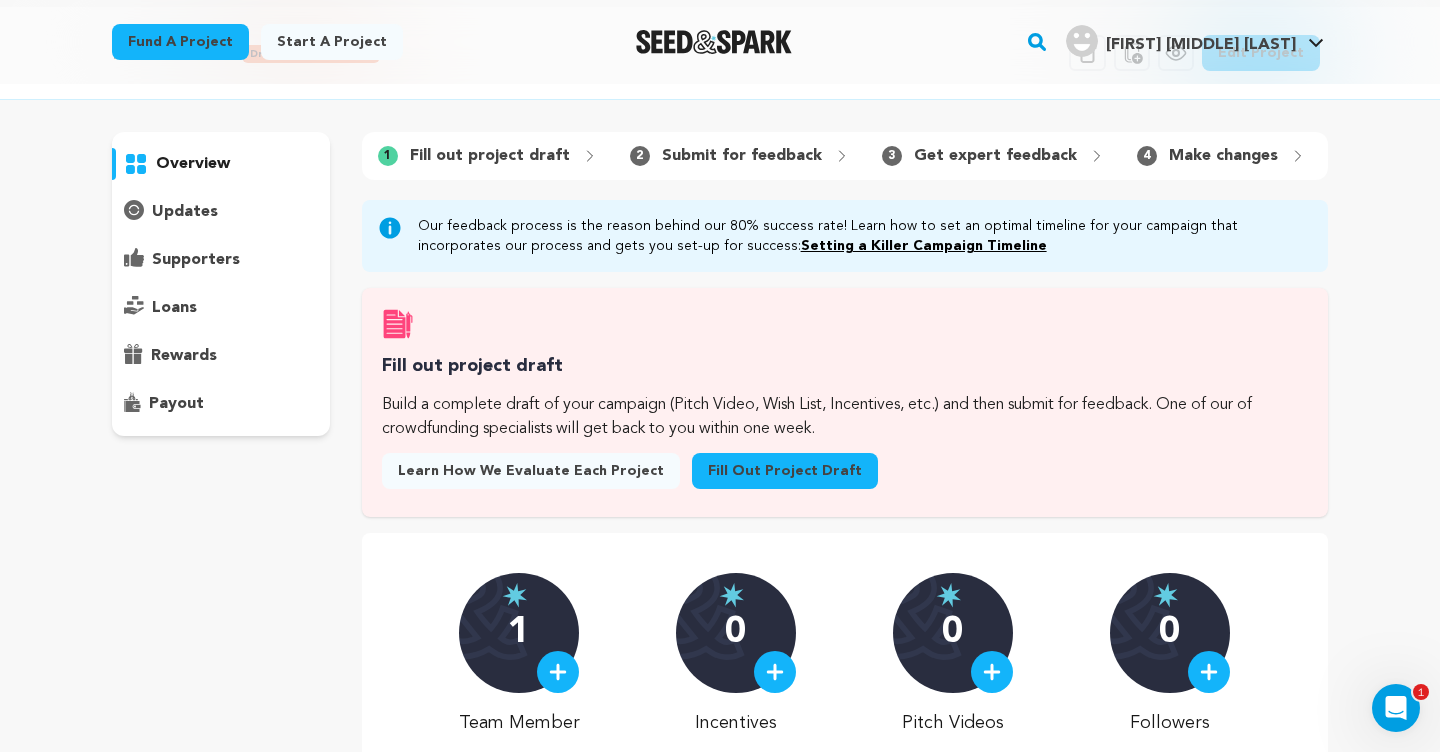 click on "Fill out project draft" at bounding box center [785, 471] 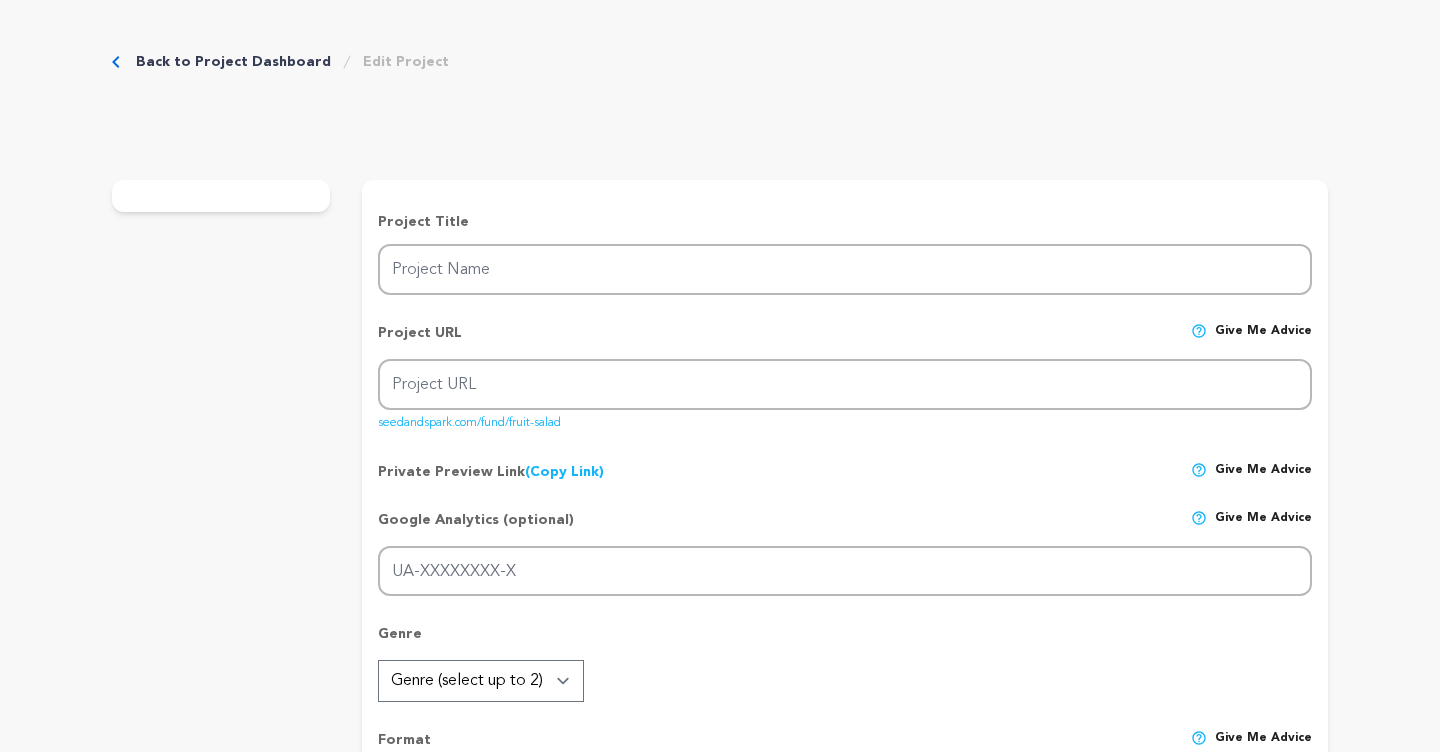 scroll, scrollTop: 0, scrollLeft: 0, axis: both 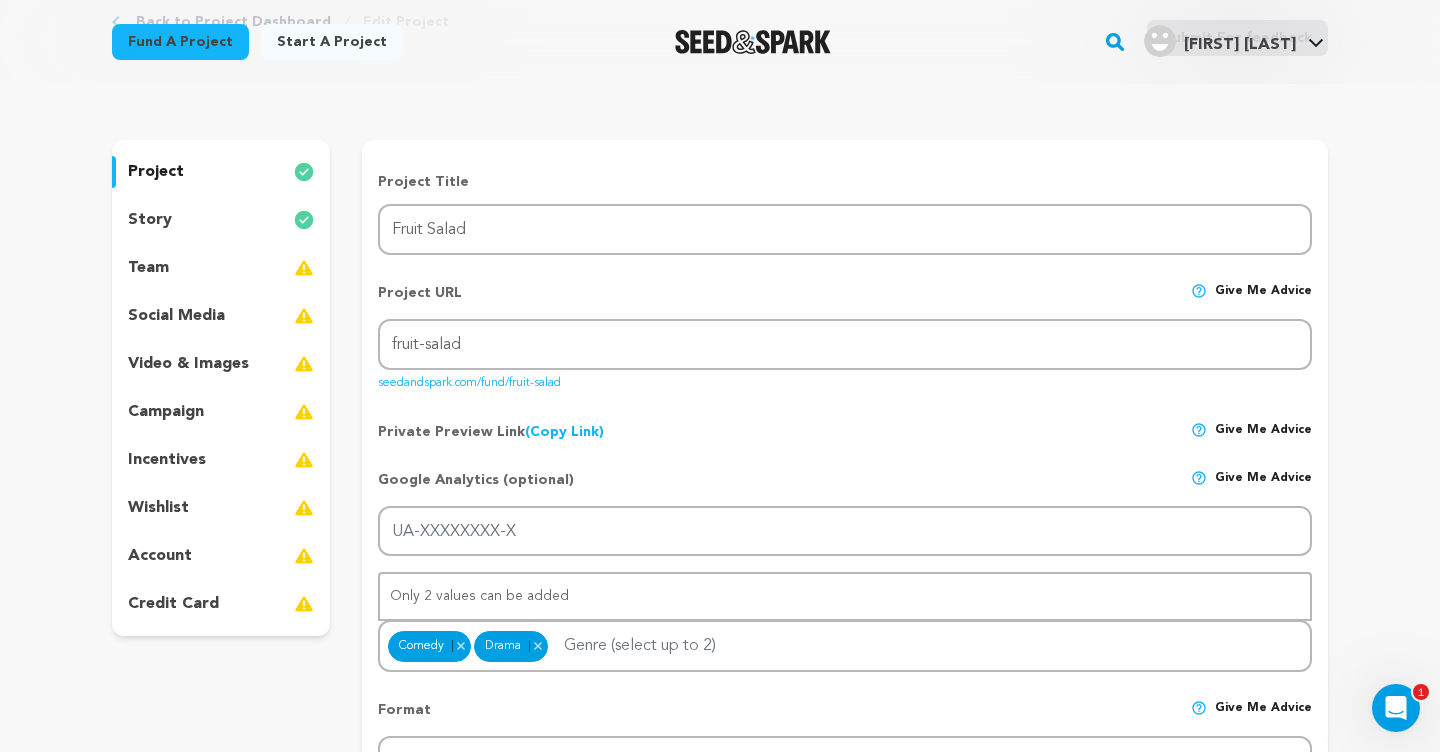 click on "story" at bounding box center [221, 220] 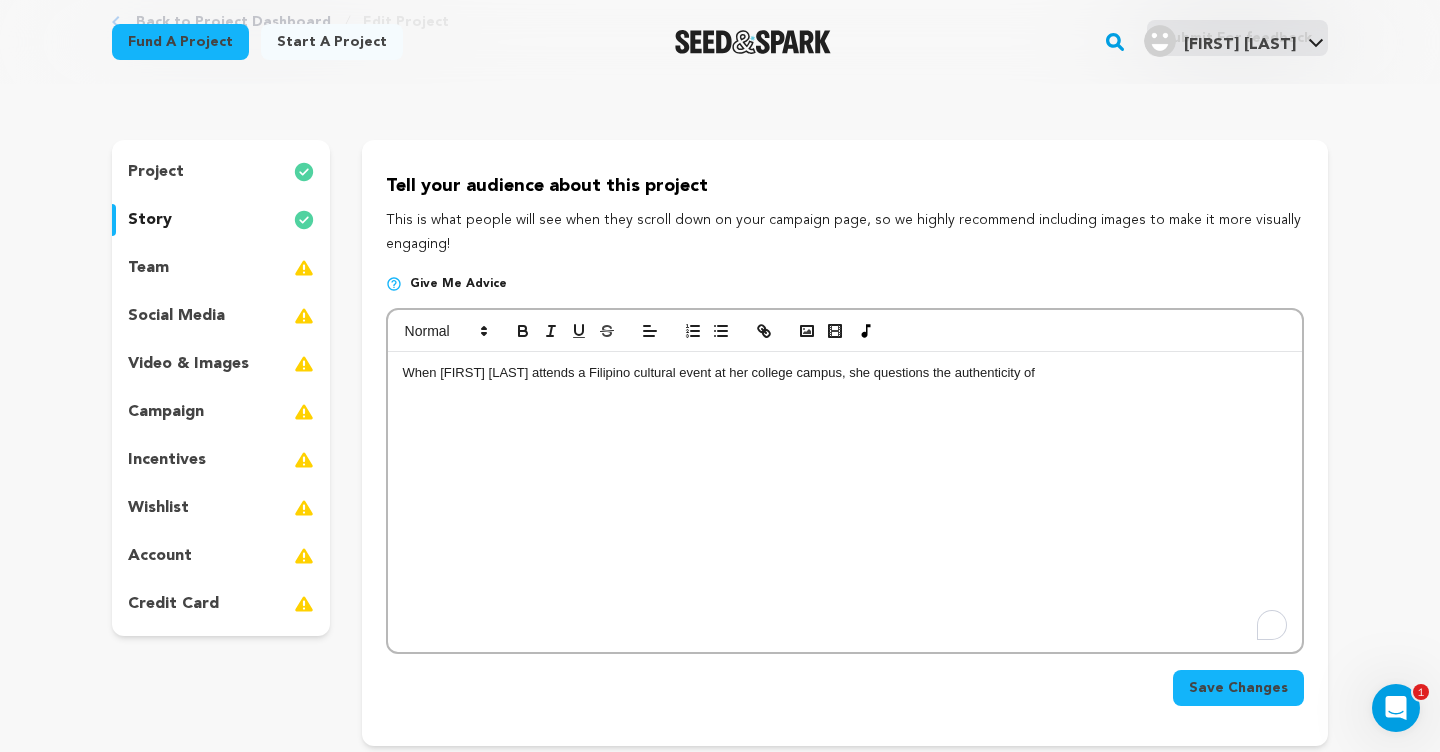 click on "When [FIRST] [LAST] attends a Filipino cultural event at her college campus, she questions the authenticity of" at bounding box center [845, 502] 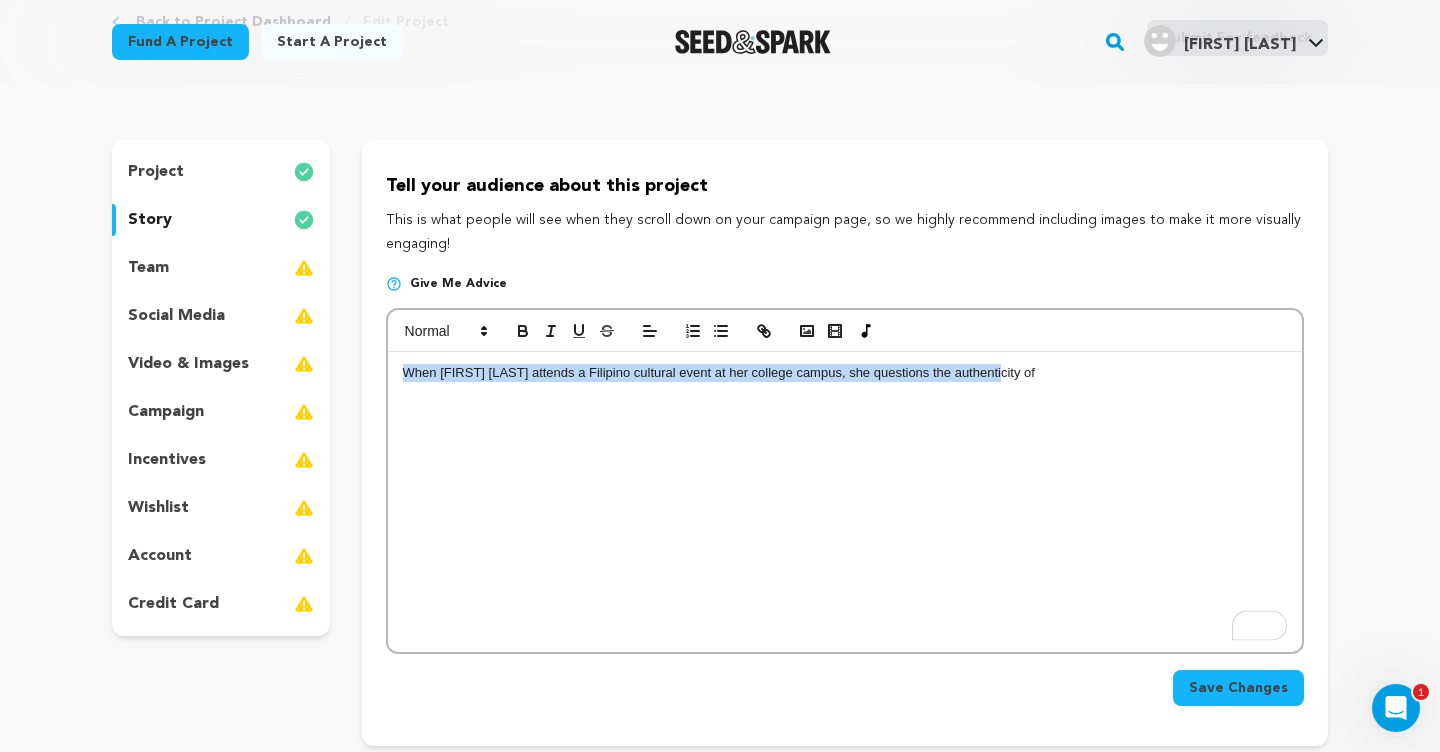 drag, startPoint x: 1028, startPoint y: 426, endPoint x: 382, endPoint y: 370, distance: 648.4227 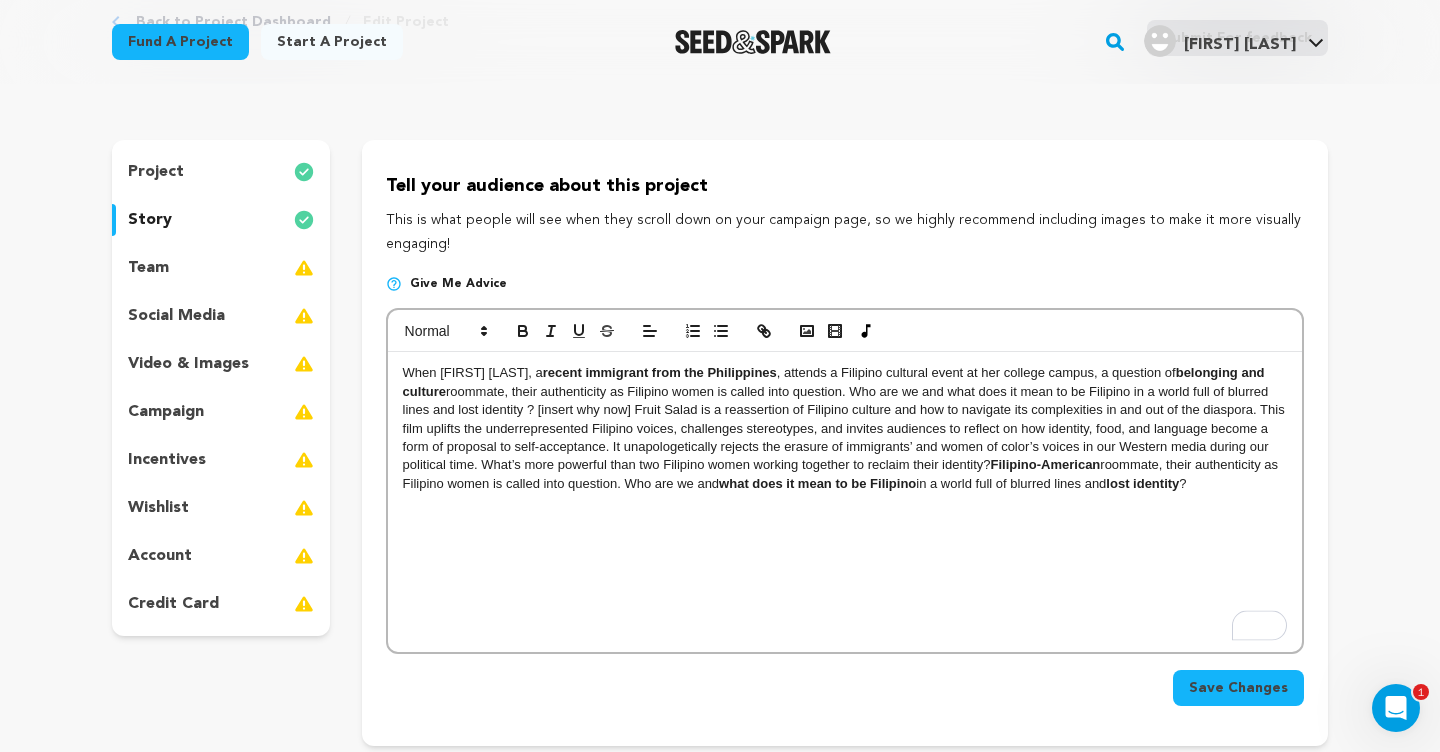 scroll, scrollTop: 0, scrollLeft: 0, axis: both 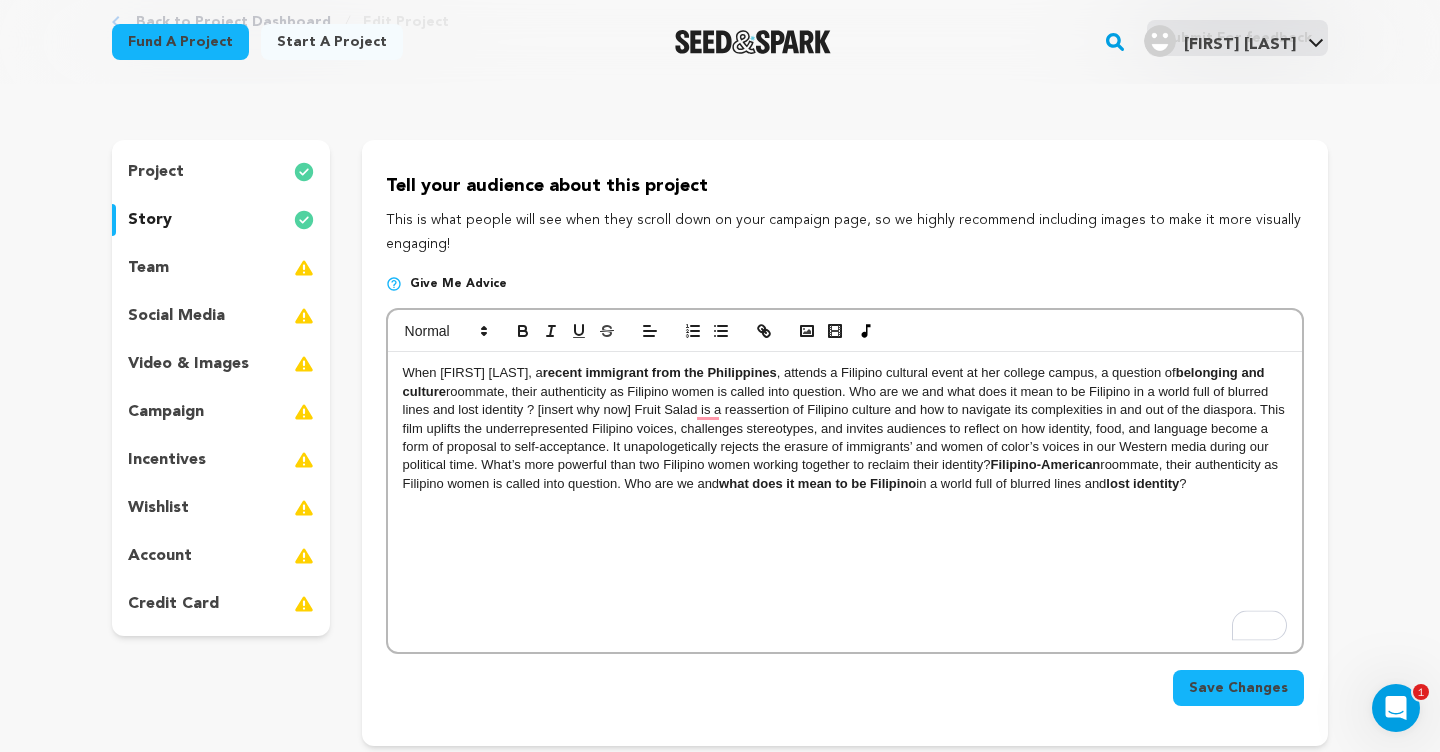 click on "When [FIRST] [LAST], a recent immigrant from the Philippines, attends a Filipino cultural event at her college campus, a question of belonging and culture becomes the highlight of her night. Later that same night, while making a fruit salad with [FIRST], her Filipino-American roommate, their authenticity as Filipino women is called into question. Who are we and what does it mean to be Filipino in a world full of blurred lines and lost identity ?" at bounding box center (845, 502) 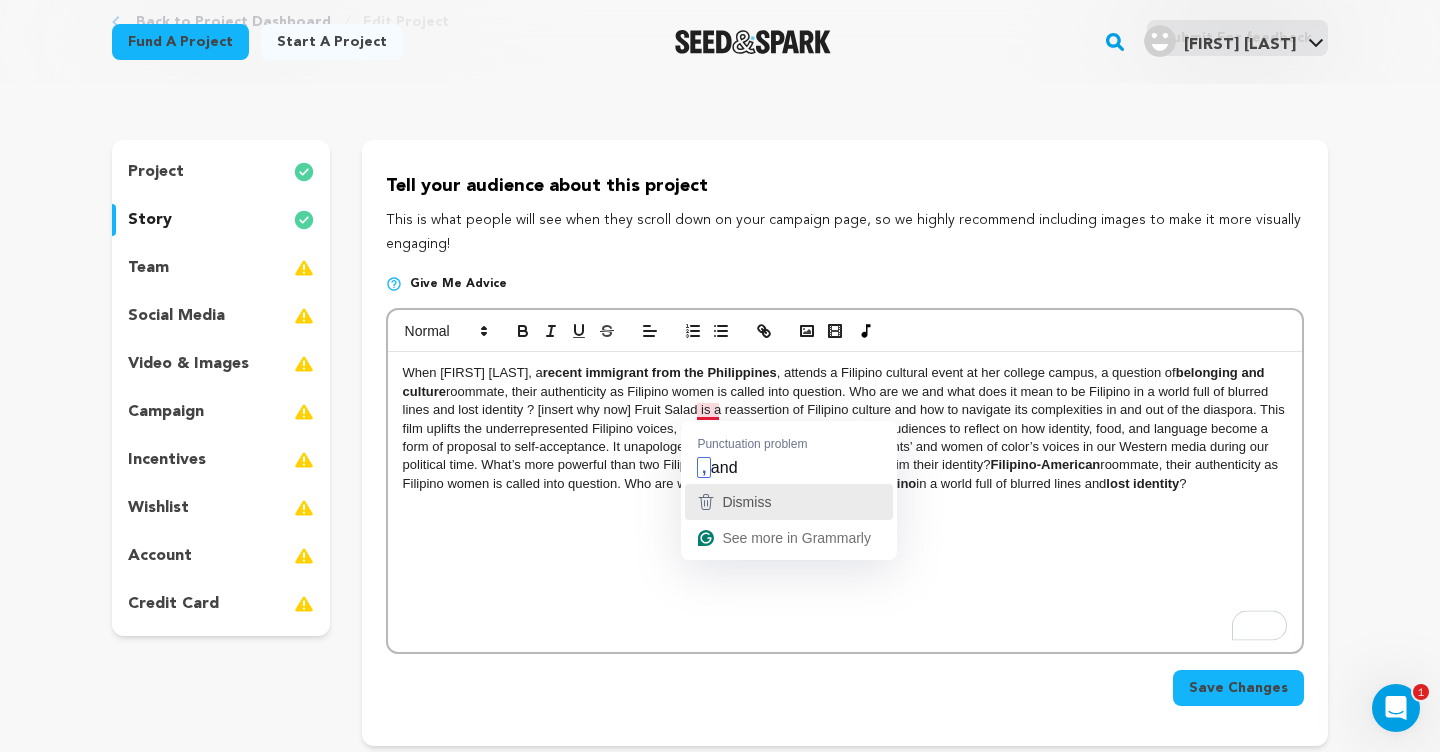 click on "Dismiss" at bounding box center (789, 502) 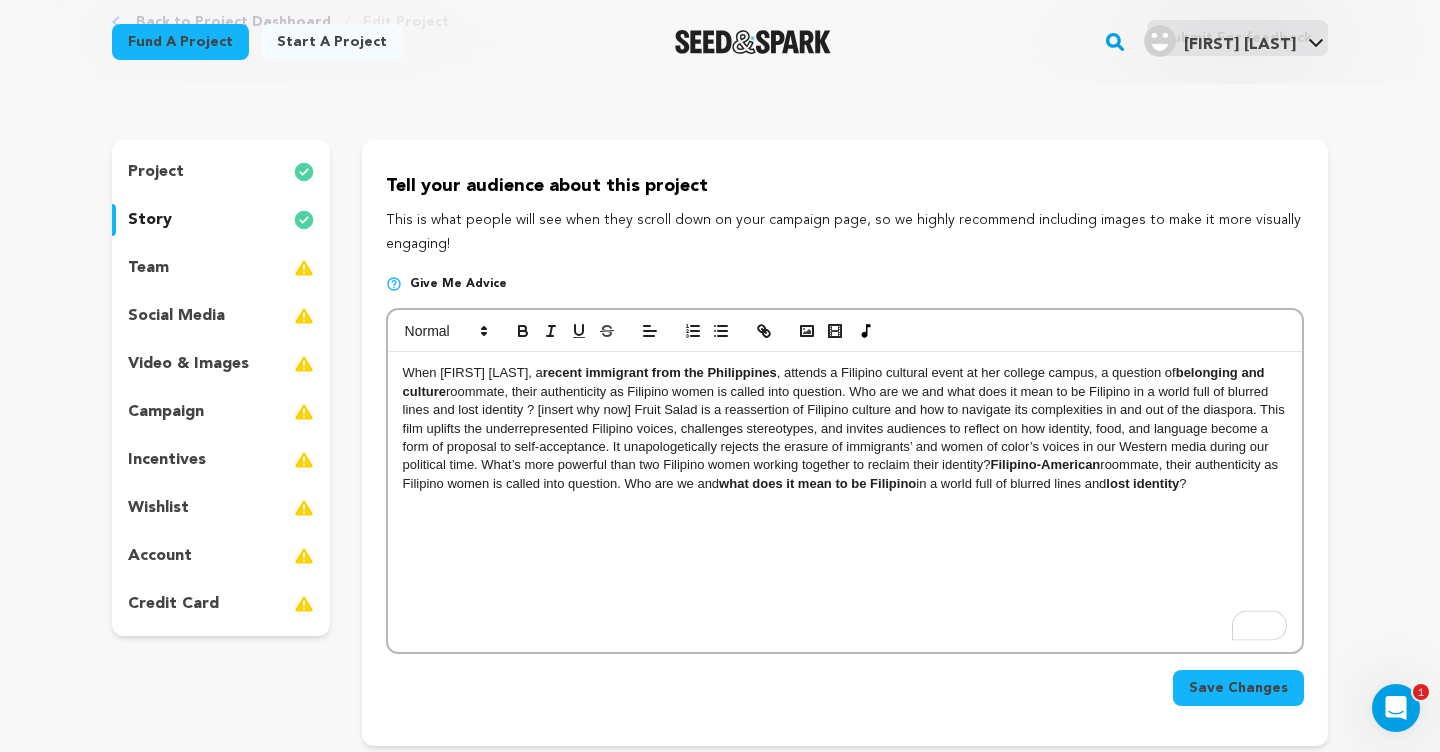 type 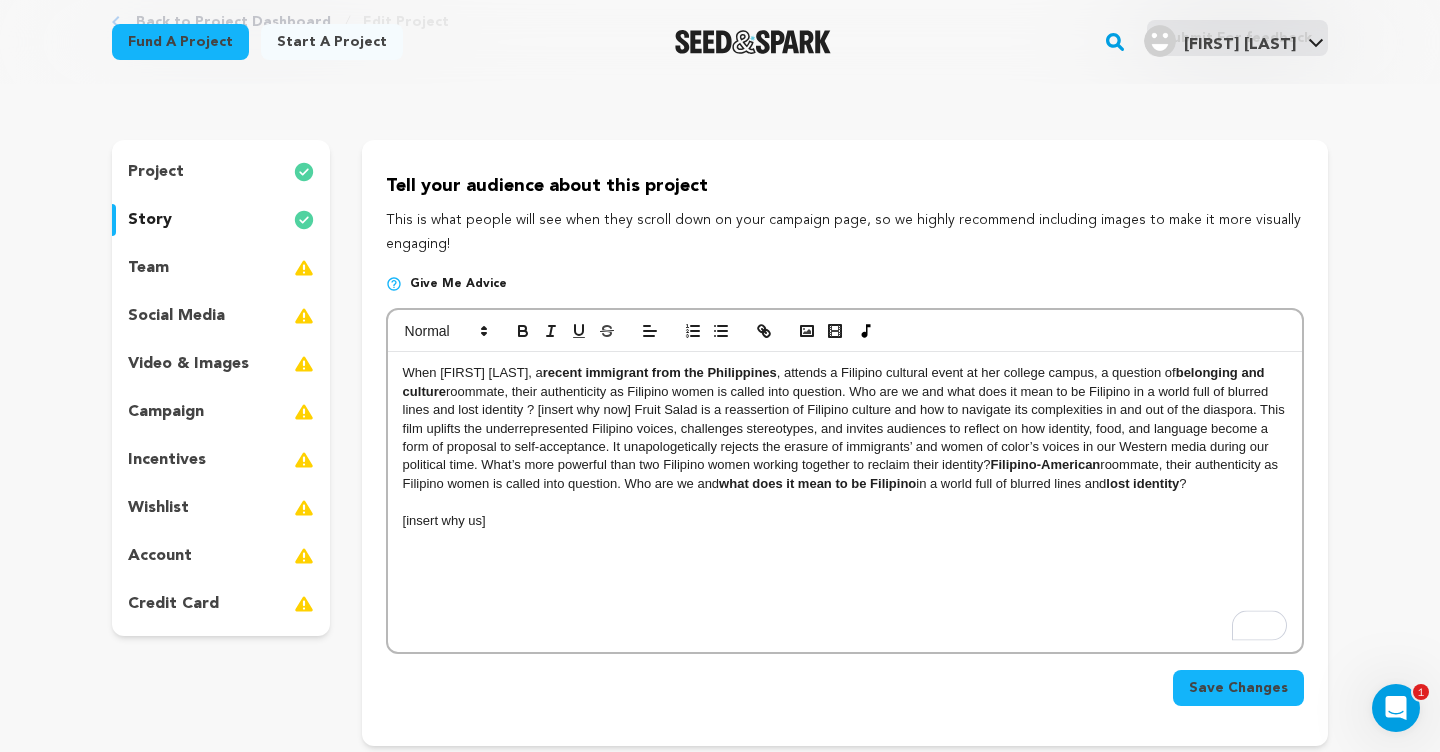 click on "[insert why us]" at bounding box center [444, 520] 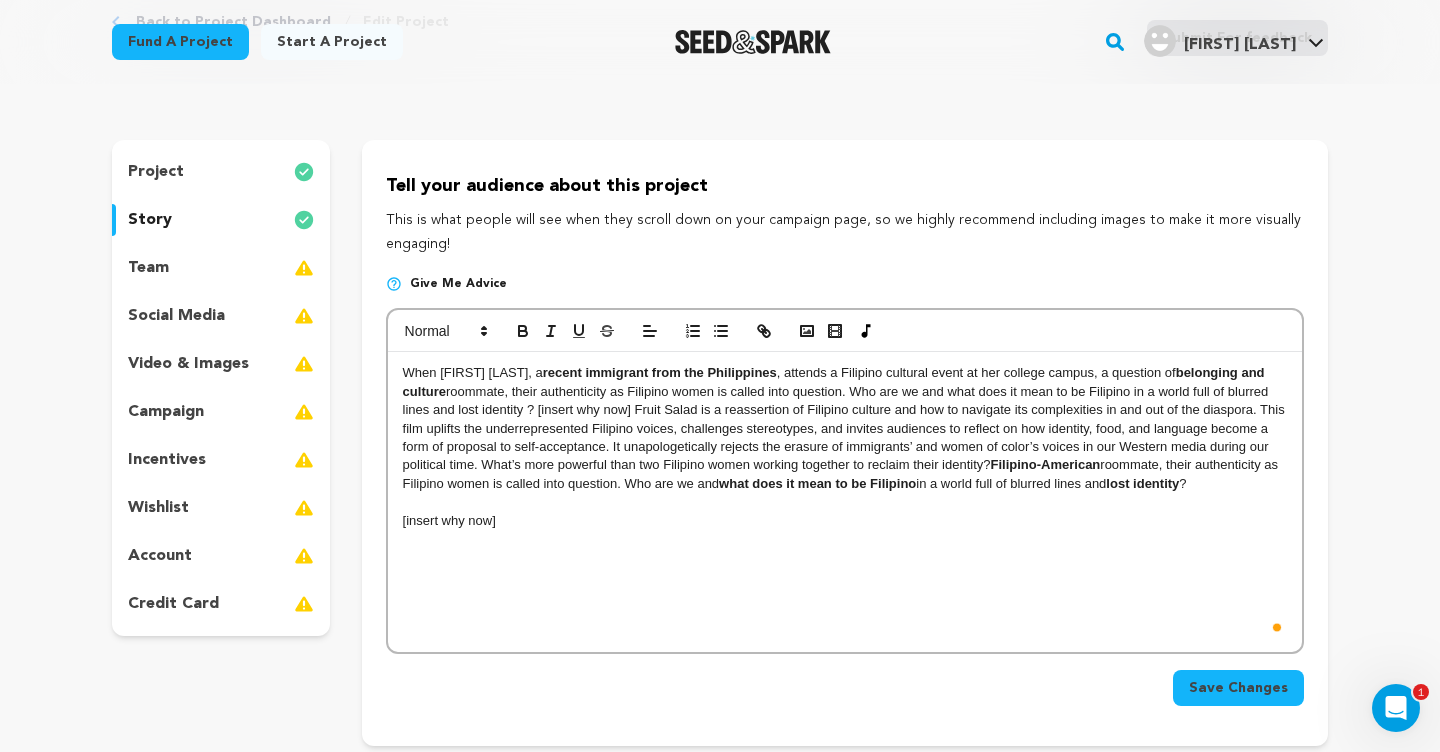 click on "When [FIRST] [LAST], a recent immigrant from the Philippines, attends a Filipino cultural event at her college campus, a question of belonging and culture becomes the highlight of her night. Later that same night, while making a fruit salad with [FIRST], her Filipino-American roommate, their authenticity as Filipino women is called into question. Who are we and what does it mean to be Filipino in a world full of blurred lines and lost identity ? [insert why now]" at bounding box center [845, 502] 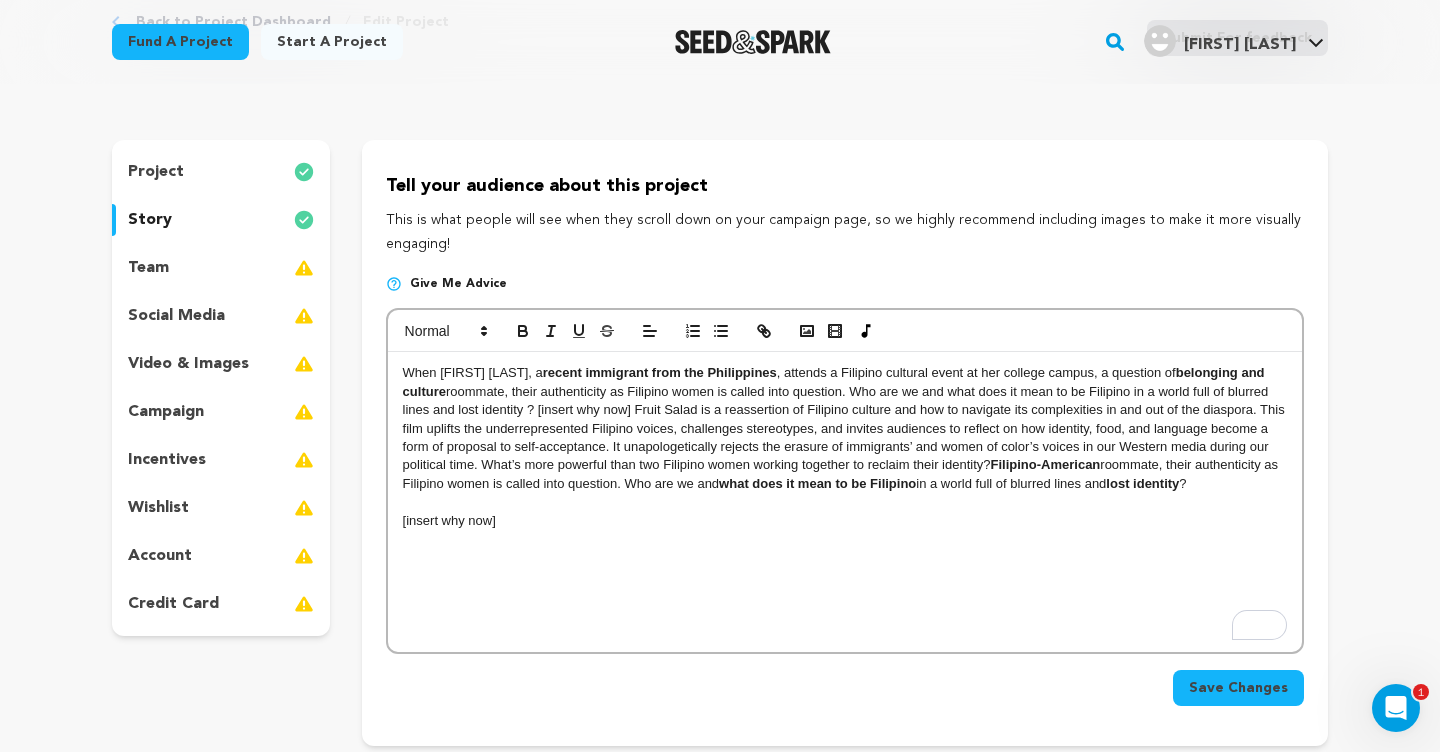 scroll, scrollTop: 0, scrollLeft: 0, axis: both 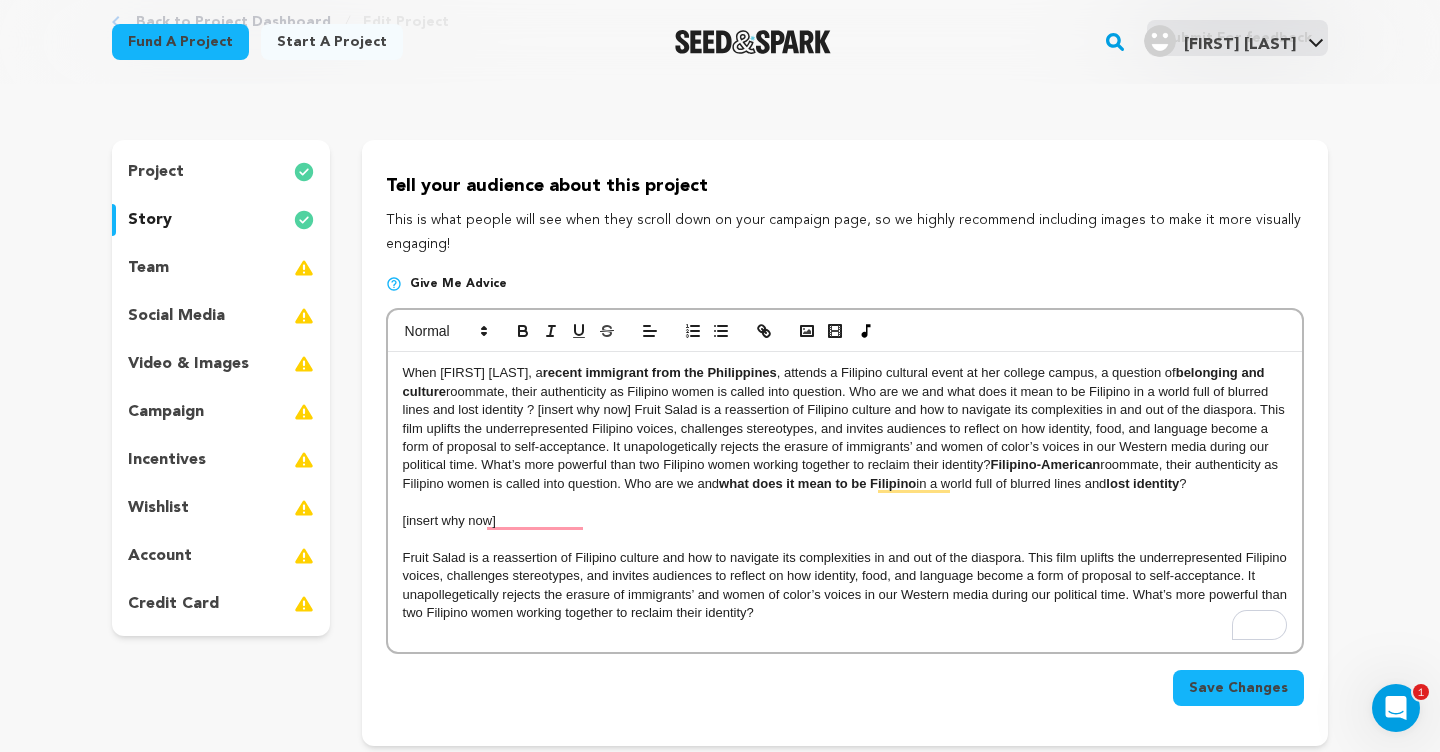 click on "When [FIRST] [LAST], a recent immigrant from the Philippines, attends a Filipino cultural event at her college campus, a question of belonging and culture becomes the highlight of her night. Later that same night, while making a fruit salad with [FIRST], her Filipino-American roommate, their authenticity as Filipino women is called into question. Who are we and what does it mean to be Filipino in a world full of blurred lines and lost identity ? [insert why now] Fruit Salad is a reassertion of Filipino culture and how to navigate its complexities in and out of the diaspora. This film uplifts the underrepresented Filipino voices, challenges stereotypes, and invites audiences to reflect on how identity, food, and language become a form of proposal to self-acceptance. It unapologetically rejects the erasure of immigrants’ and women of color’s voices in our Western media during our political time. What’s more powerful than two Filipino women working together to reclaim their identity?" at bounding box center (845, 502) 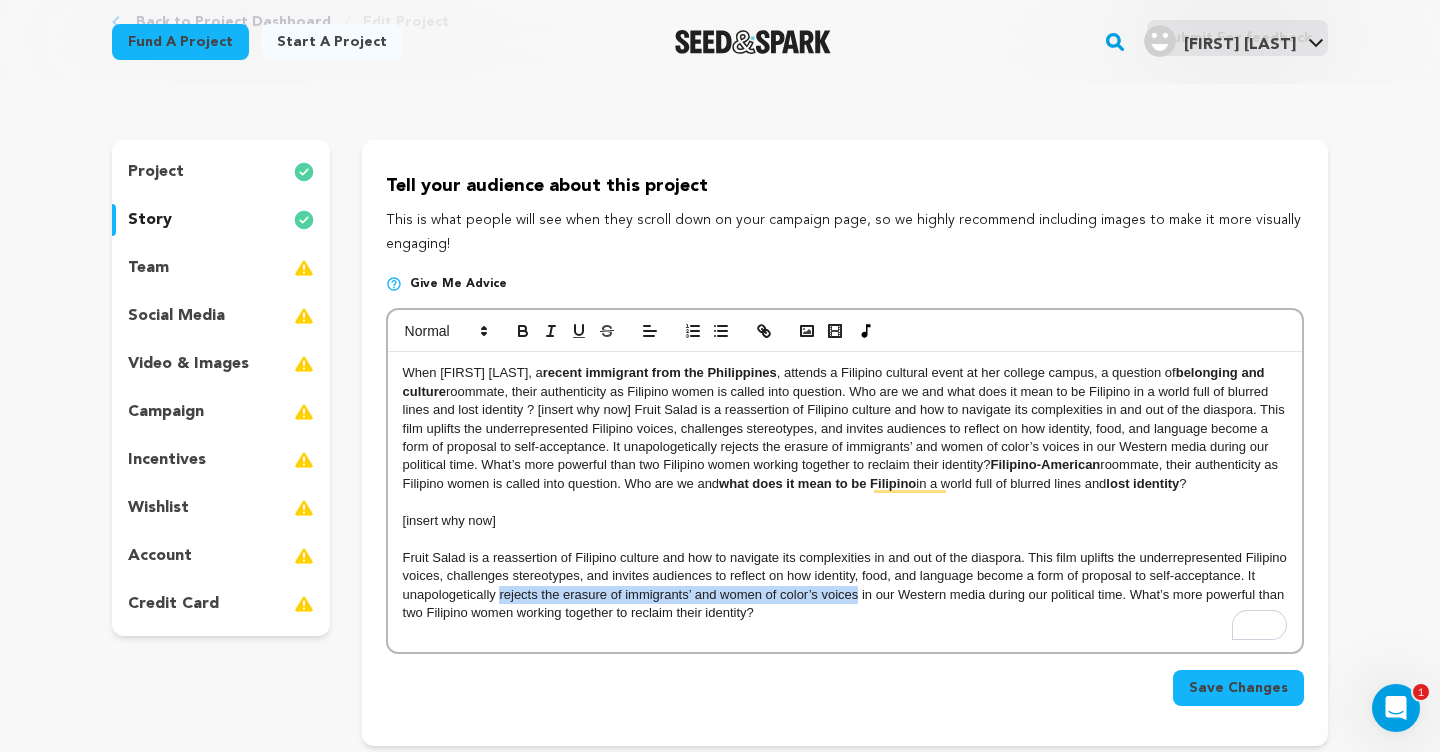 drag, startPoint x: 501, startPoint y: 522, endPoint x: 857, endPoint y: 519, distance: 356.01263 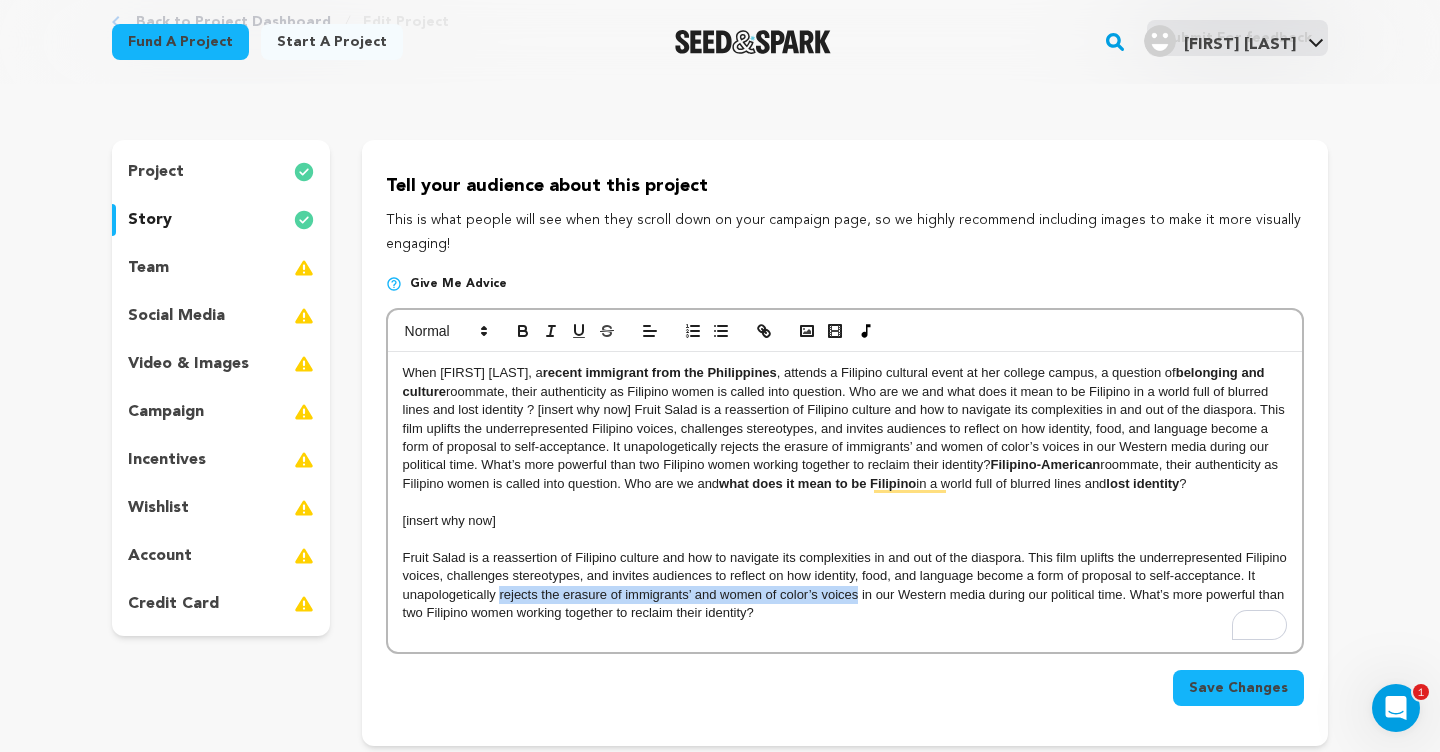 click on "Fruit Salad is a reassertion of Filipino culture and how to navigate its complexities in and out of the diaspora. This film uplifts the underrepresented Filipino voices, challenges stereotypes, and invites audiences to reflect on how identity, food, and language become a form of proposal to self-acceptance. It unapologetically rejects the erasure of immigrants’ and women of color’s voices in our Western media during our political time. What’s more powerful than two Filipino women working together to reclaim their identity?" at bounding box center (845, 586) 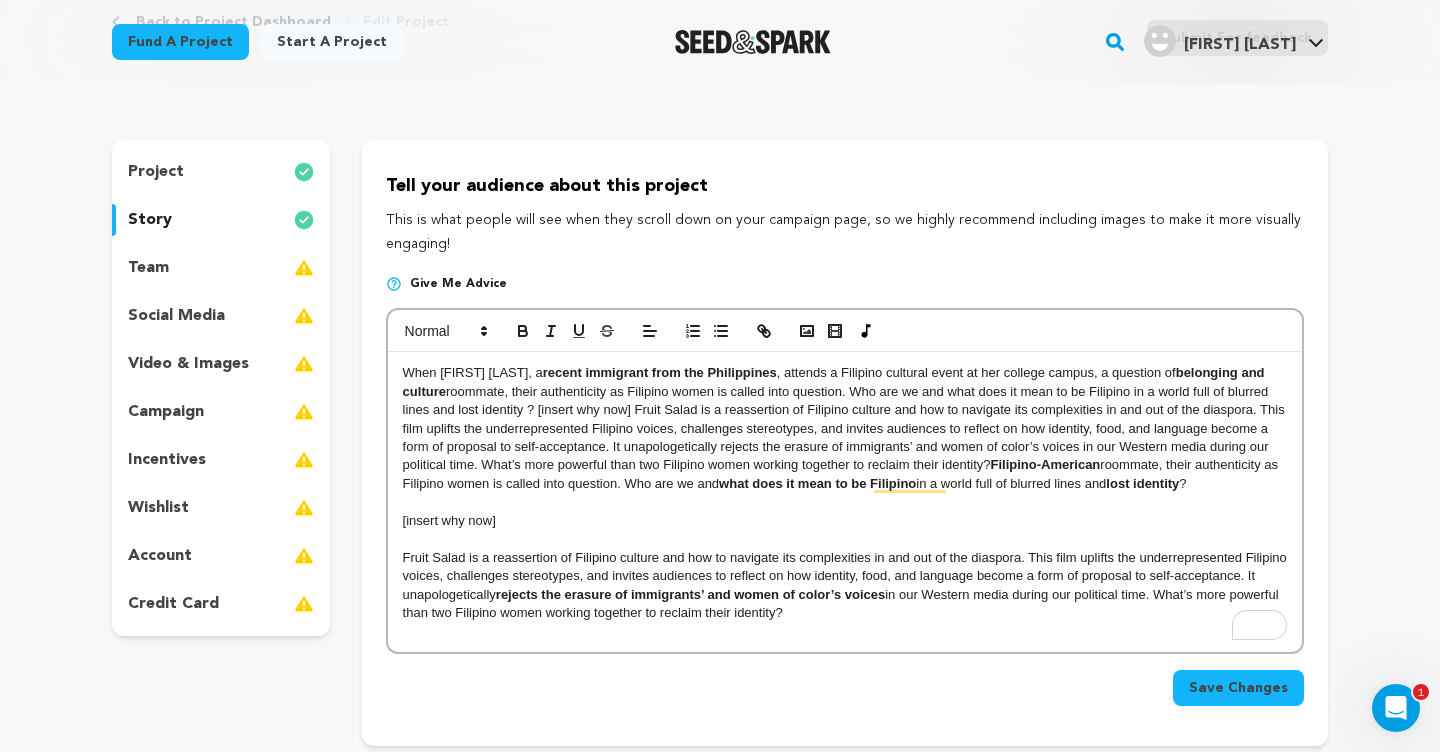 click on "When [FIRST] [LAST], a recent immigrant from the Philippines, attends a Filipino cultural event at her college campus, a question of belonging and culture becomes the highlight of her night. Later that same night, while making a fruit salad with [FIRST], her Filipino-American roommate, their authenticity as Filipino women is called into question. Who are we and what does it mean to be Filipino in a world full of blurred lines and lost identity ? [insert why now] Fruit Salad is a reassertion of Filipino culture and how to navigate its complexities in and out of the diaspora. This film uplifts the underrepresented Filipino voices, challenges stereotypes, and invites audiences to reflect on how identity, food, and language become a form of proposal to self-acceptance. It unapologetically rejects the erasure of immigrants’ and women of color’s voices in our Western media during our political time. What’s more powerful than two Filipino women working together to reclaim their identity?" at bounding box center (845, 502) 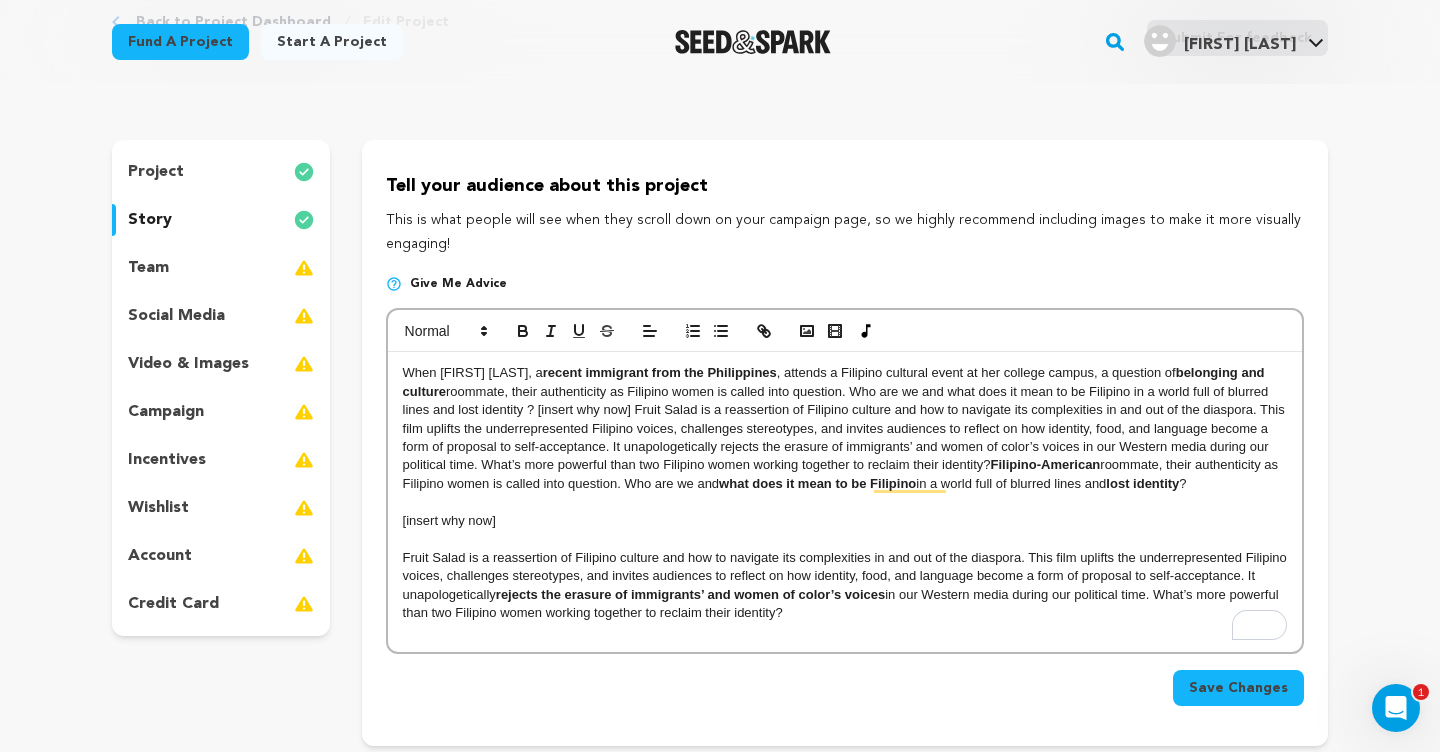 drag, startPoint x: 431, startPoint y: 542, endPoint x: 783, endPoint y: 535, distance: 352.0696 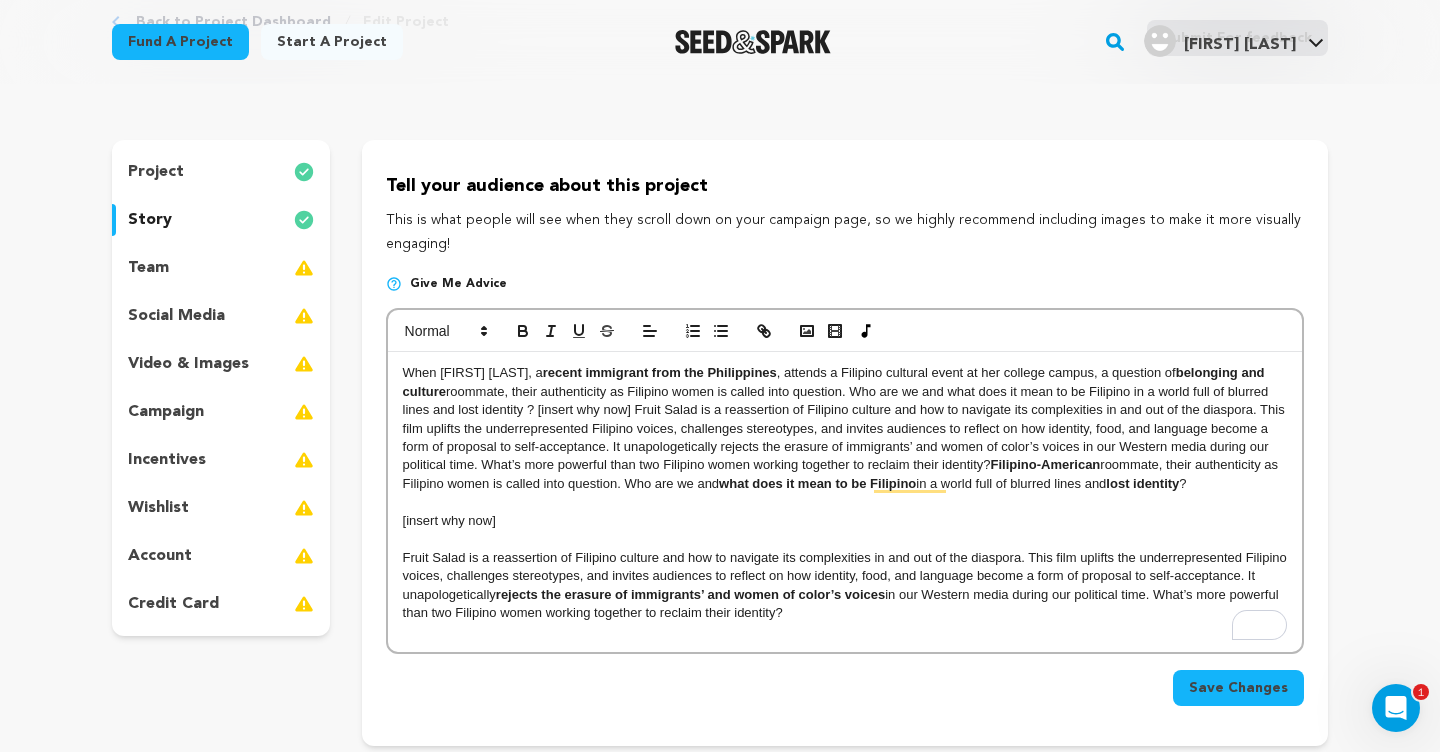 click on "Fruit Salad is a reassertion of Filipino culture and how to navigate its complexities in and out of the diaspora. This film uplifts the underrepresented Filipino voices, challenges stereotypes, and invites audiences to reflect on how identity, food, and language become a form of proposal to self-acceptance. It unapologetically  rejects the erasure of immigrants’ and women of color’s voices  in our Western media during our political time. What’s more powerful than two Filipino women working together to reclaim their identity?" at bounding box center [845, 586] 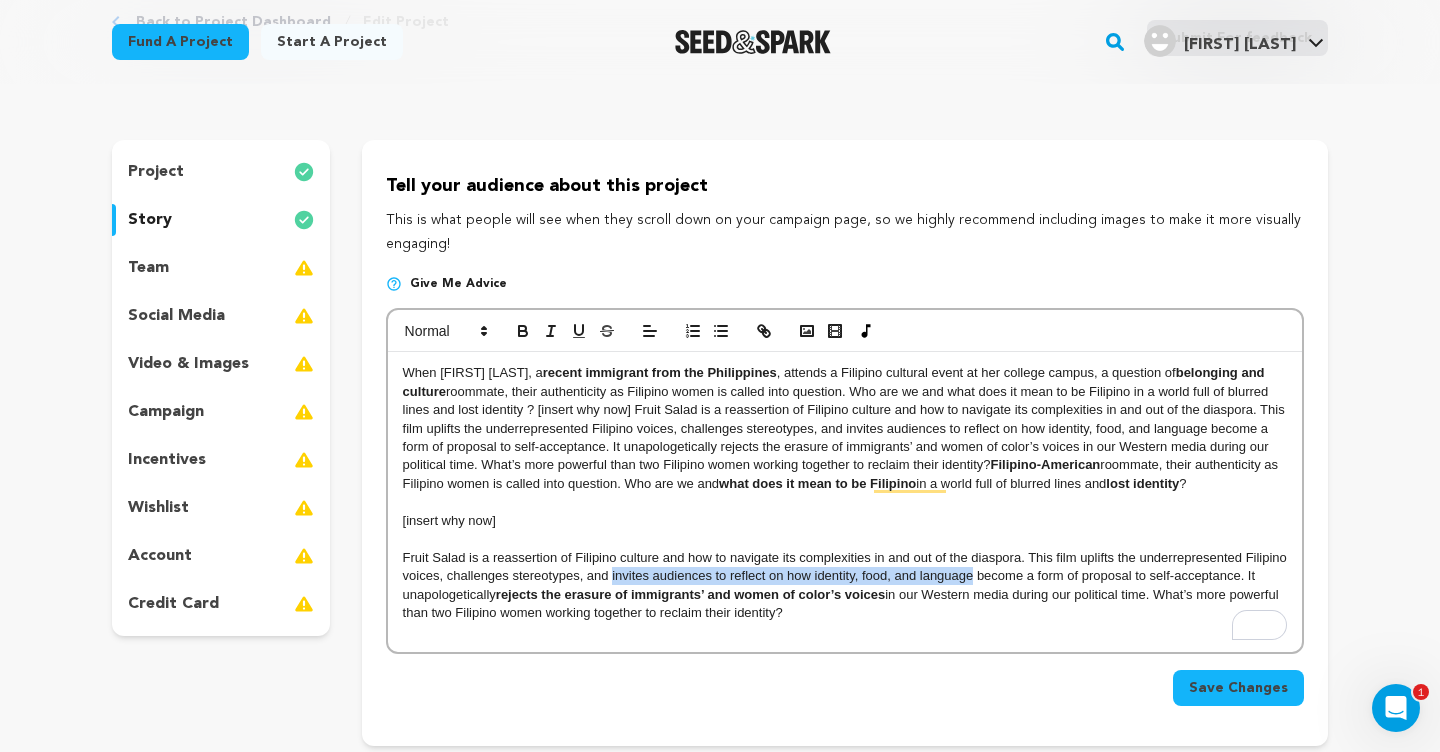 drag, startPoint x: 613, startPoint y: 502, endPoint x: 972, endPoint y: 500, distance: 359.00558 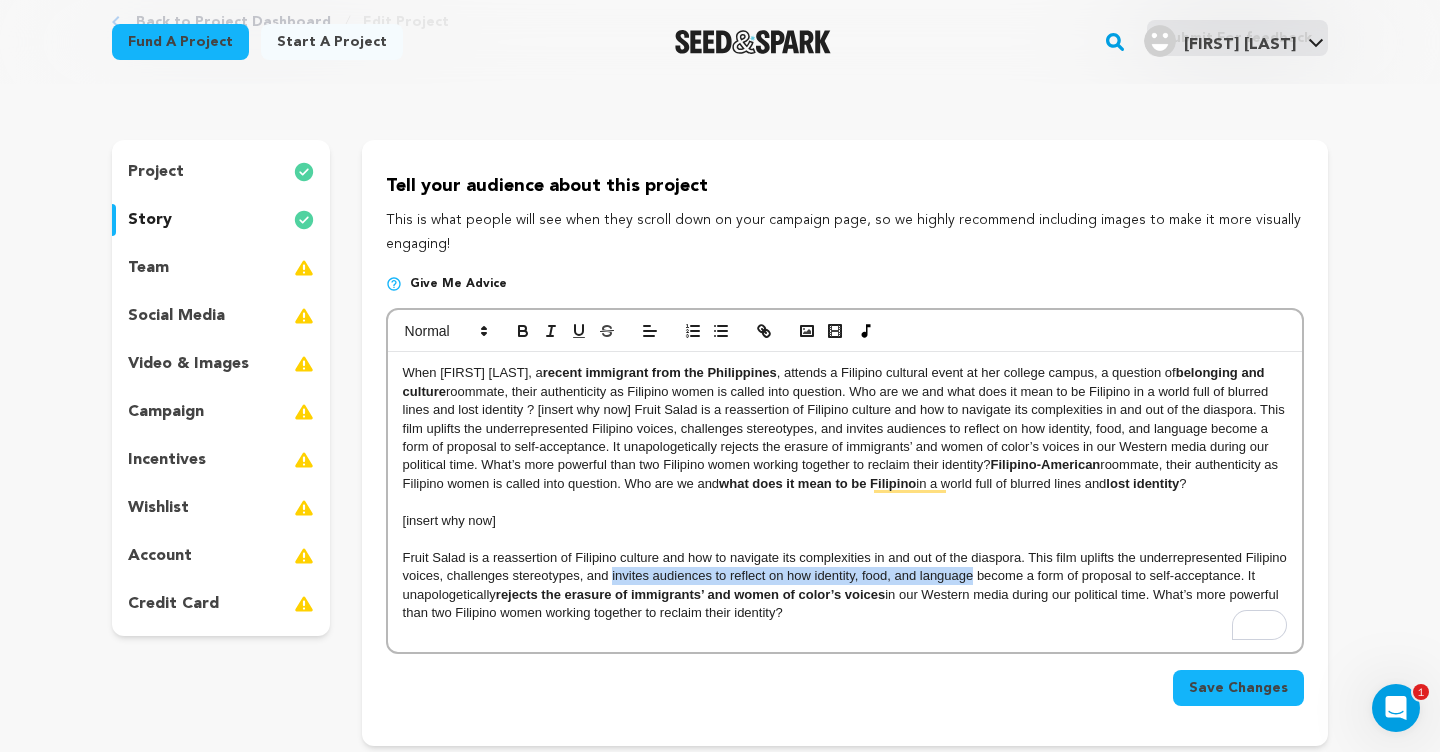 click on "Fruit Salad is a reassertion of Filipino culture and how to navigate its complexities in and out of the diaspora. This film uplifts the underrepresented Filipino voices, challenges stereotypes, and invites audiences to reflect on how identity, food, and language become a form of proposal to self-acceptance. It unapologetically  rejects the erasure of immigrants’ and women of color’s voices  in our Western media during our political time. What’s more powerful than two Filipino women working together to reclaim their identity?" at bounding box center (845, 586) 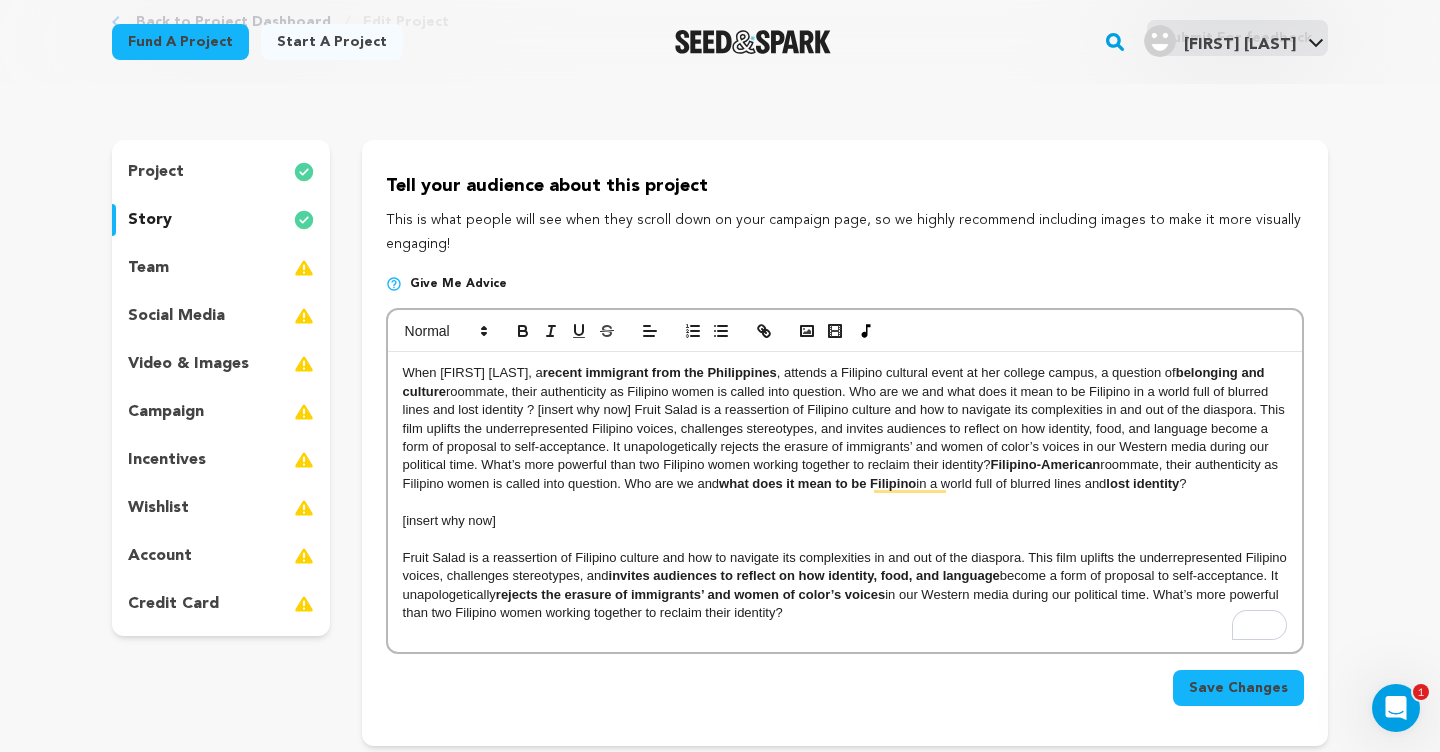 click on "When [FIRST] [LAST], a recent immigrant from the Philippines, attends a Filipino cultural event at her college campus, a question of belonging and culture becomes the highlight of her night. Later that same night, while making a fruit salad with [FIRST], her Filipino-American roommate, their authenticity as Filipino women is called into question. Who are we and what does it mean to be Filipino in a world full of blurred lines and lost identity ? [insert why now] Fruit Salad is a reassertion of Filipino culture and how to navigate its complexities in and out of the diaspora. This film uplifts the underrepresented Filipino voices, challenges stereotypes, and invites audiences to reflect on how identity, food, and language become a form of proposal to self-acceptance. It unapologetically rejects the erasure of immigrants’ and women of color’s voices in our Western media during our political time. What’s more powerful than two Filipino women working together to reclaim their identity?" at bounding box center (845, 502) 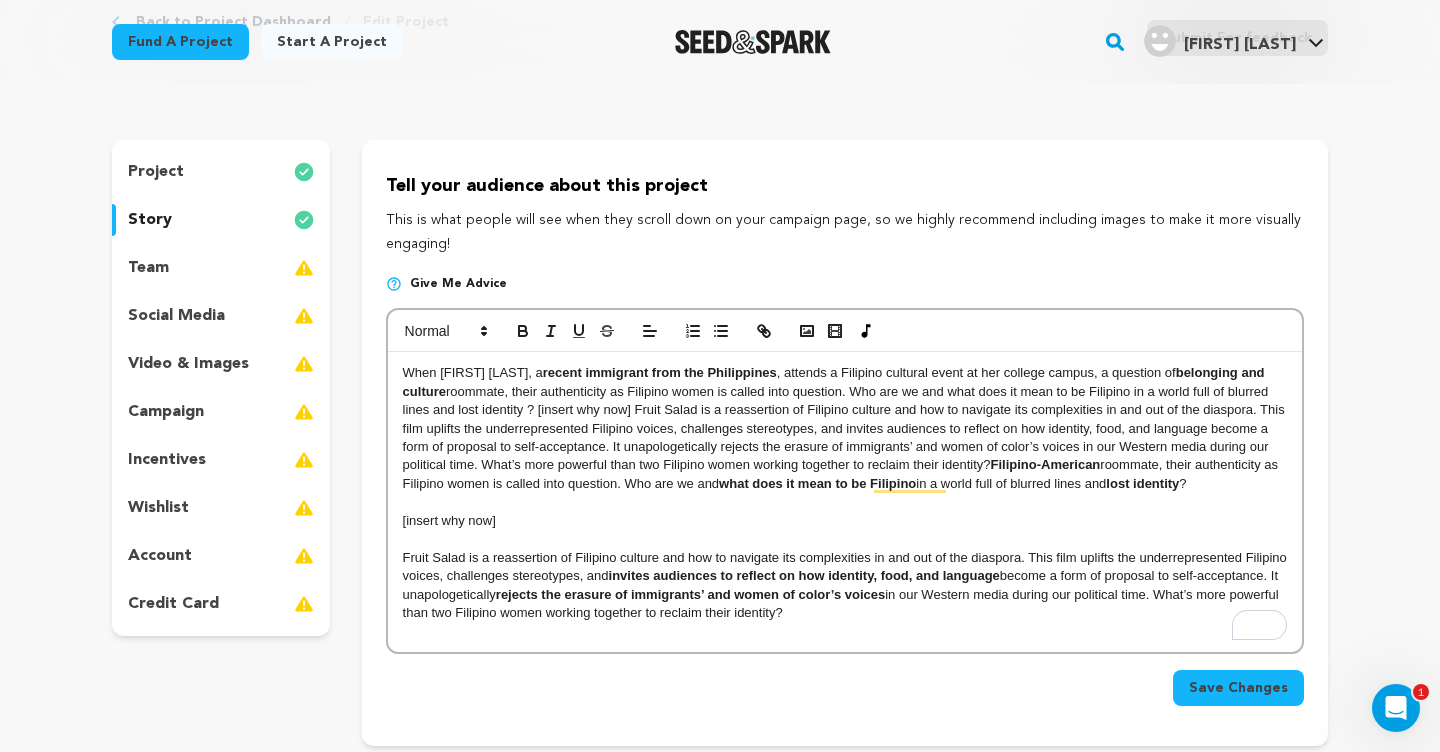 scroll, scrollTop: 235, scrollLeft: 0, axis: vertical 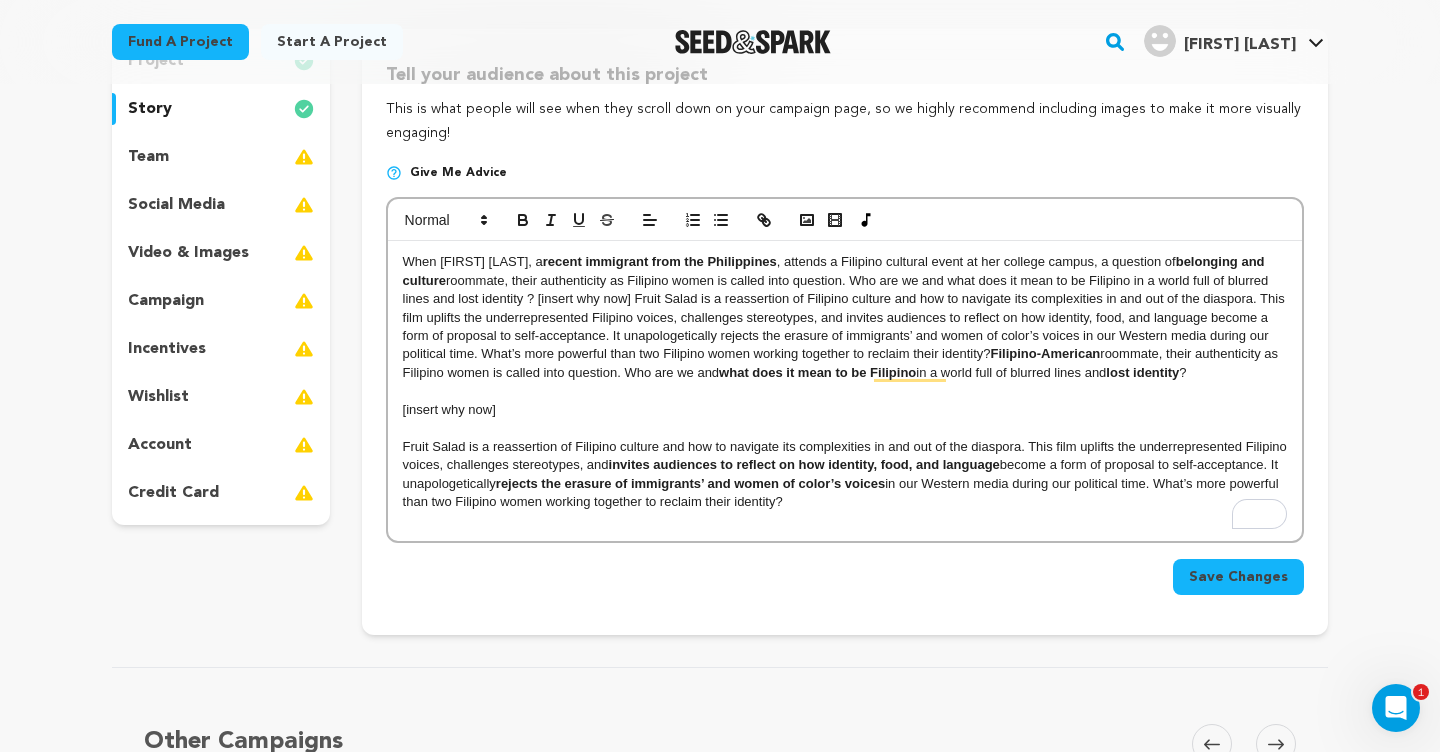 click at bounding box center [845, 428] 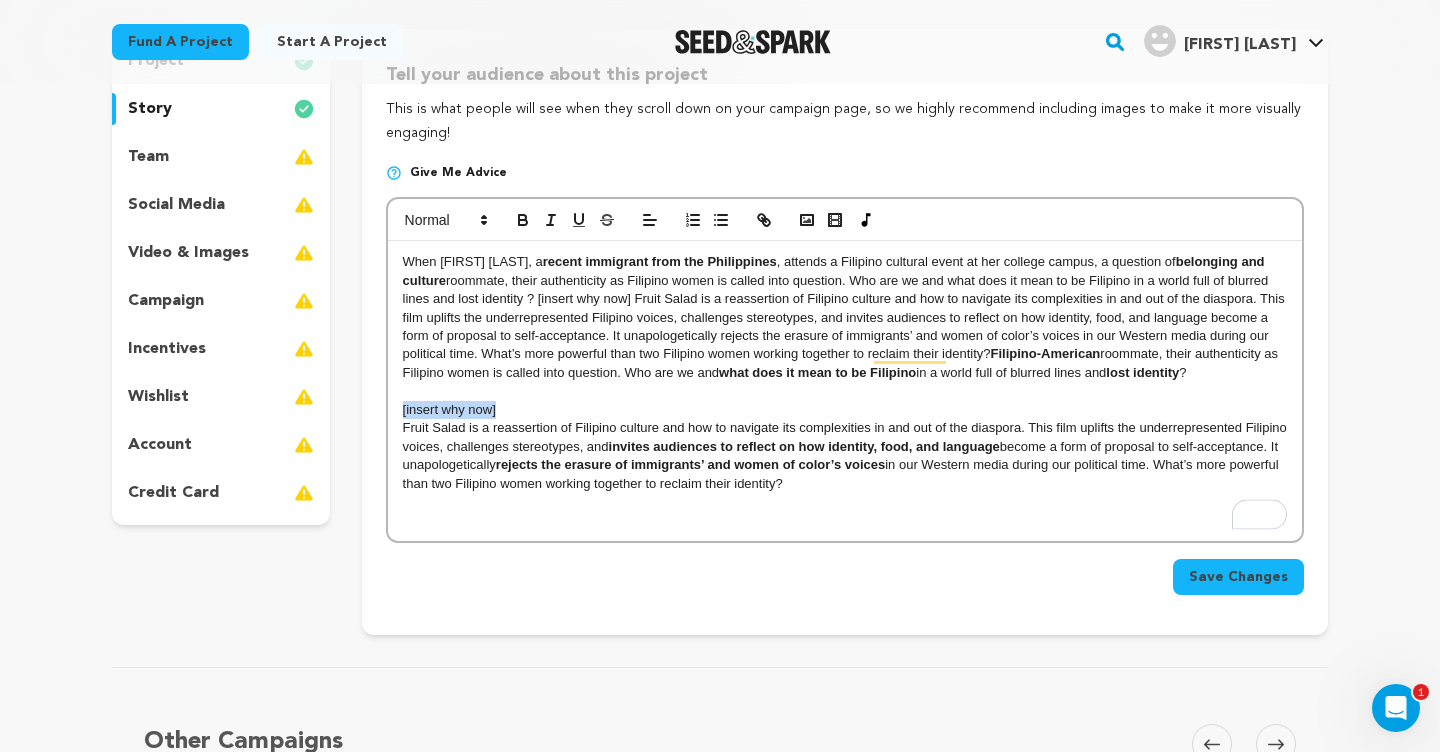 drag, startPoint x: 514, startPoint y: 329, endPoint x: 394, endPoint y: 328, distance: 120.004166 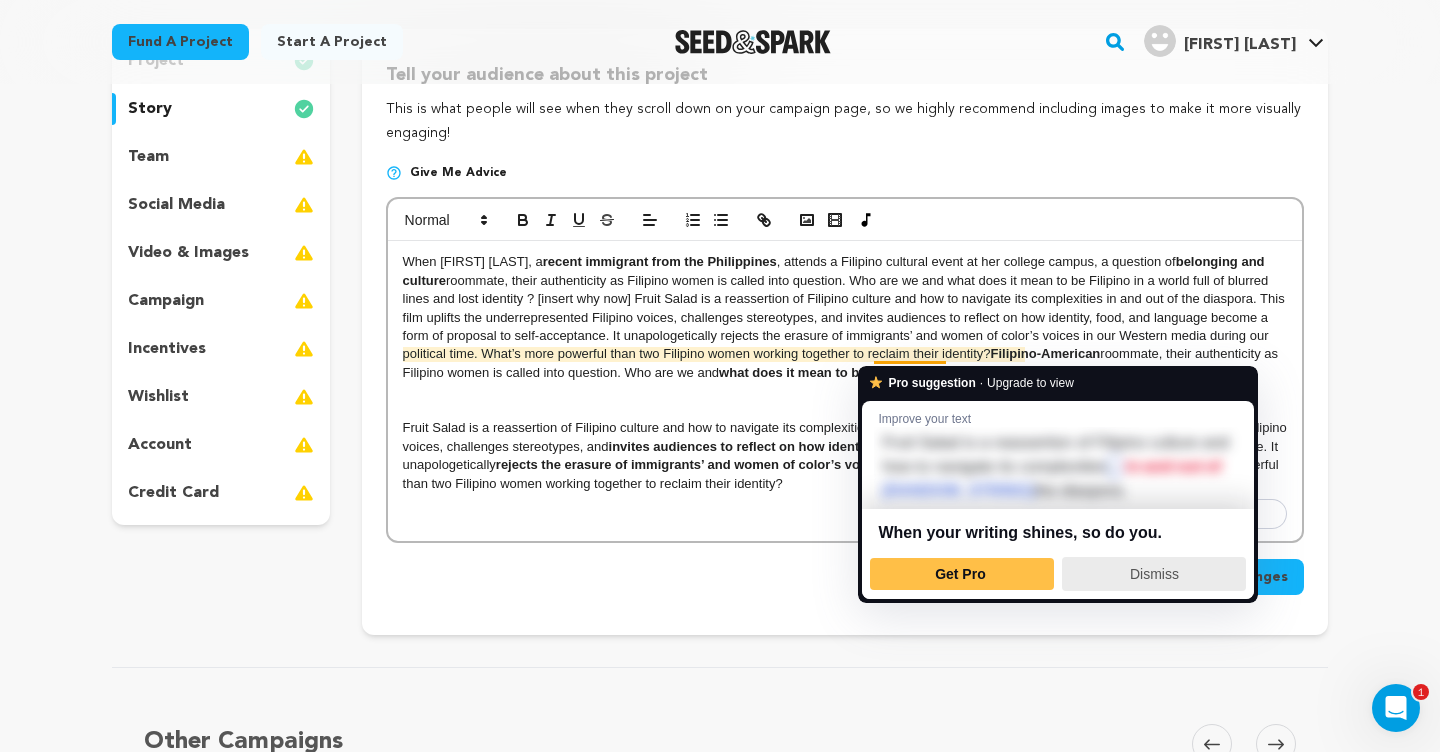 click on "Dismiss" at bounding box center (1154, 574) 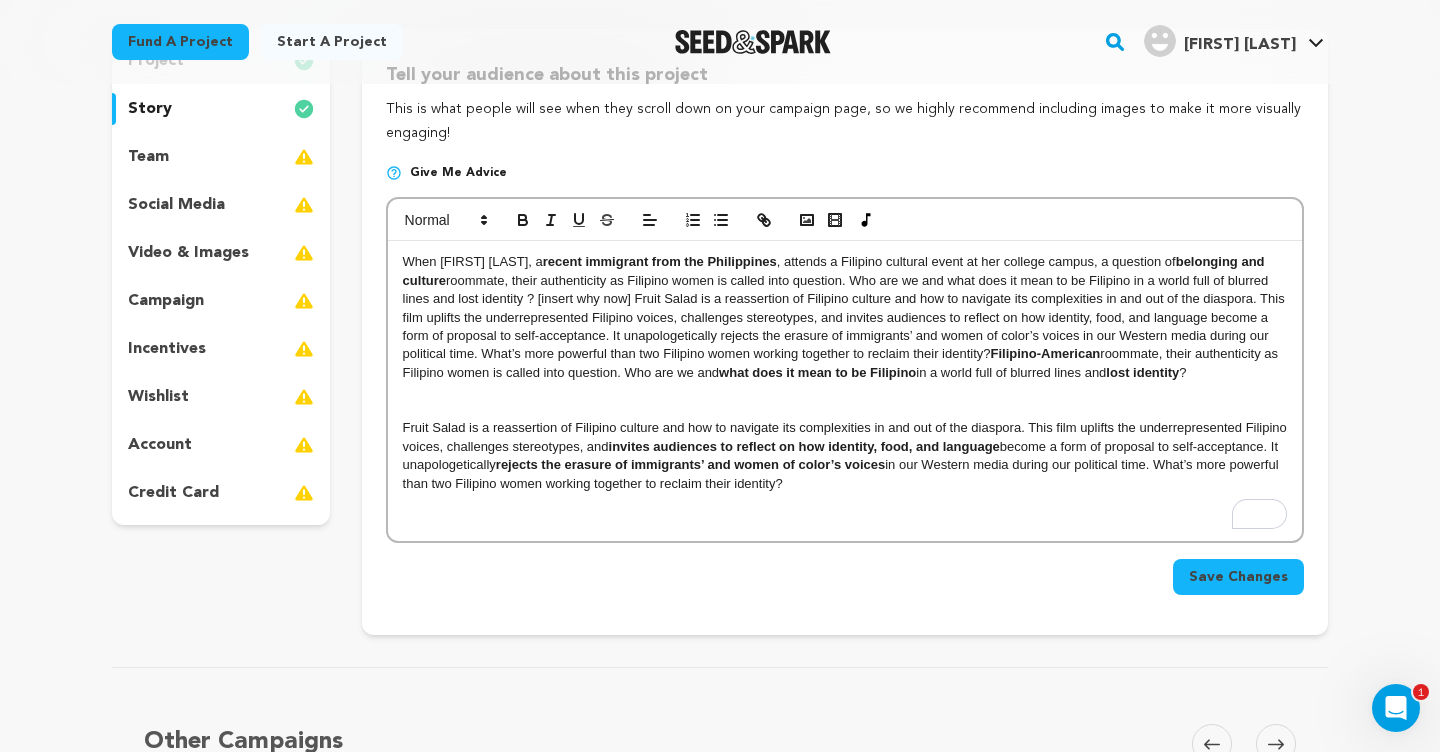 click on "Save Changes" at bounding box center (1238, 577) 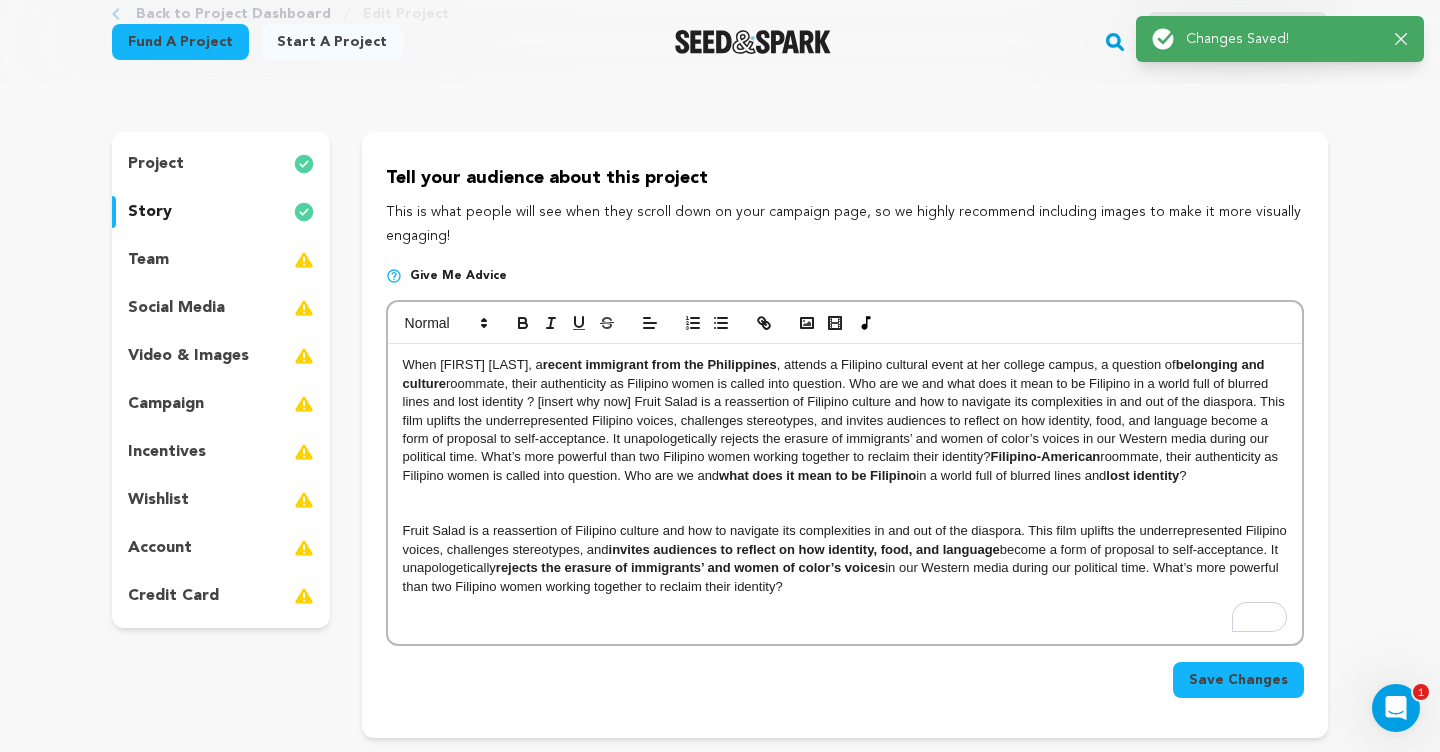 scroll, scrollTop: 164, scrollLeft: 0, axis: vertical 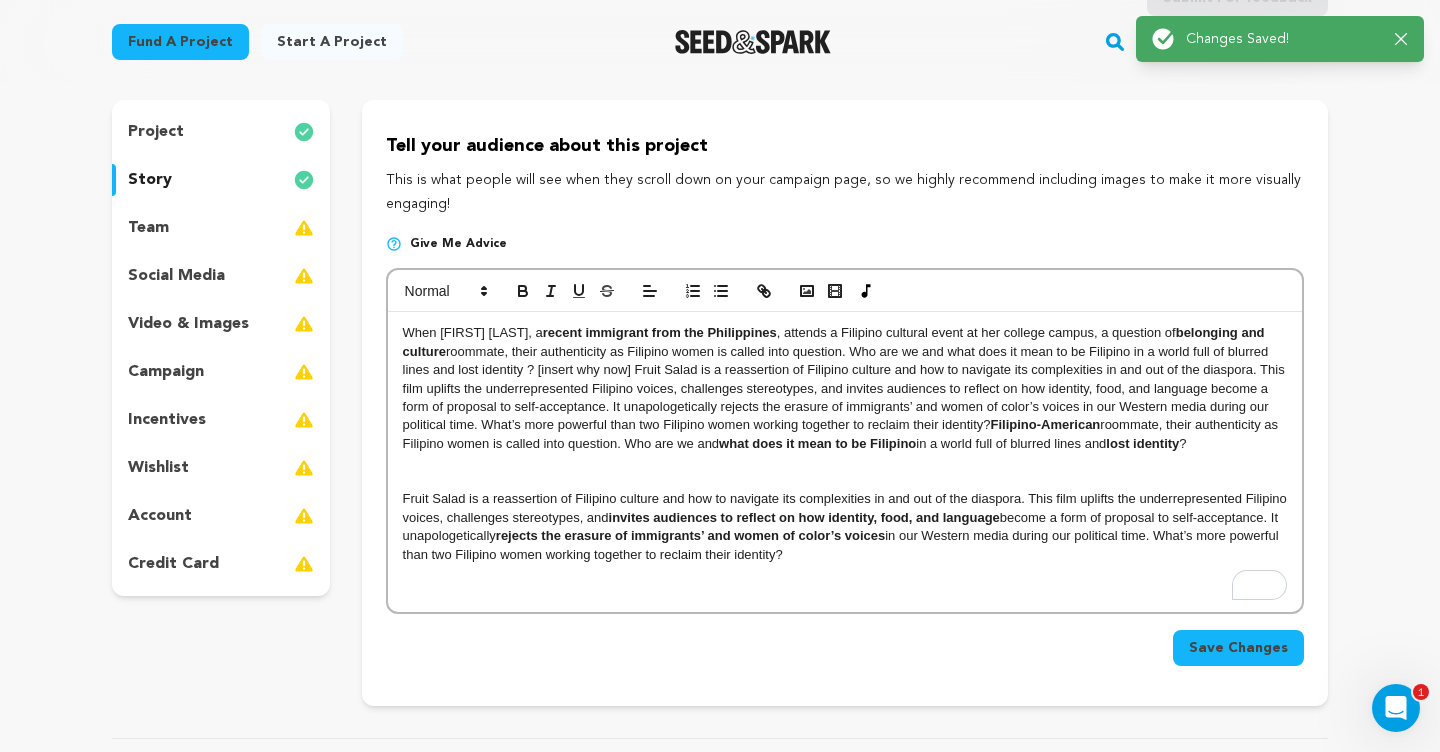 click on "When [FIRST] [LAST], a recent immigrant from the Philippines, attends a Filipino cultural event at her college campus, a question of belonging and culture becomes the highlight of her night. Later that same night, while making a fruit salad with [FIRST], her Filipino-American roommate, their authenticity as Filipino women is called into question. Who are we and what does it mean to be Filipino in a world full of blurred lines and lost identity ? Fruit Salad is a reassertion of Filipino culture and how to navigate its complexities in and out of the diaspora. This film uplifts the underrepresented Filipino voices, challenges stereotypes, and invites audiences to reflect on how identity, food, and language become a form of proposal to self-acceptance. It unapologetically rejects the erasure of immigrants’ and women of color’s voices in our Western media during our political time. What’s more powerful than two Filipino women working together to reclaim their identity?" at bounding box center (845, 462) 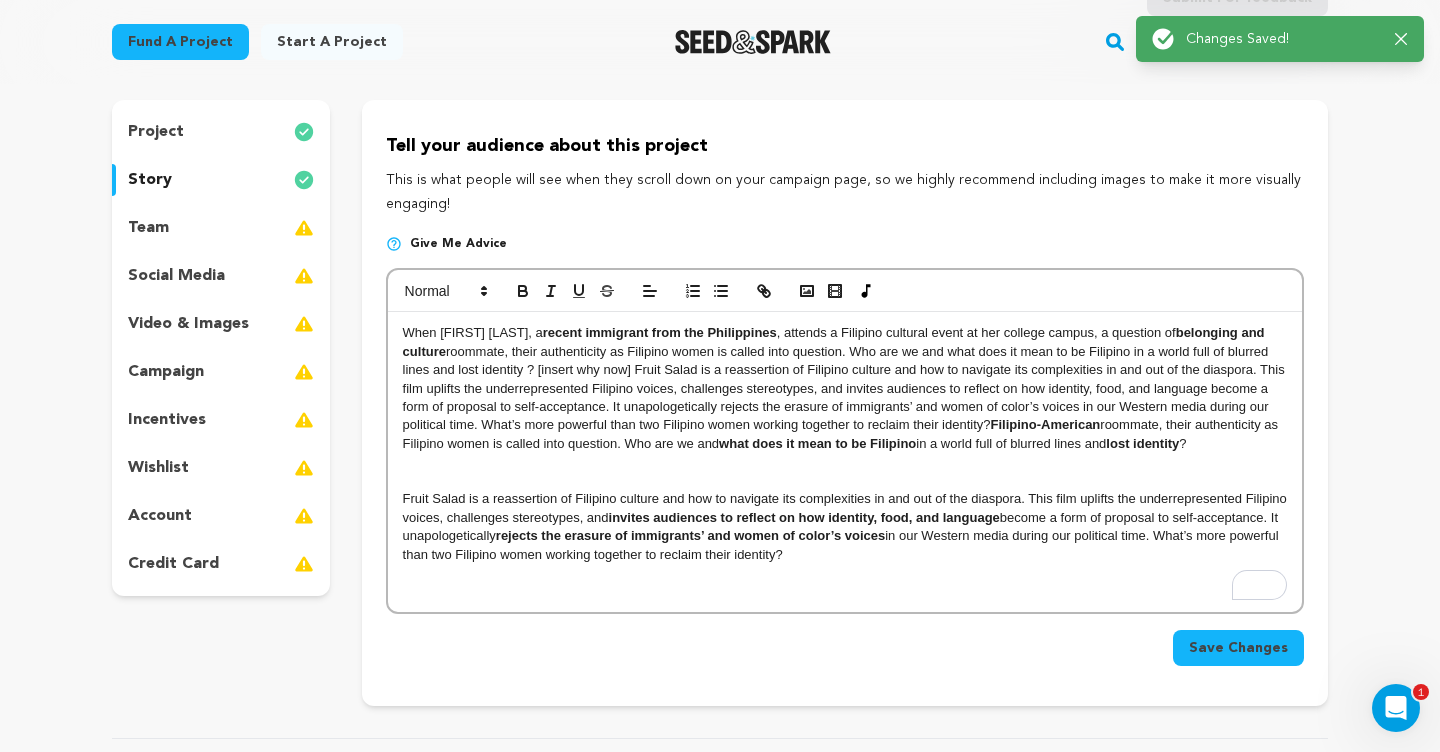 click on "When [FIRST] [LAST], a recent immigrant from the Philippines, attends a Filipino cultural event at her college campus, a question of belonging and culture becomes the highlight of her night. Later that same night, while making a fruit salad with [FIRST], her Filipino-American roommate, their authenticity as Filipino women is called into question. Who are we and what does it mean to be Filipino in a world full of blurred lines and lost identity ? Fruit Salad is a reassertion of Filipino culture and how to navigate its complexities in and out of the diaspora. This film uplifts the underrepresented Filipino voices, challenges stereotypes, and invites audiences to reflect on how identity, food, and language become a form of proposal to self-acceptance. It unapologetically rejects the erasure of immigrants’ and women of color’s voices in our Western media during our political time. What’s more powerful than two Filipino women working together to reclaim their identity?" at bounding box center (845, 462) 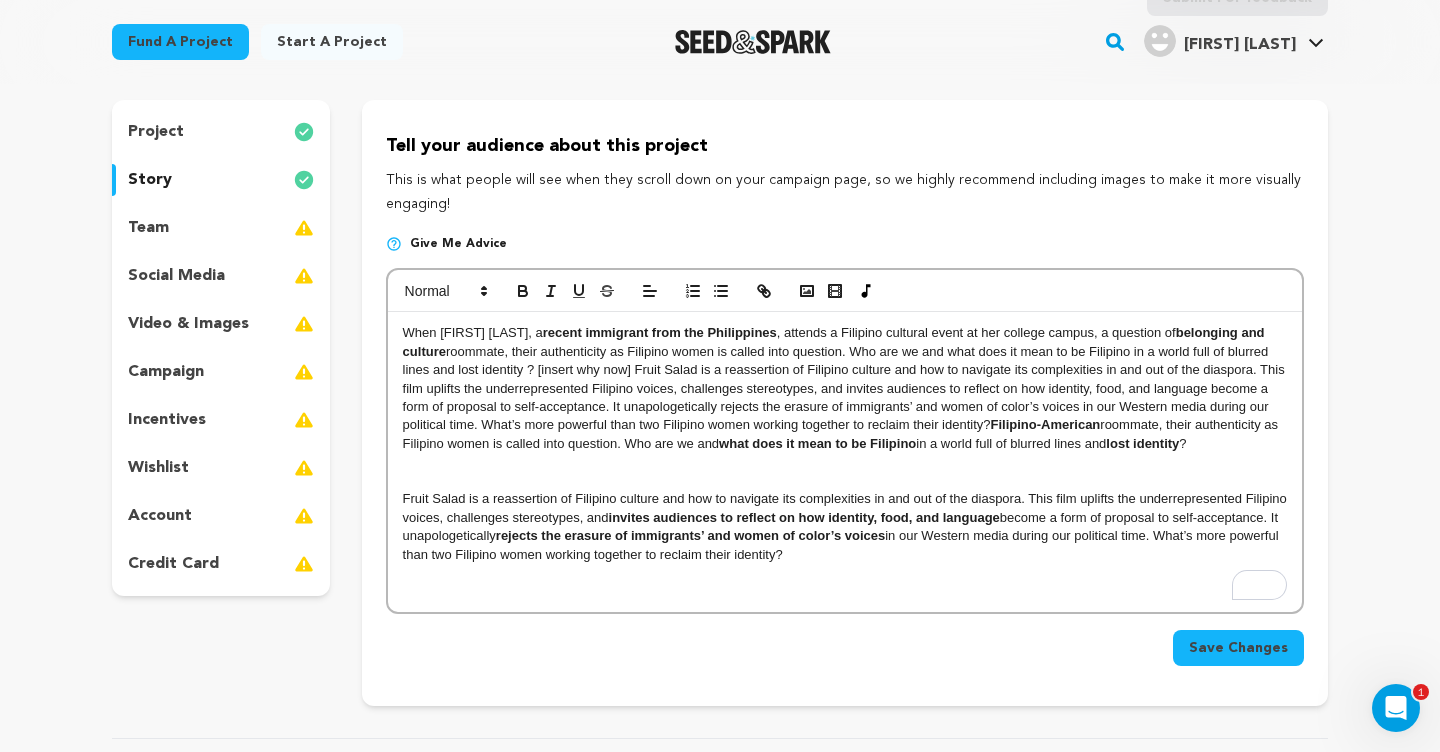 click on "team" at bounding box center (221, 228) 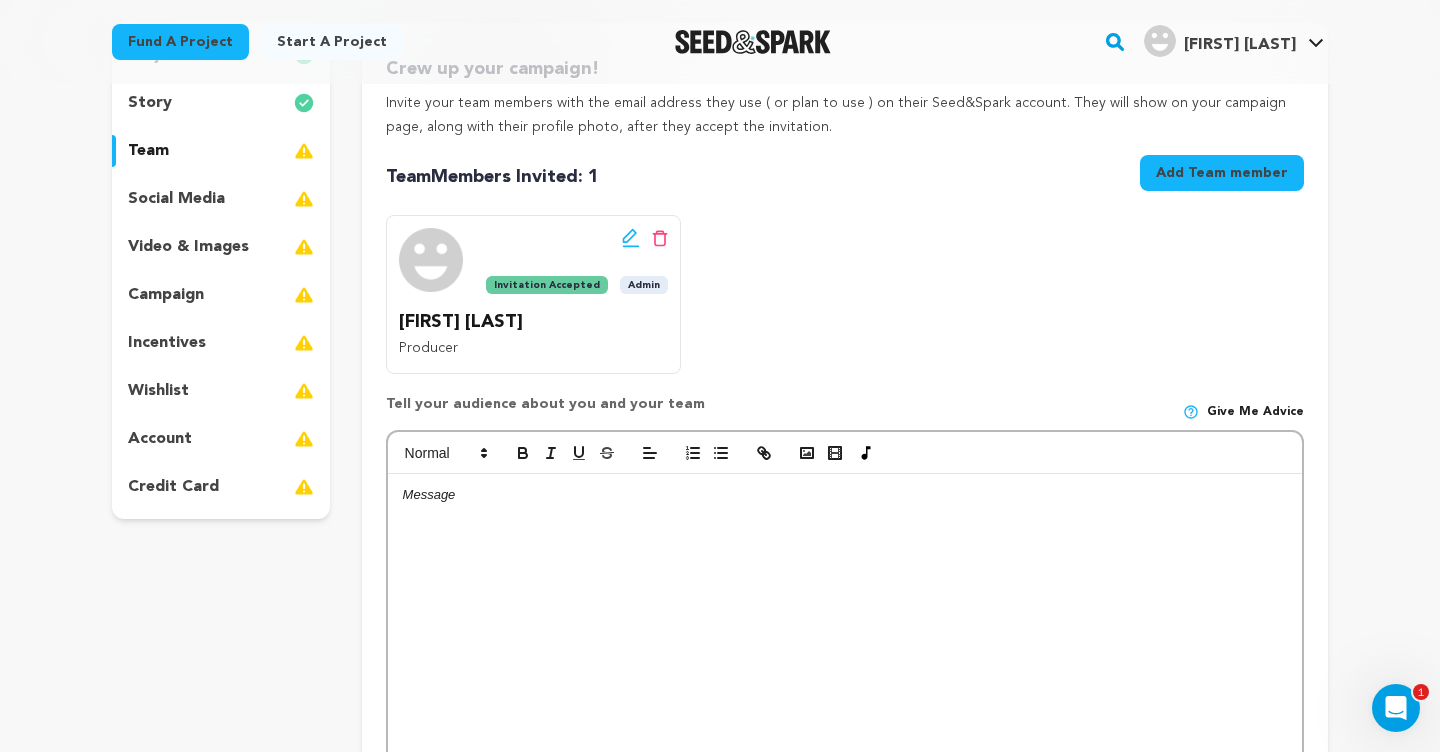 scroll, scrollTop: 264, scrollLeft: 0, axis: vertical 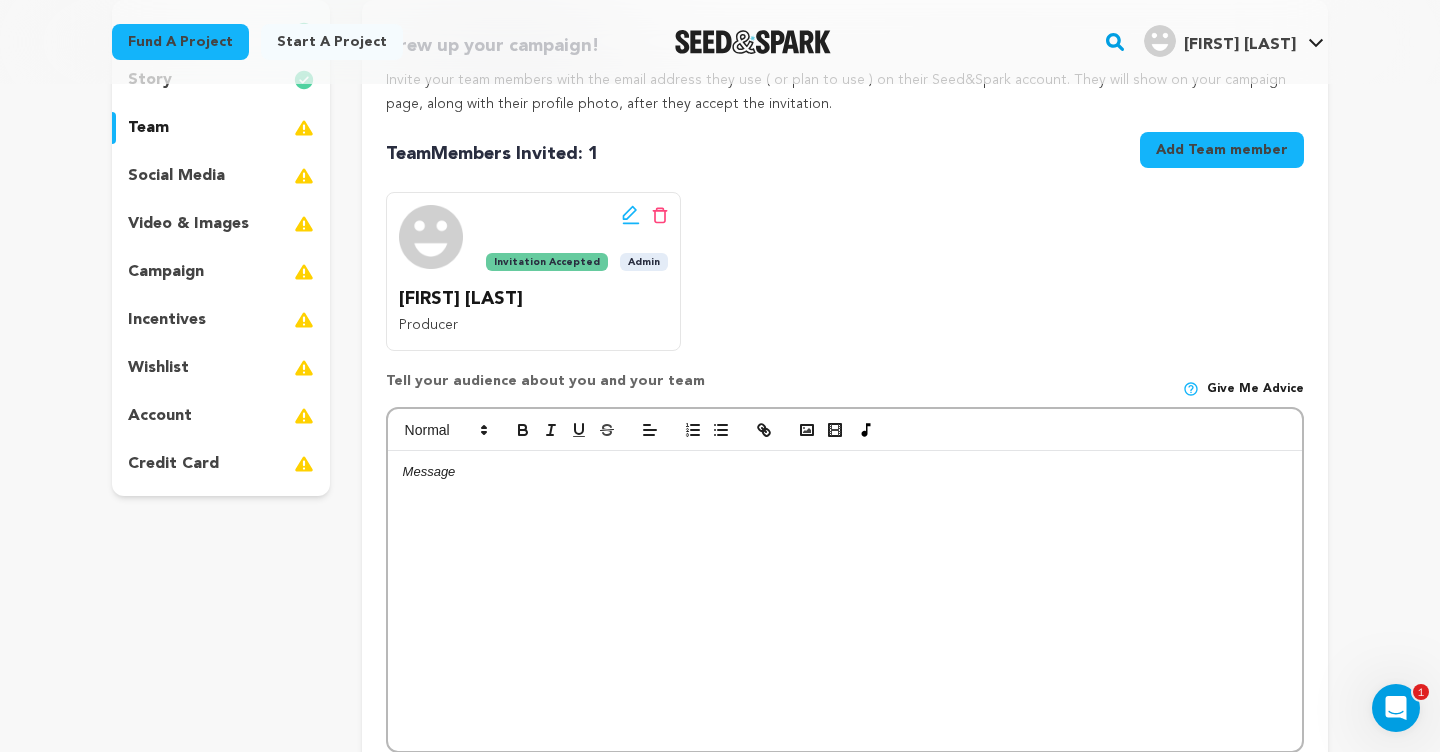 click at bounding box center (845, 601) 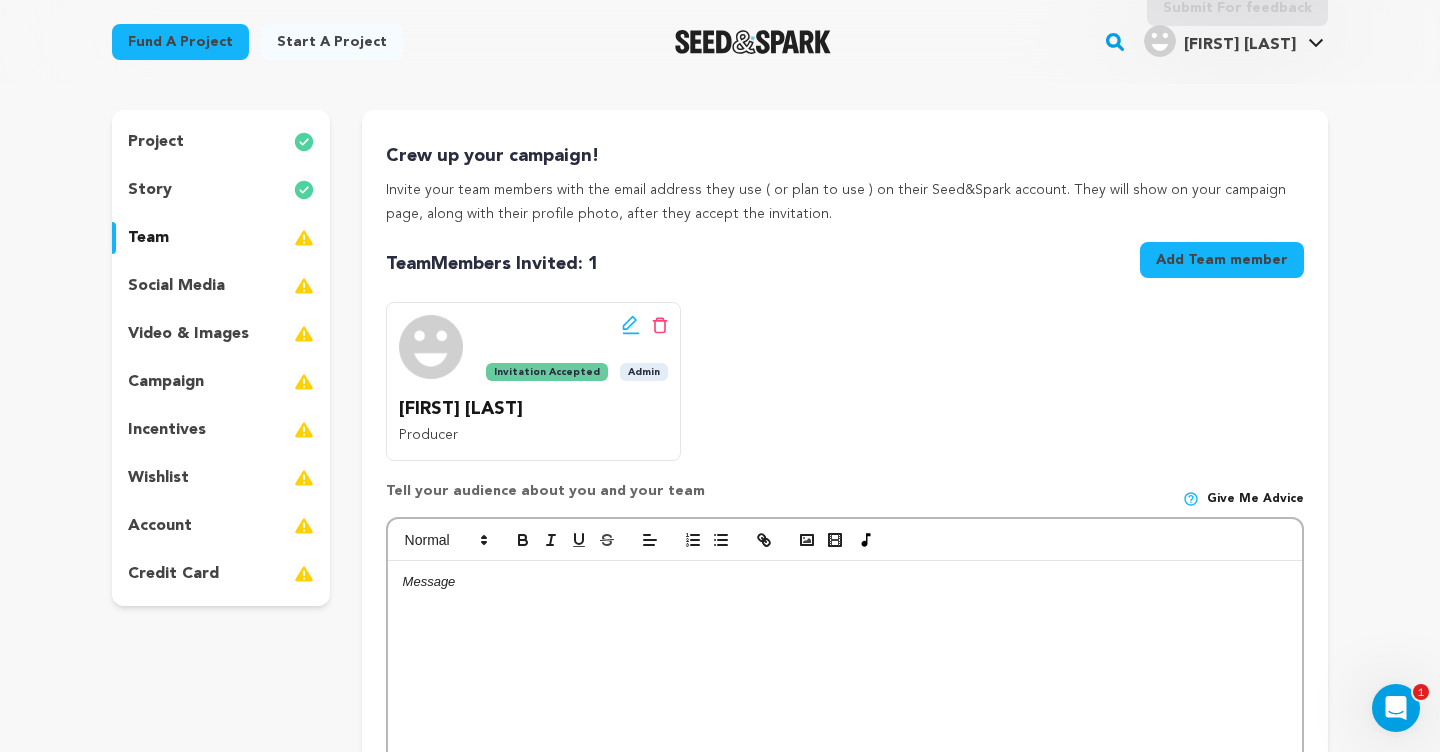 scroll, scrollTop: 149, scrollLeft: 0, axis: vertical 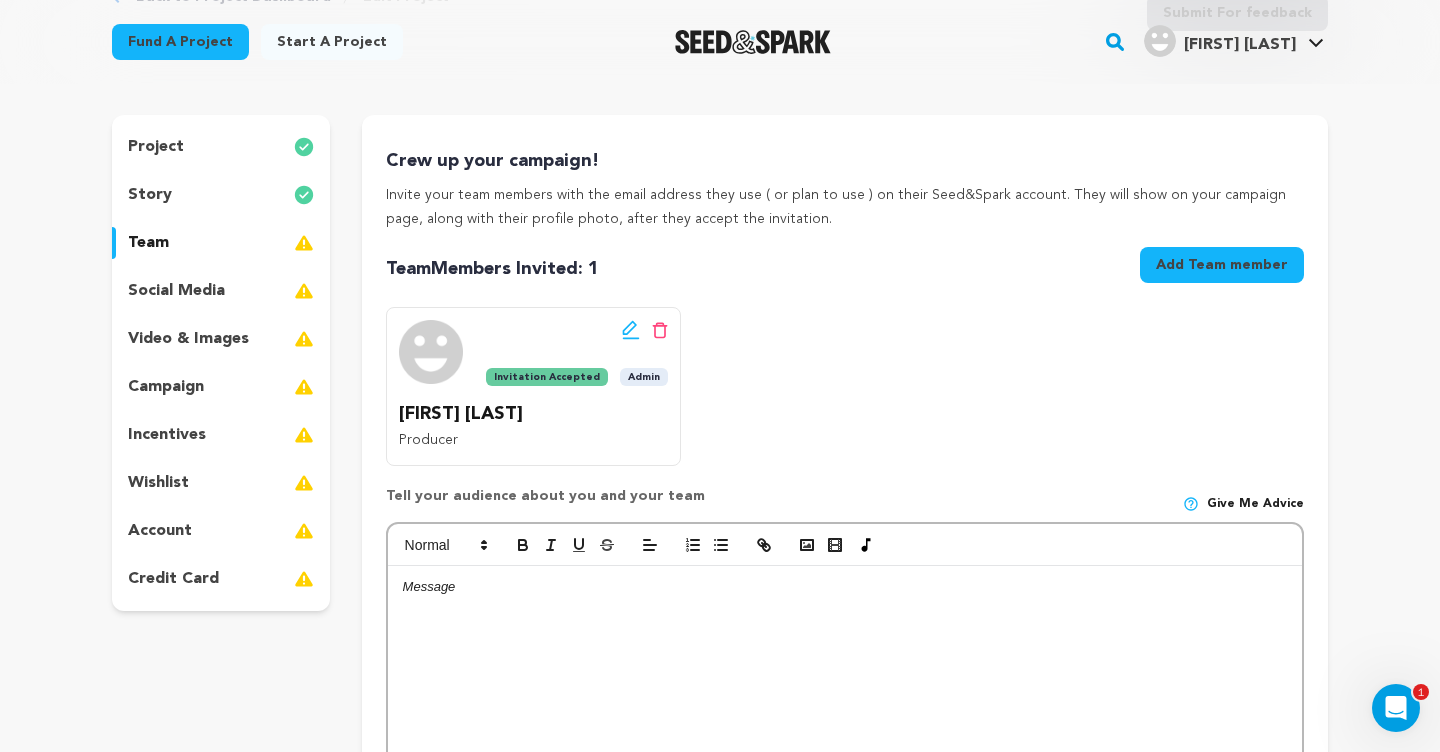 click on "social media" at bounding box center [221, 291] 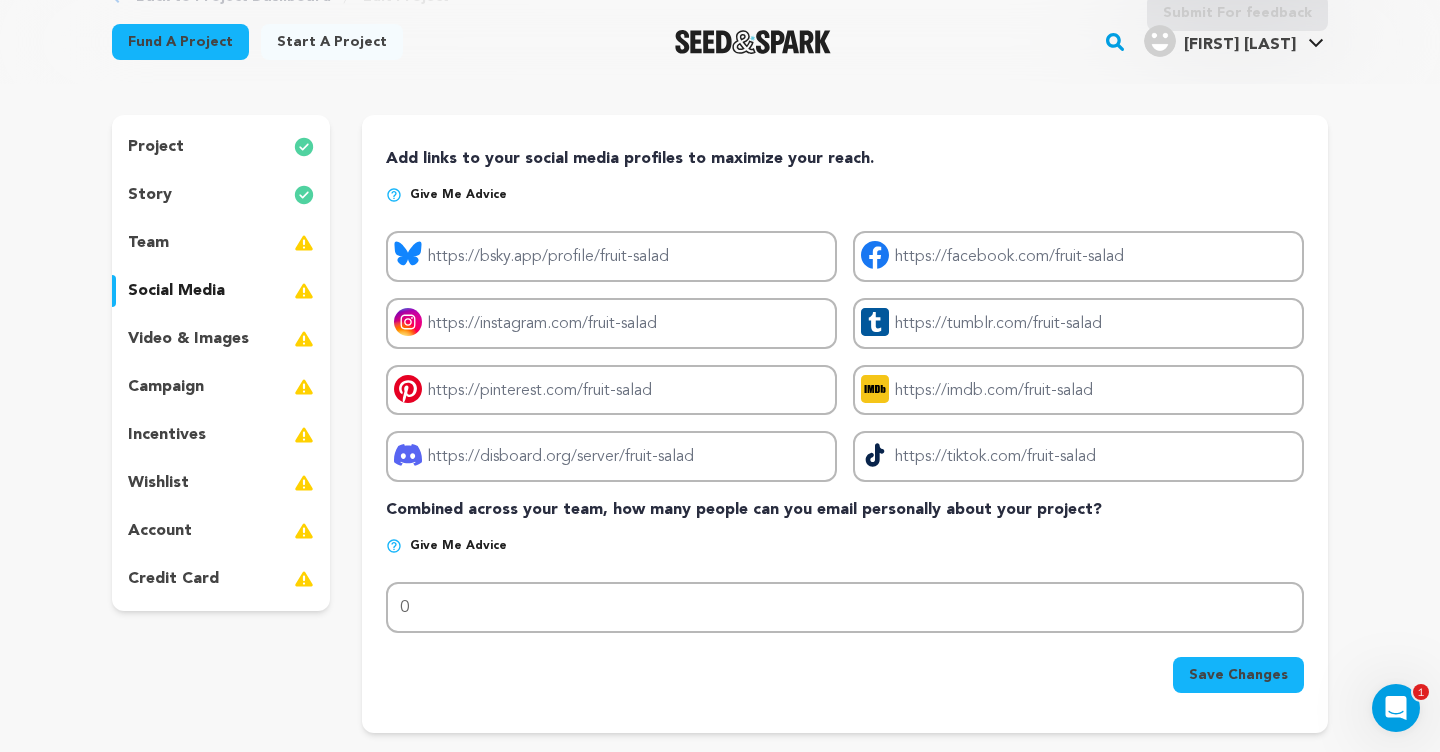 click on "video & images" at bounding box center (188, 339) 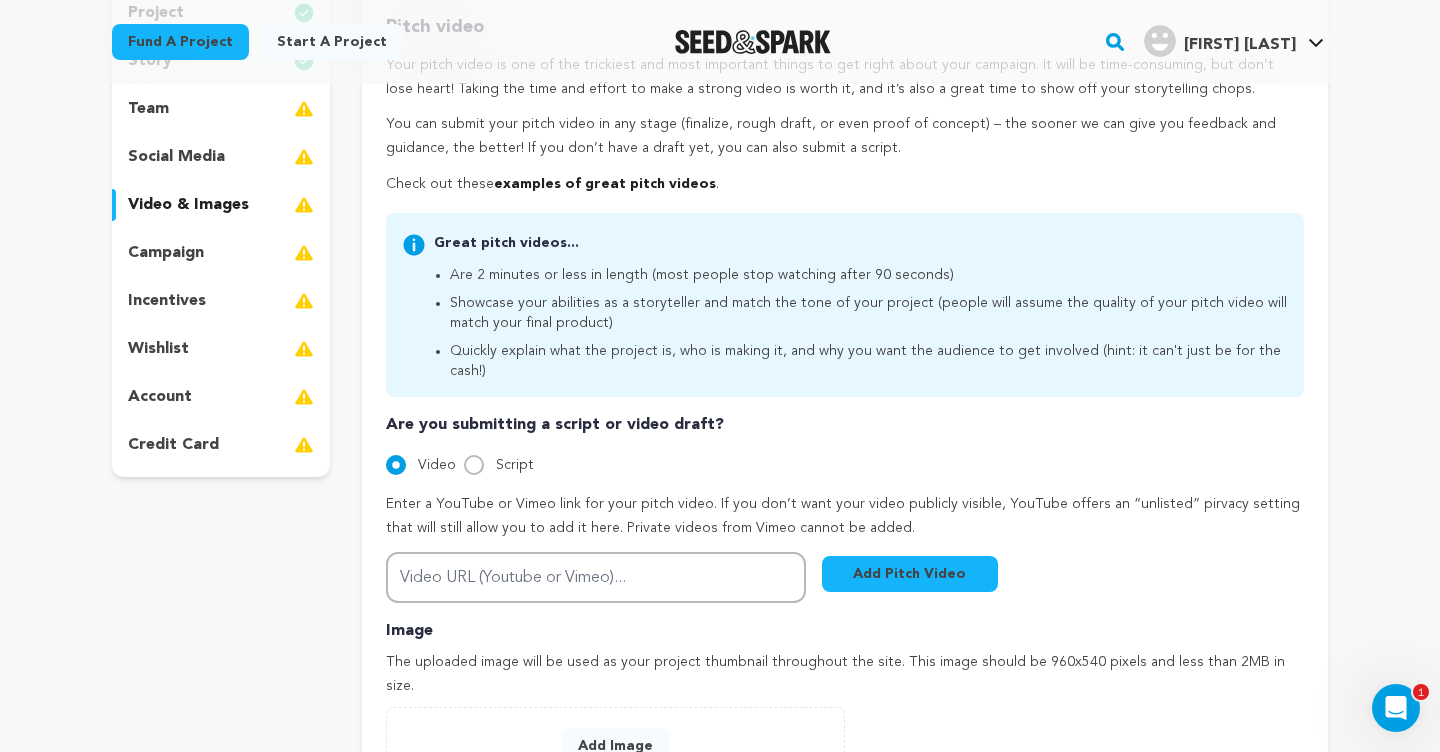scroll, scrollTop: 299, scrollLeft: 0, axis: vertical 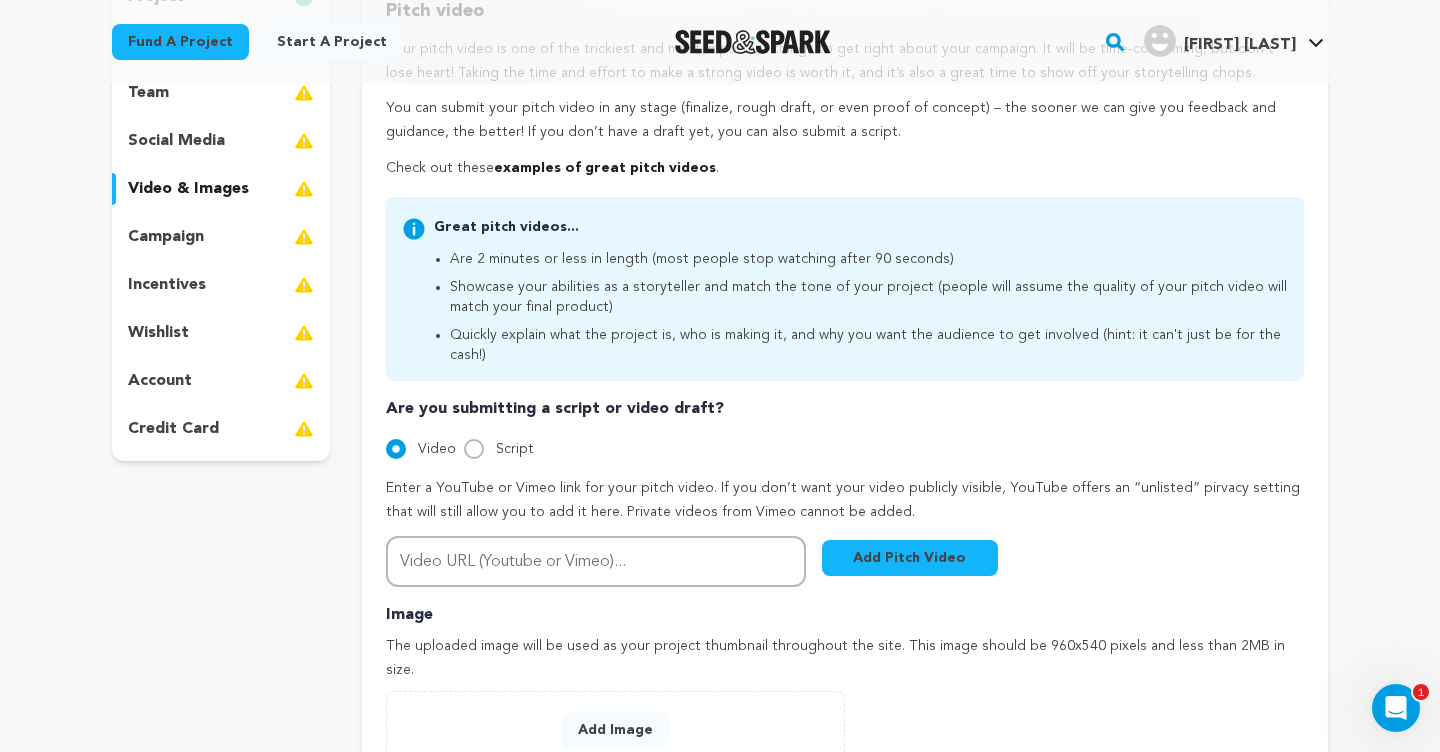 click on "Script" at bounding box center [515, 449] 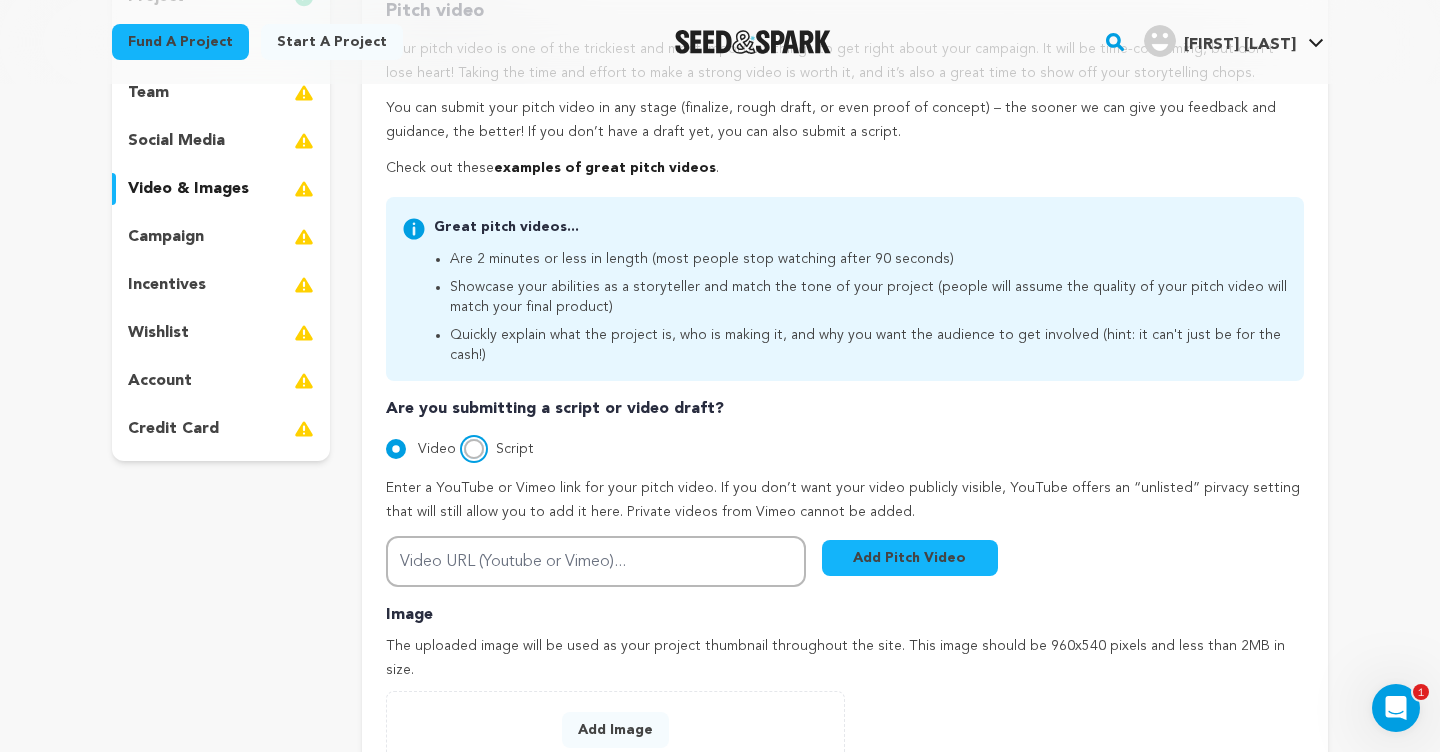 click on "Script" at bounding box center (474, 449) 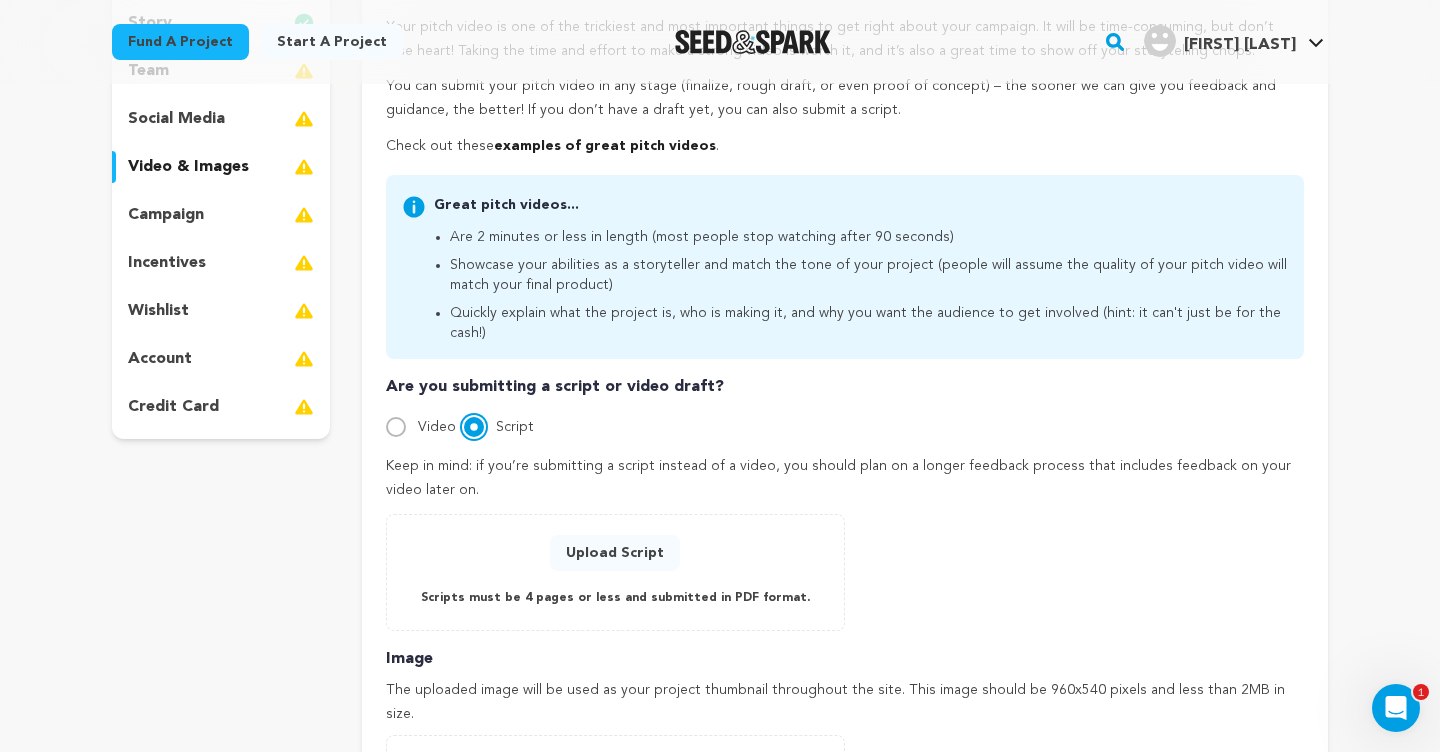 scroll, scrollTop: 319, scrollLeft: 0, axis: vertical 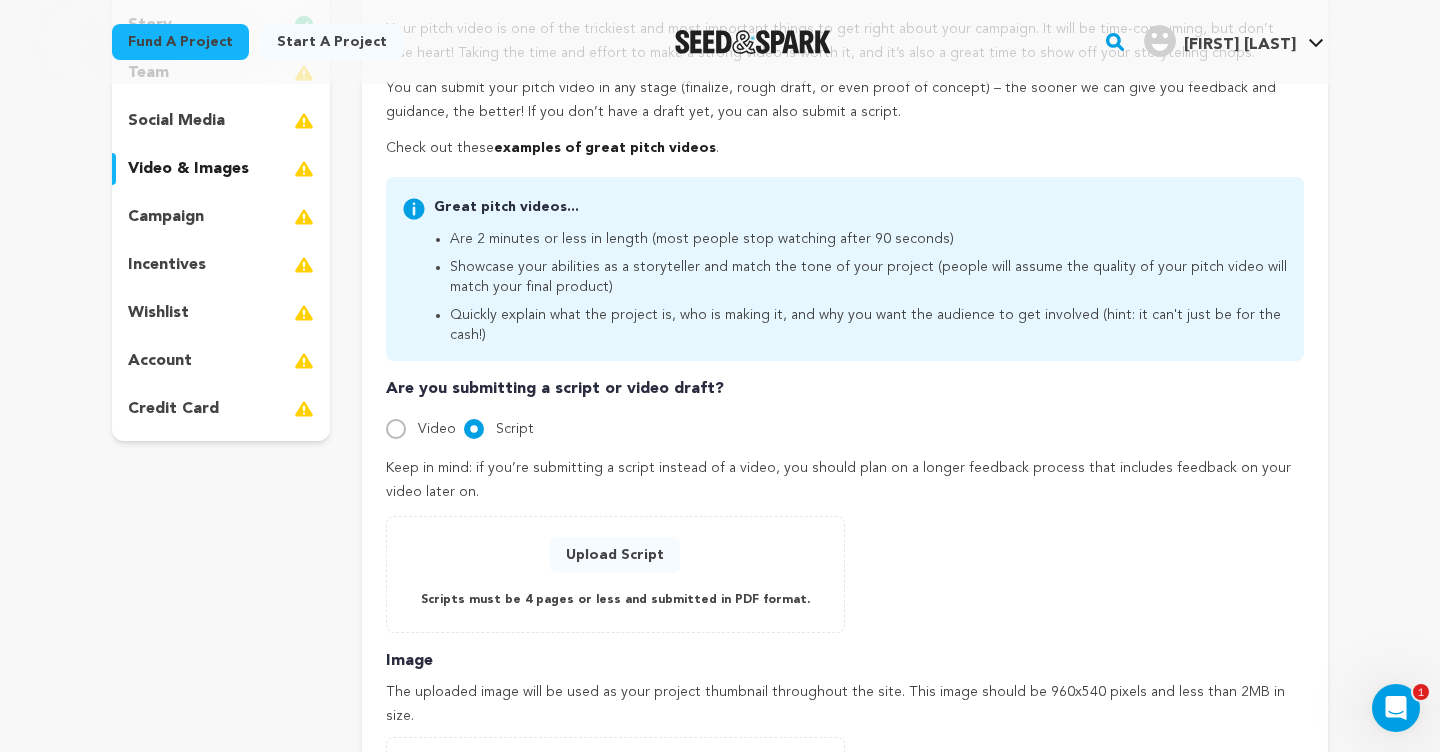 click on "campaign" at bounding box center (221, 217) 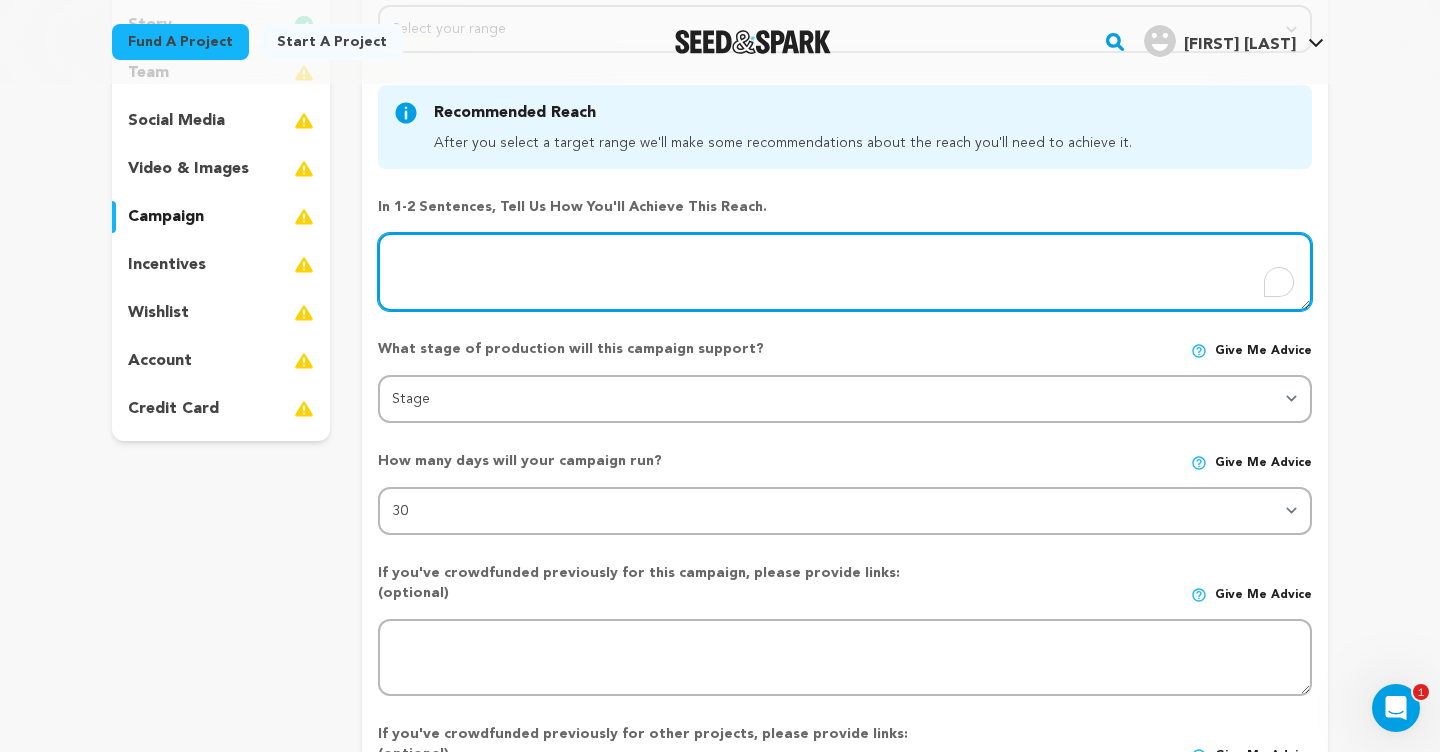 click at bounding box center [845, 272] 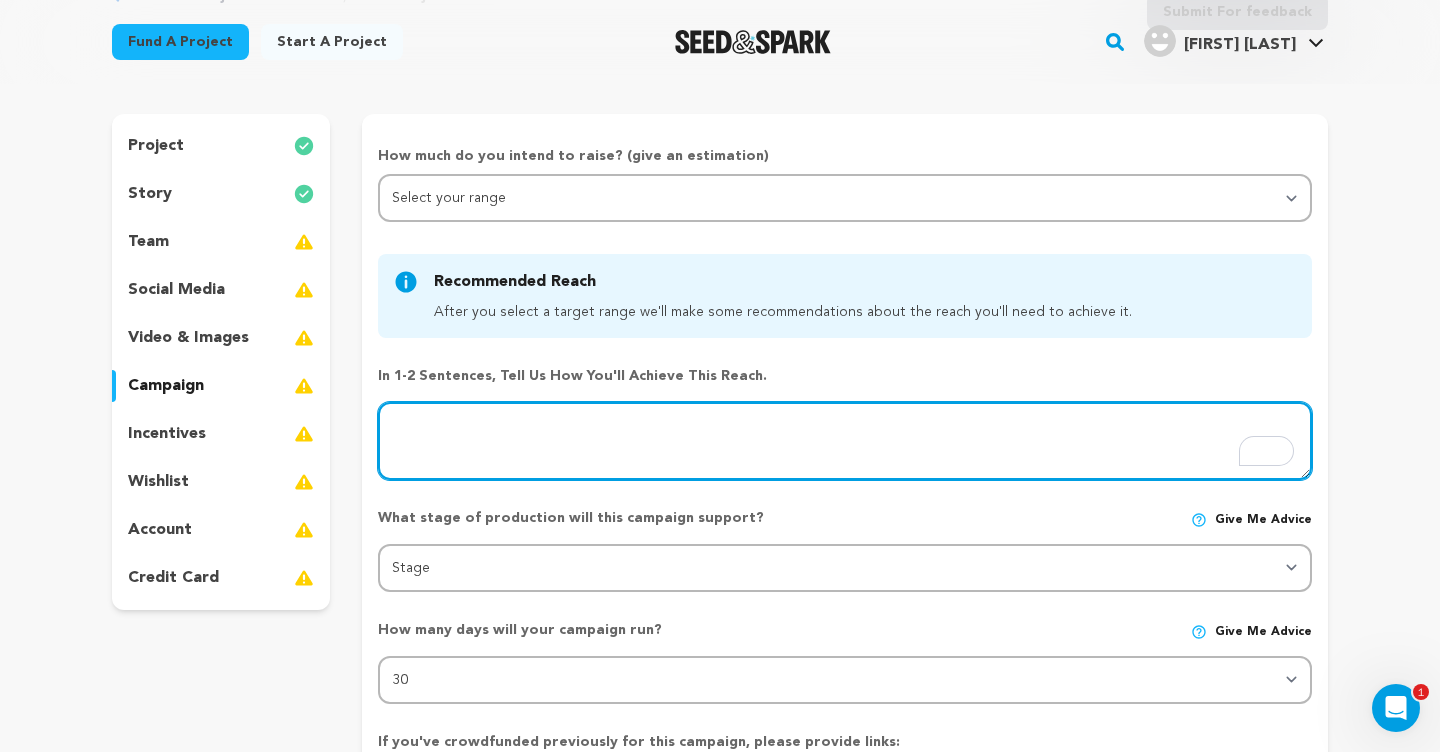 scroll, scrollTop: 143, scrollLeft: 0, axis: vertical 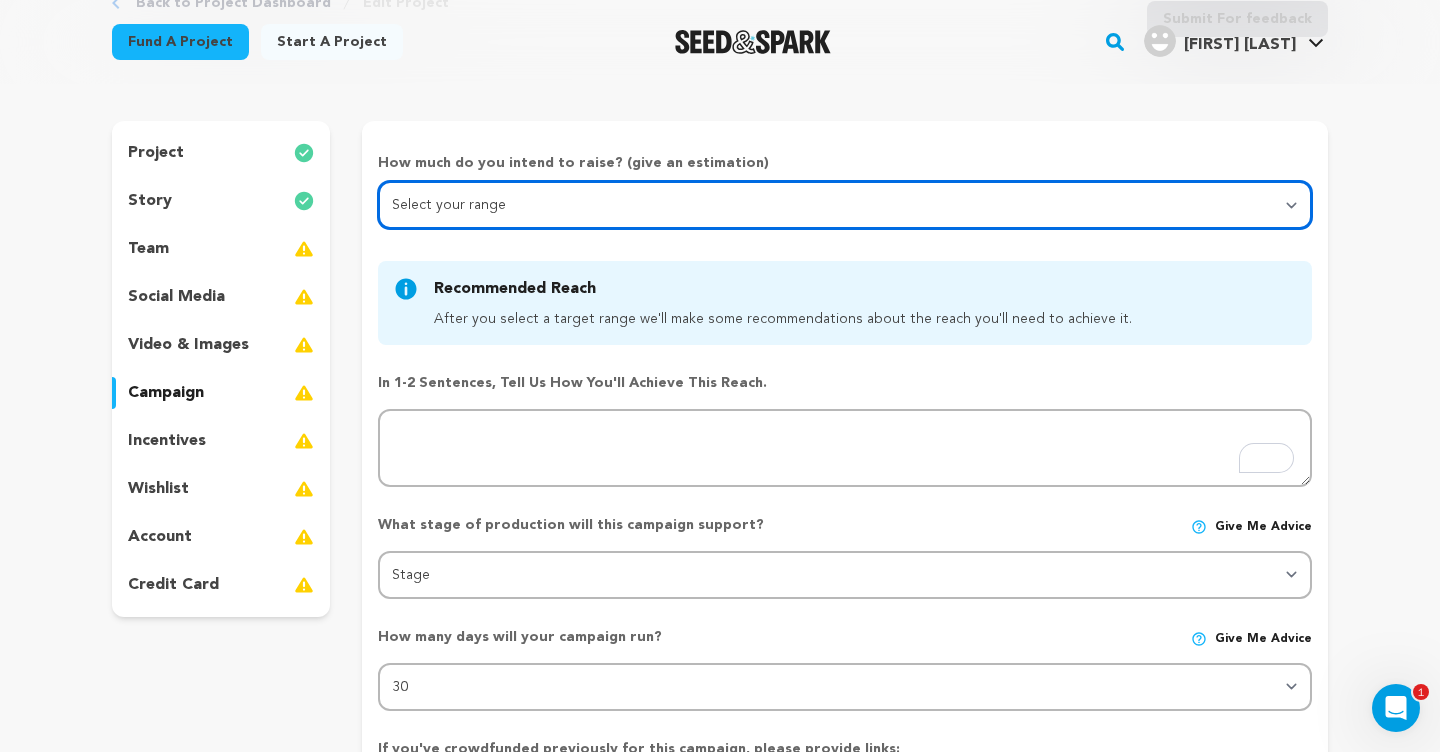 click on "Select your range
Less than $10k 10k - $14k 15k - $24k 25k - $49k 50k or more" at bounding box center (845, 205) 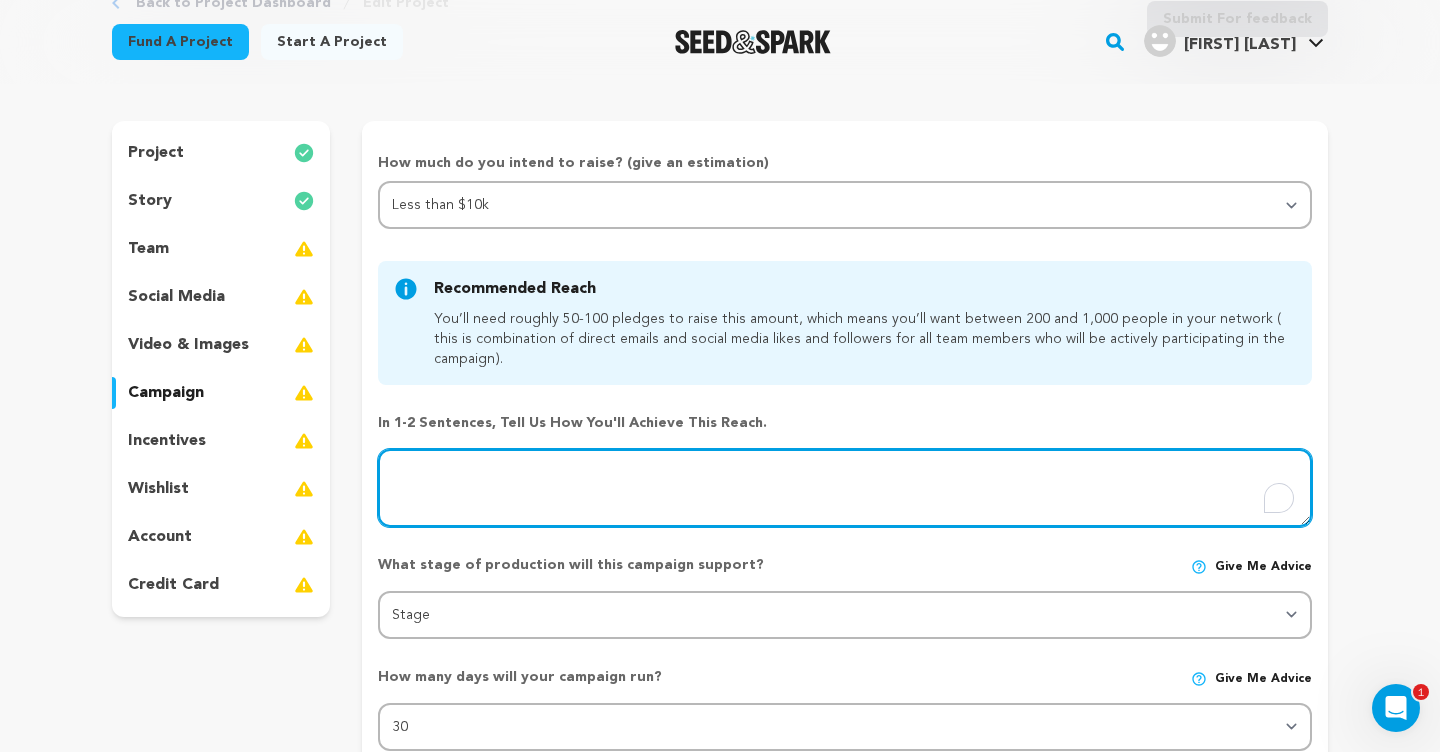 click at bounding box center (845, 488) 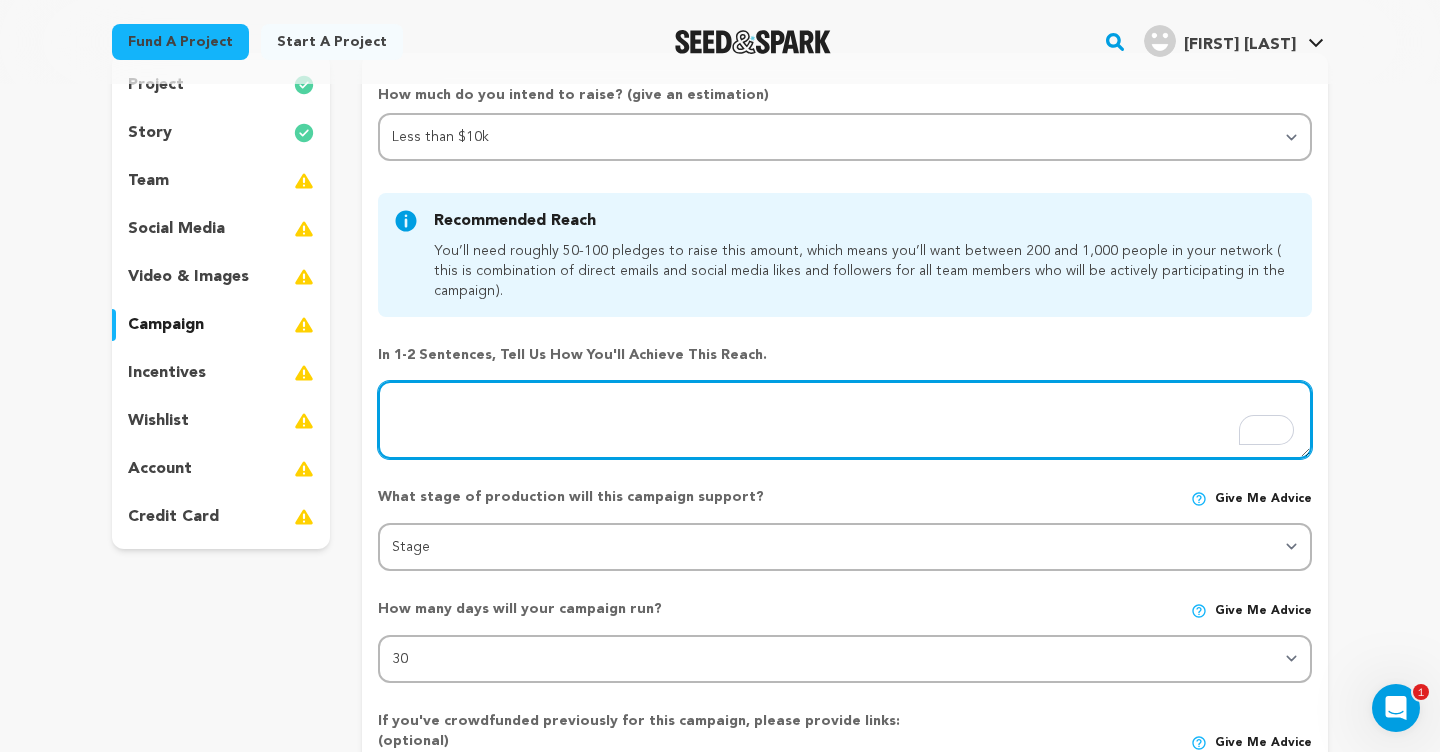 scroll, scrollTop: 230, scrollLeft: 0, axis: vertical 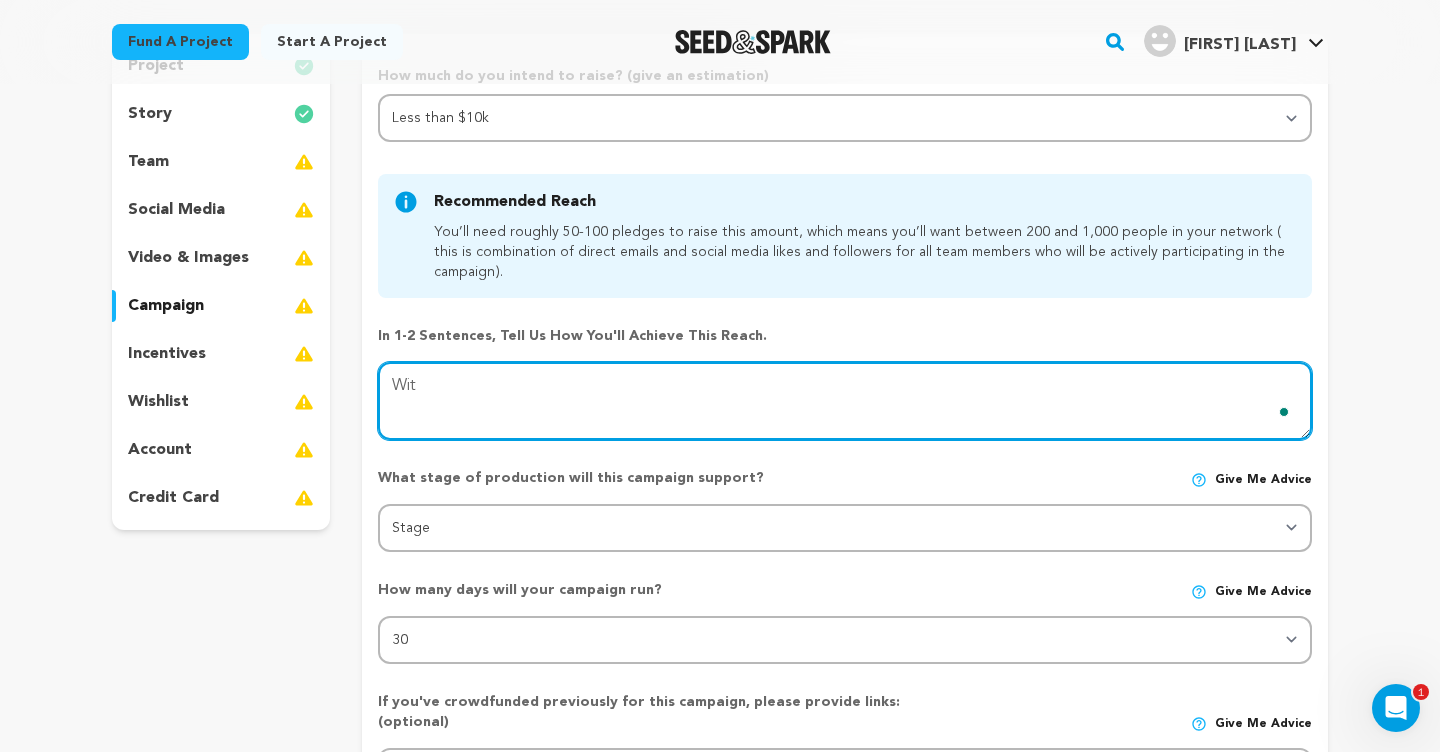 type on "Wit" 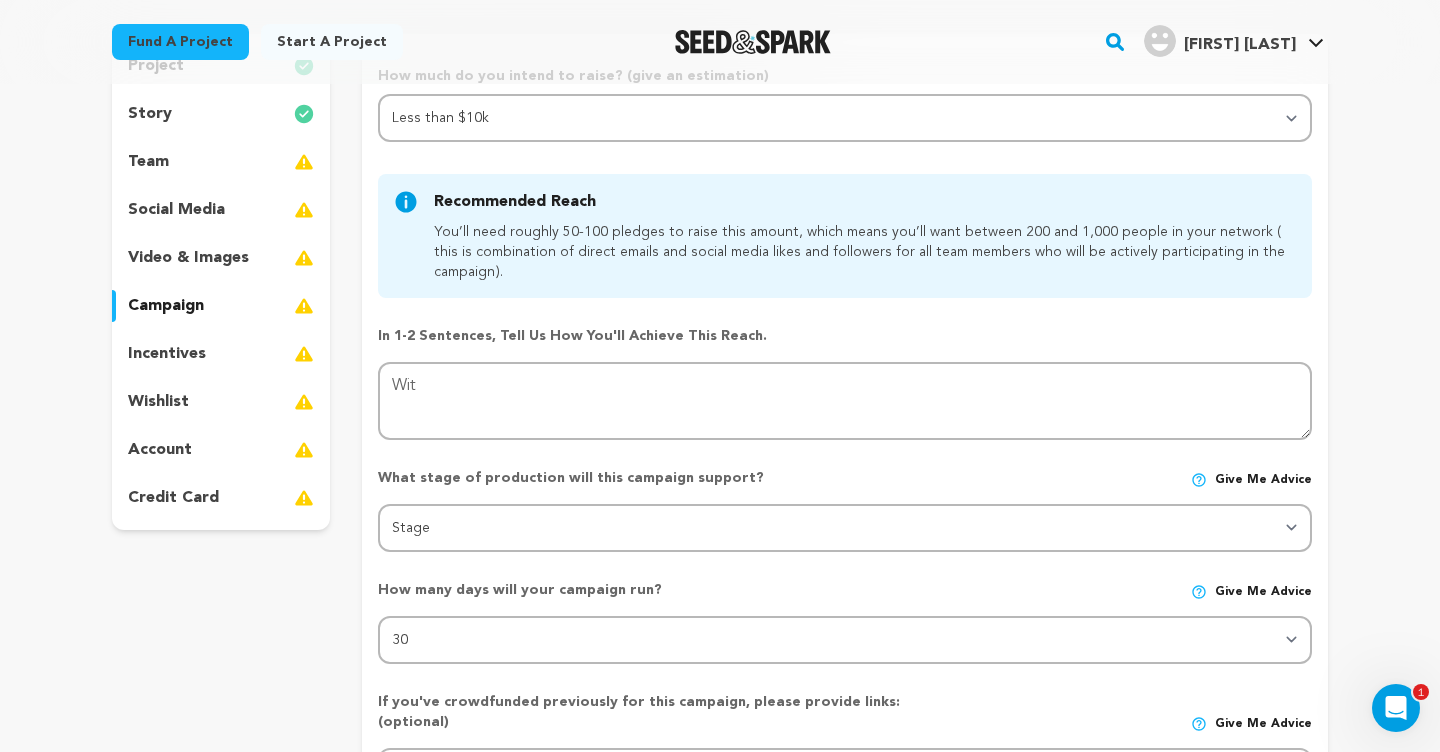 click on "In 1-2 sentences, tell us how you'll achieve this reach." at bounding box center (845, 375) 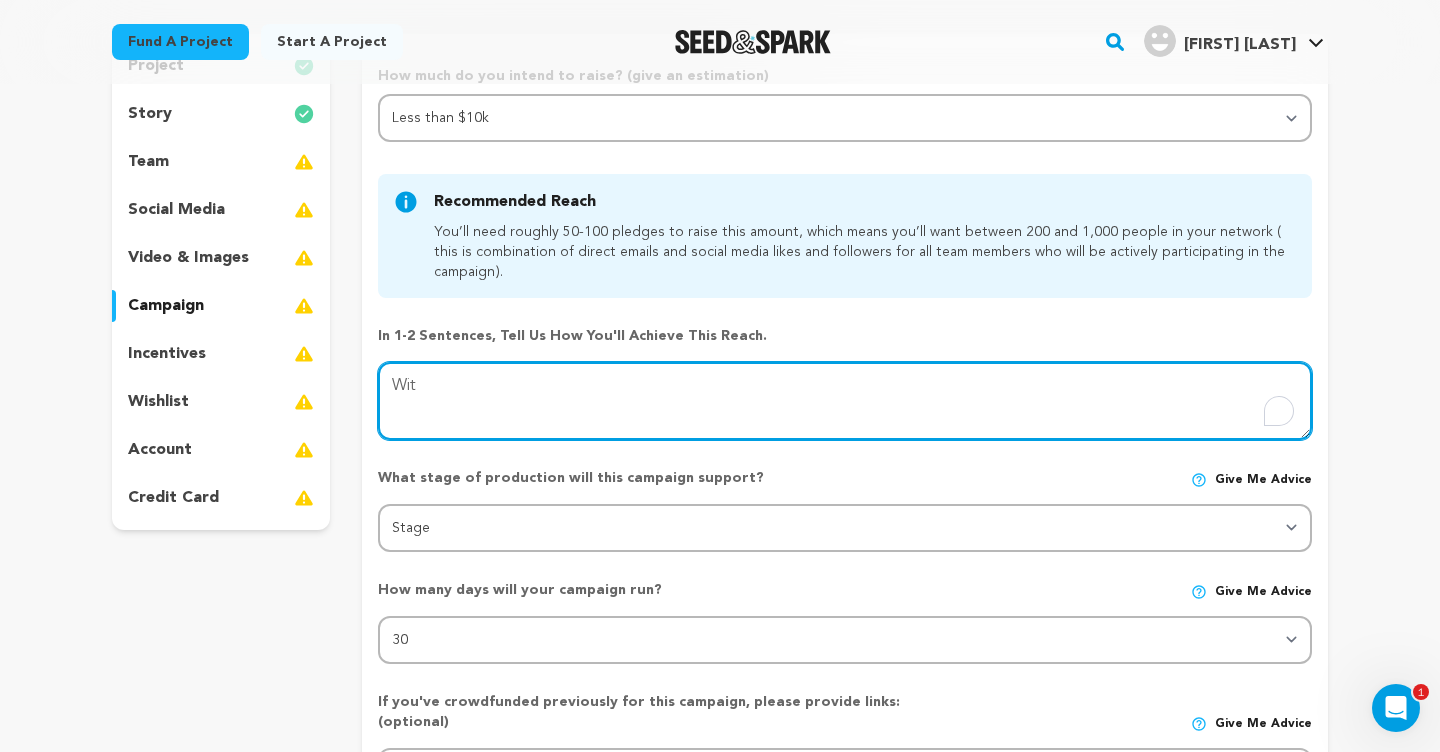 click at bounding box center (845, 401) 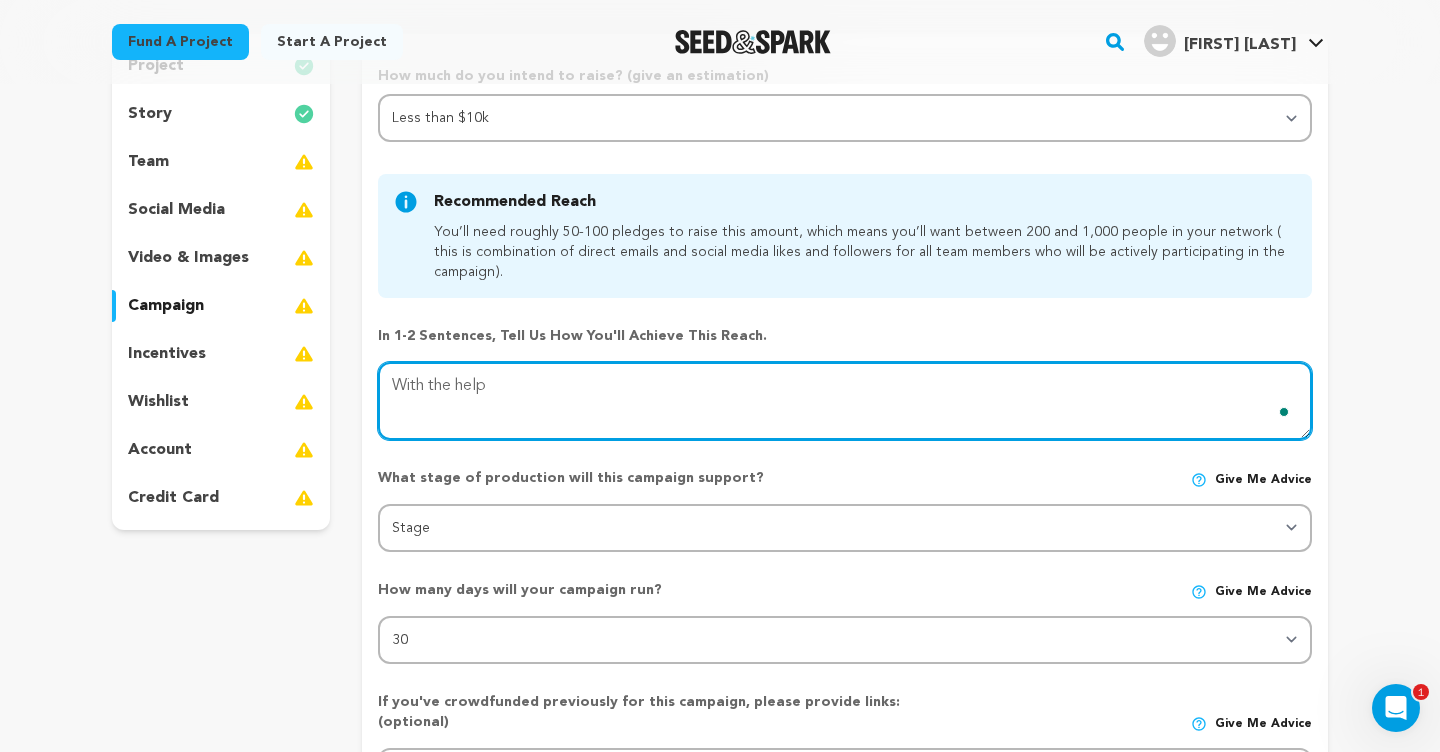 type on "With the help" 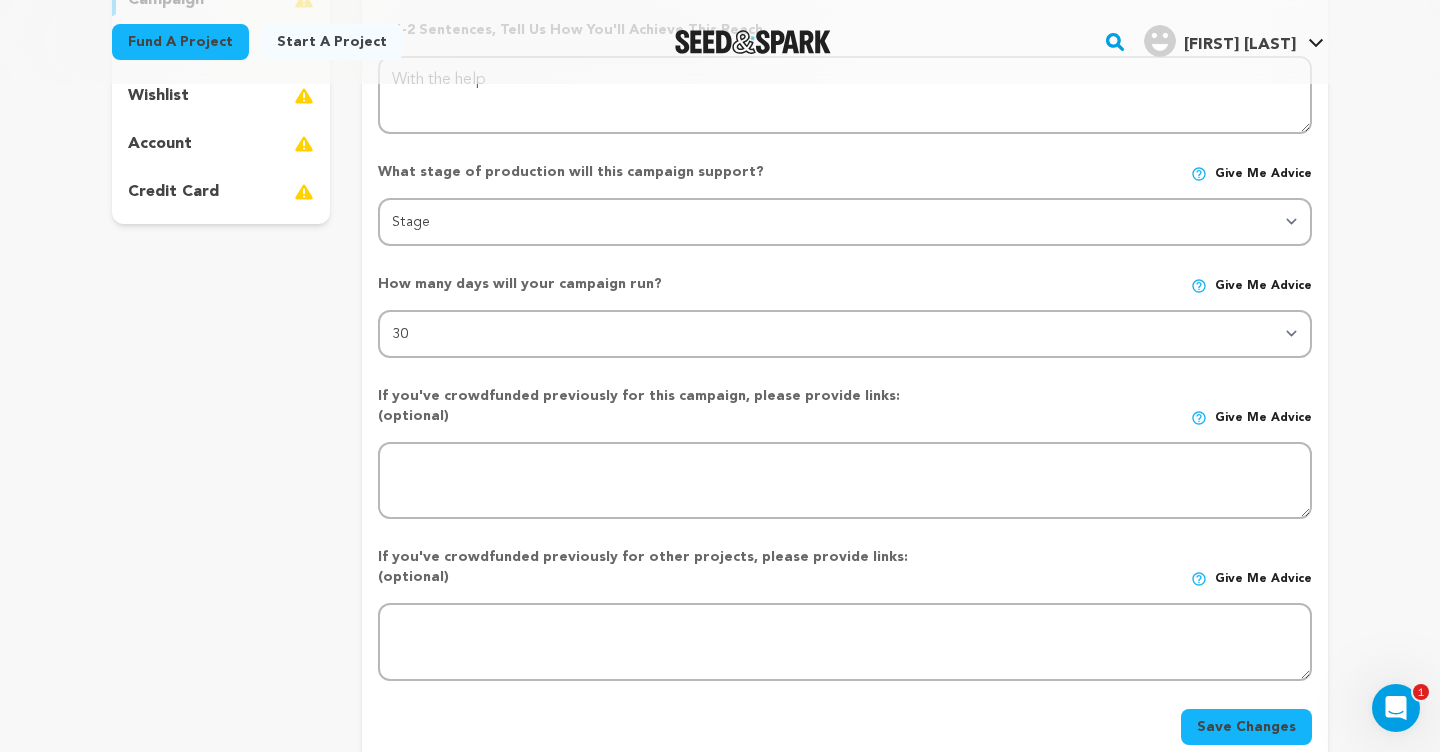 scroll, scrollTop: 487, scrollLeft: 0, axis: vertical 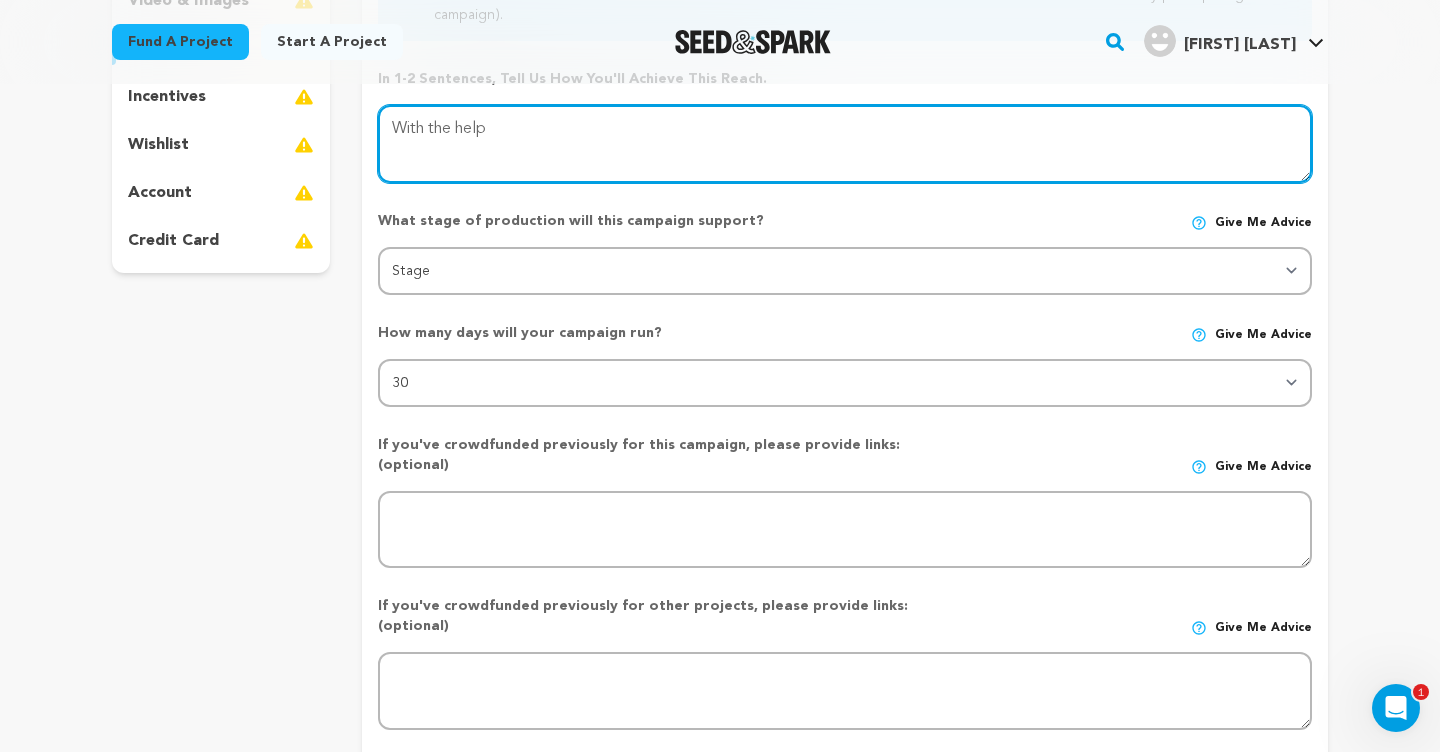click at bounding box center [845, 144] 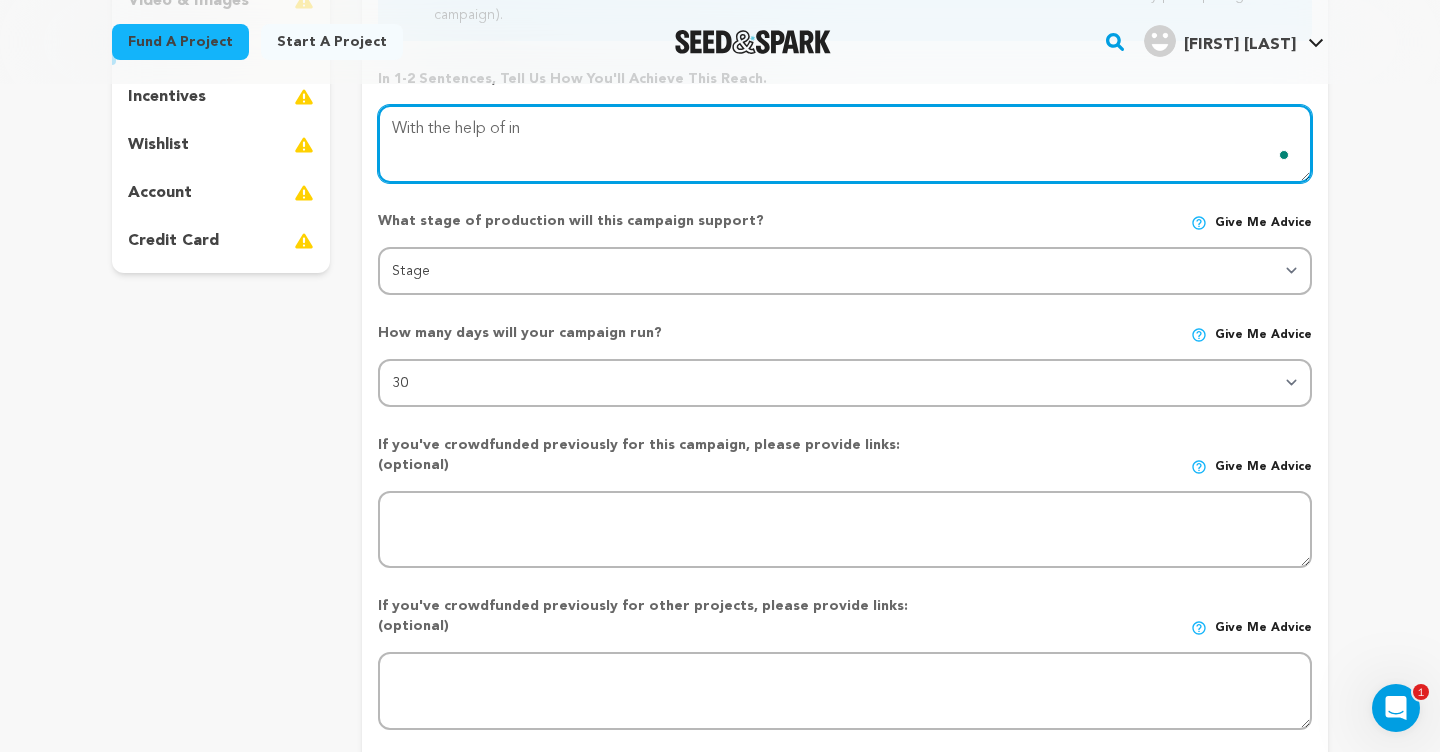 type on "With the help of in" 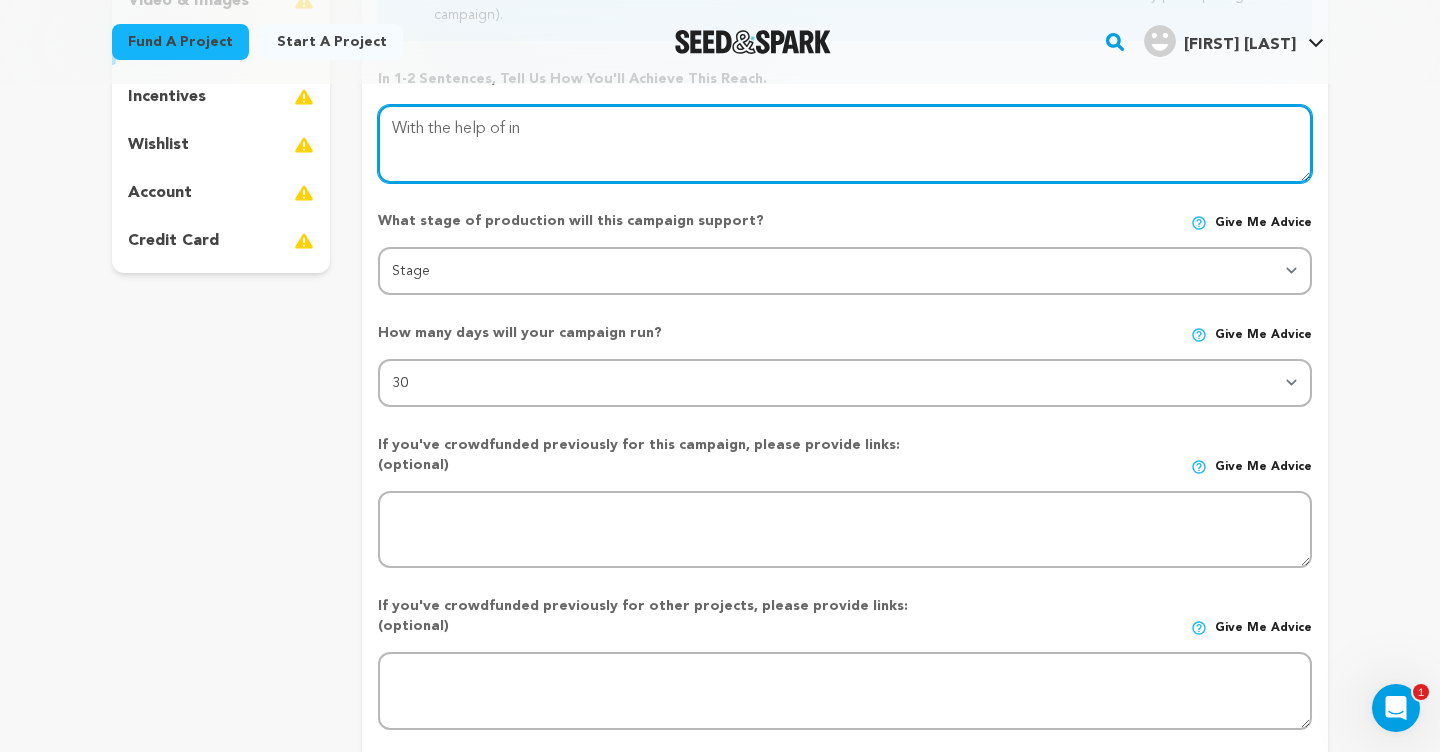 click at bounding box center [845, 144] 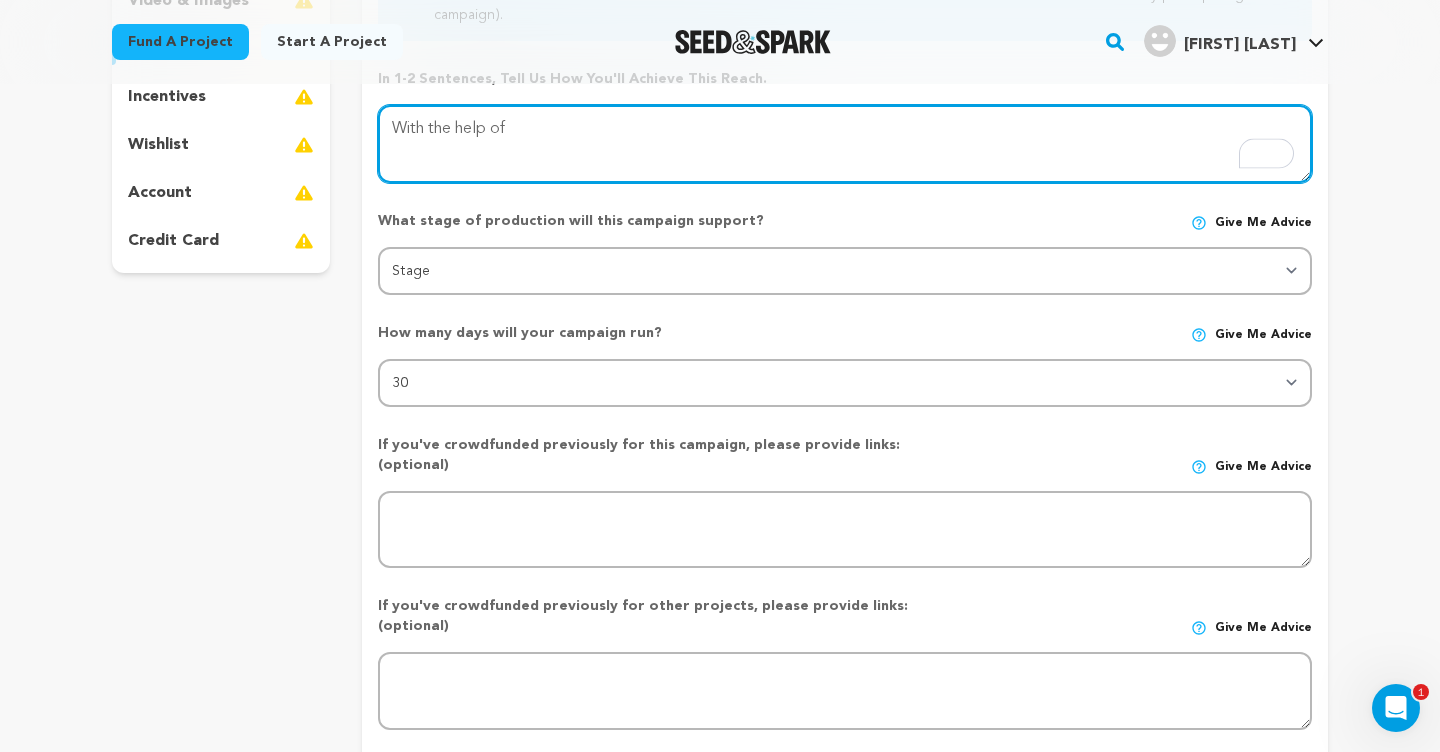 type on "With the help of" 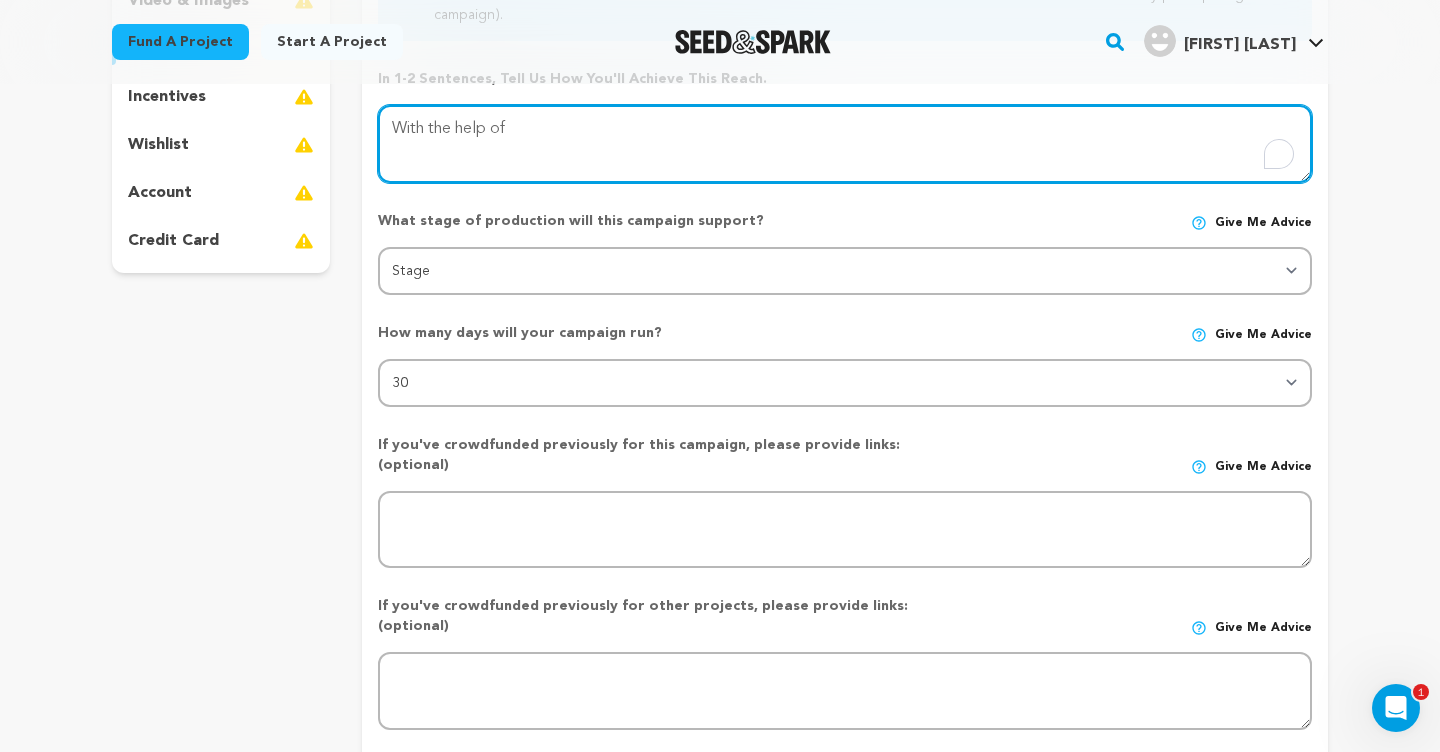 drag, startPoint x: 617, startPoint y: 152, endPoint x: 305, endPoint y: 129, distance: 312.84662 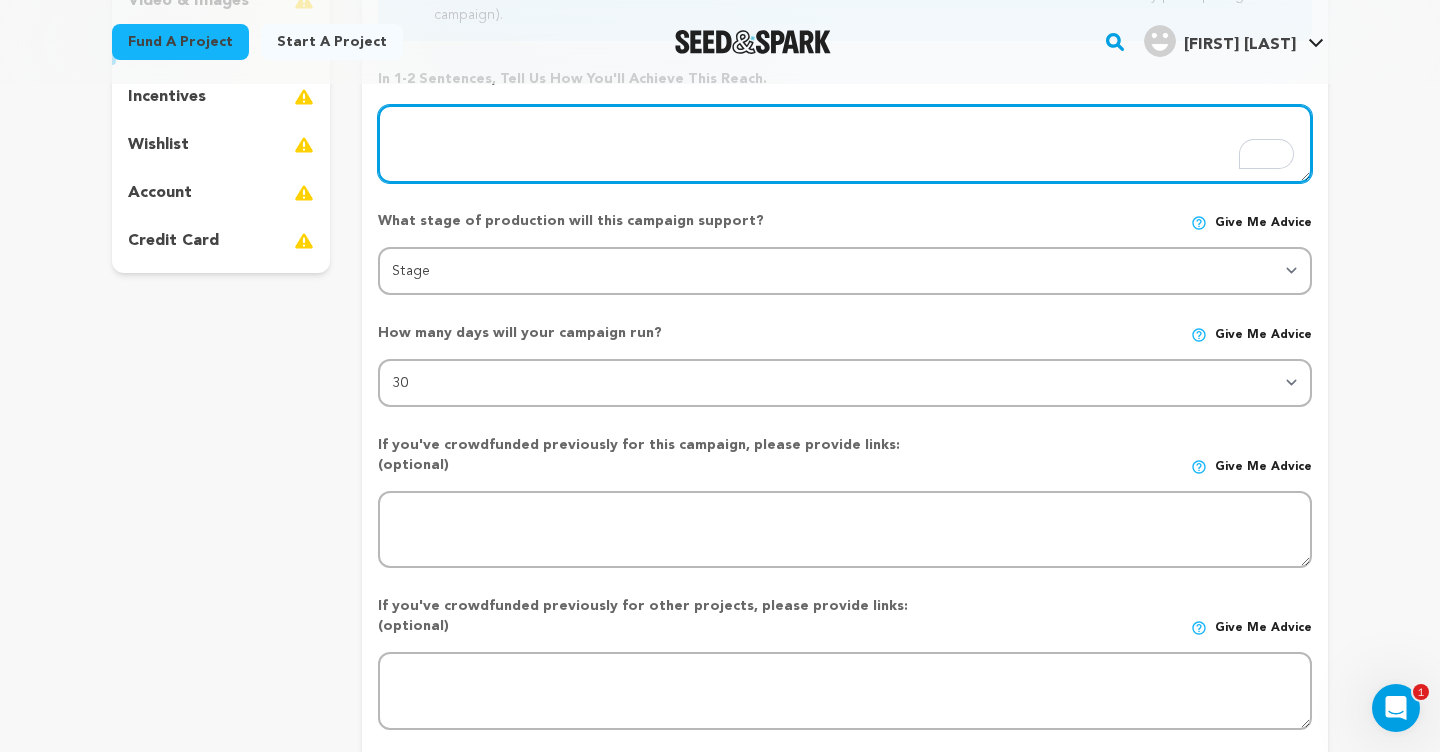 type 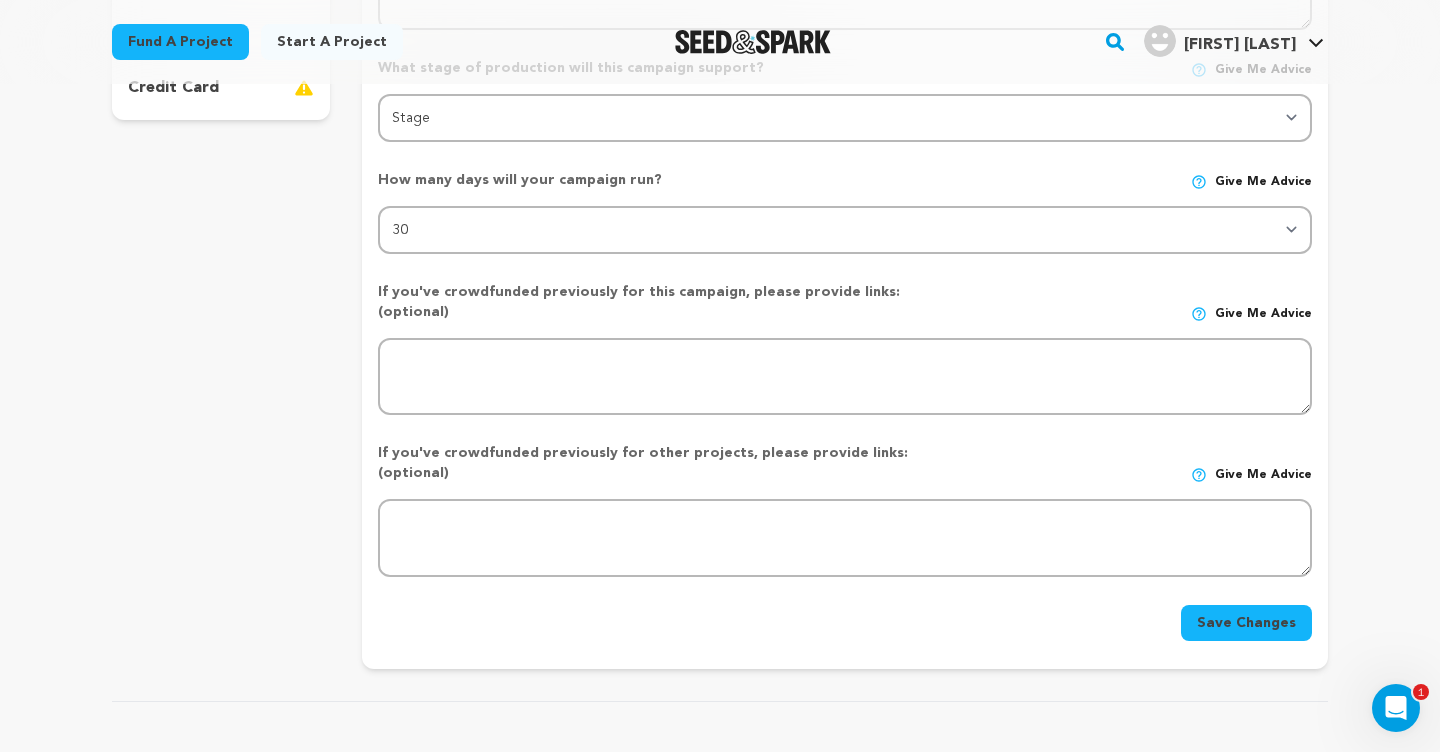 scroll, scrollTop: 777, scrollLeft: 0, axis: vertical 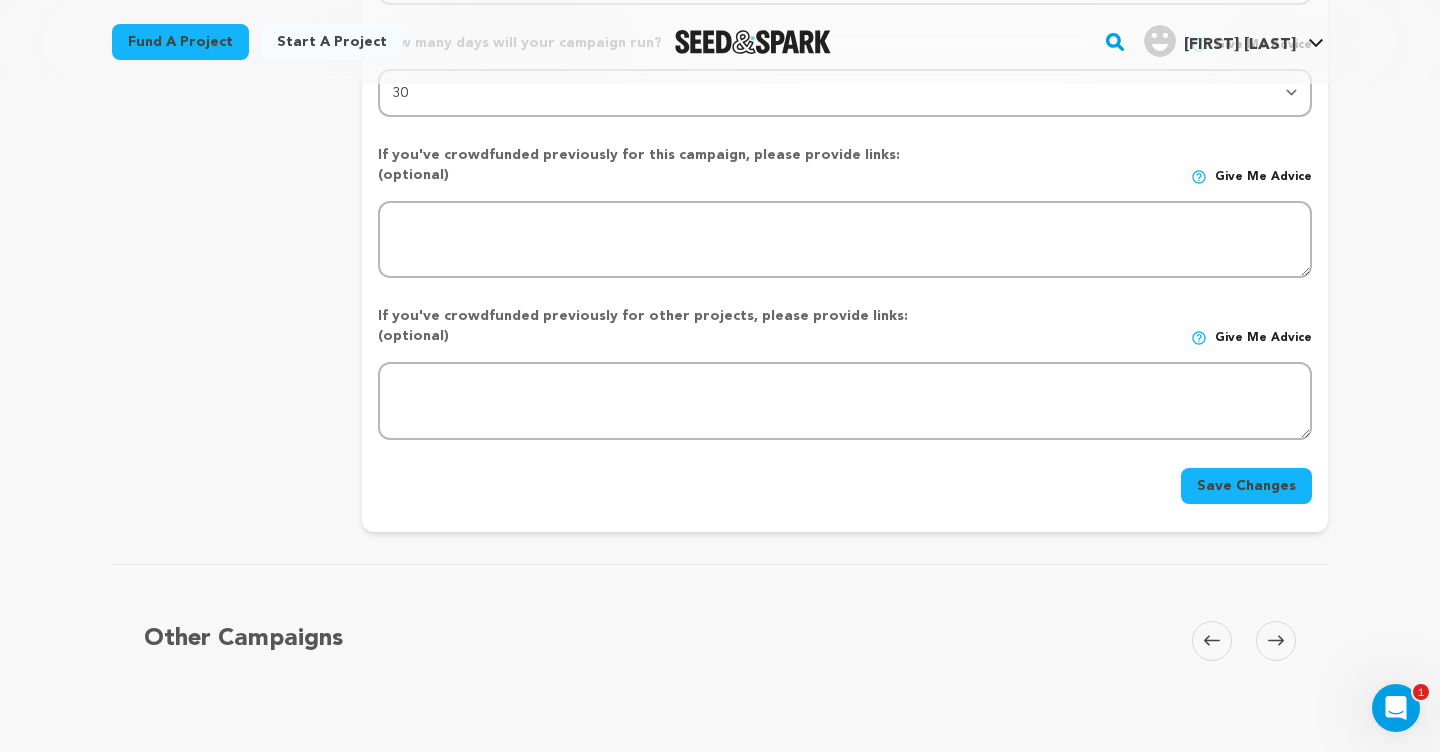 click on "Save Changes" at bounding box center [1246, 486] 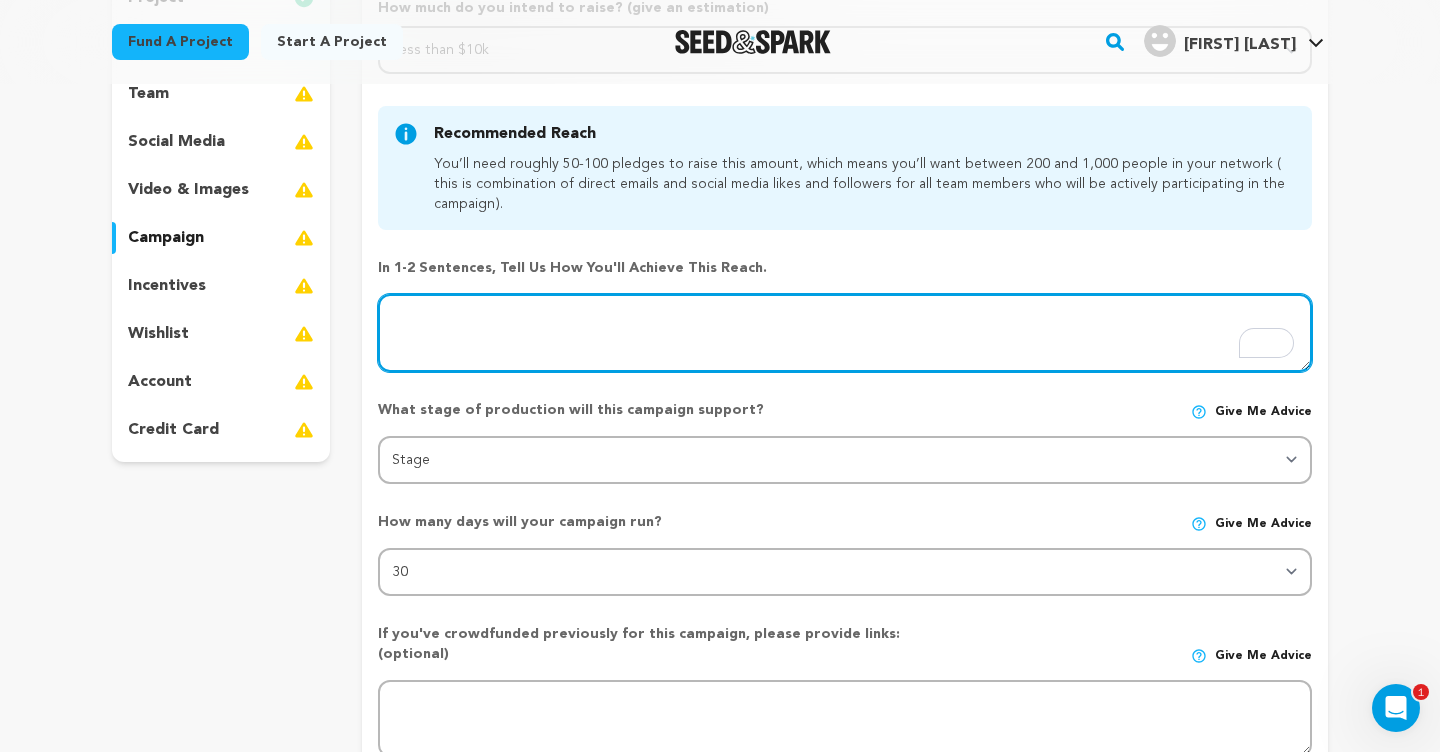 scroll, scrollTop: 129, scrollLeft: 0, axis: vertical 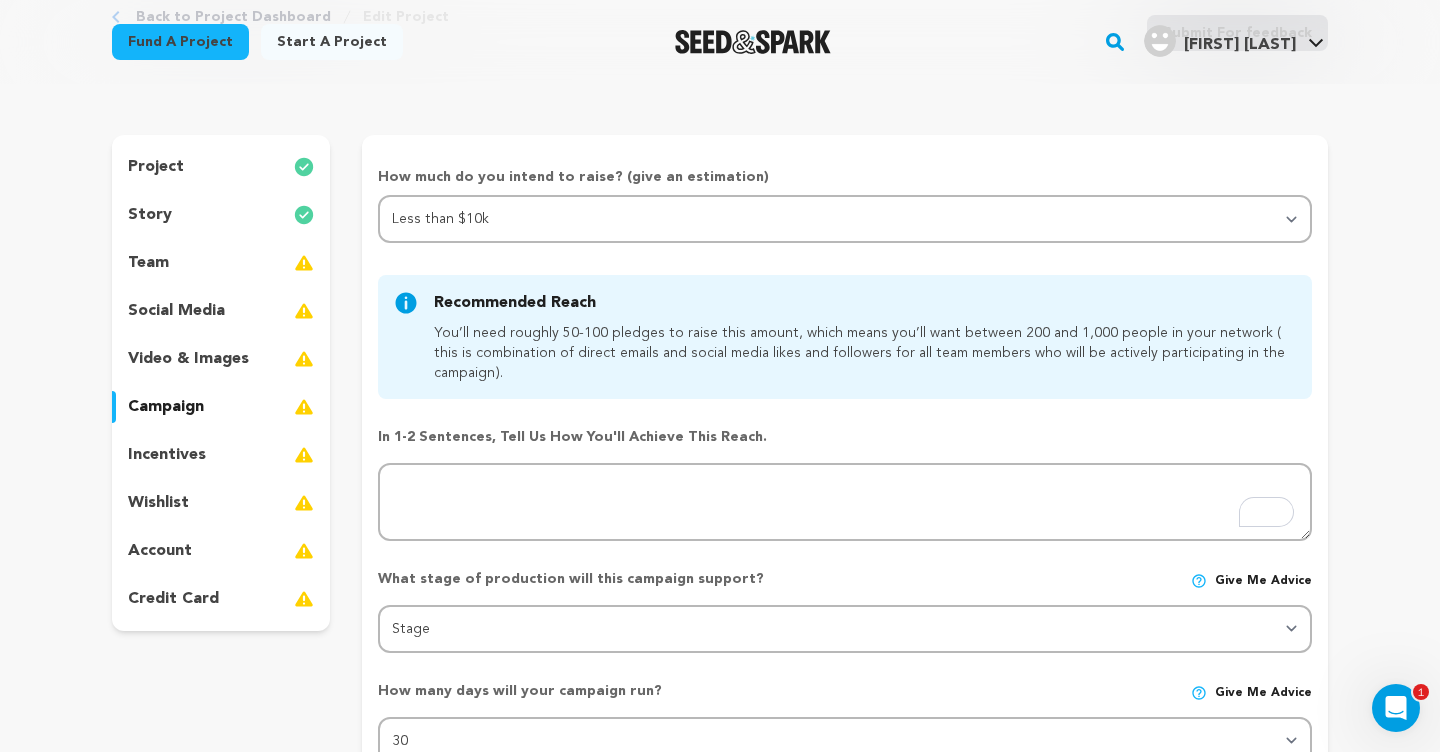 click on "incentives" at bounding box center (221, 455) 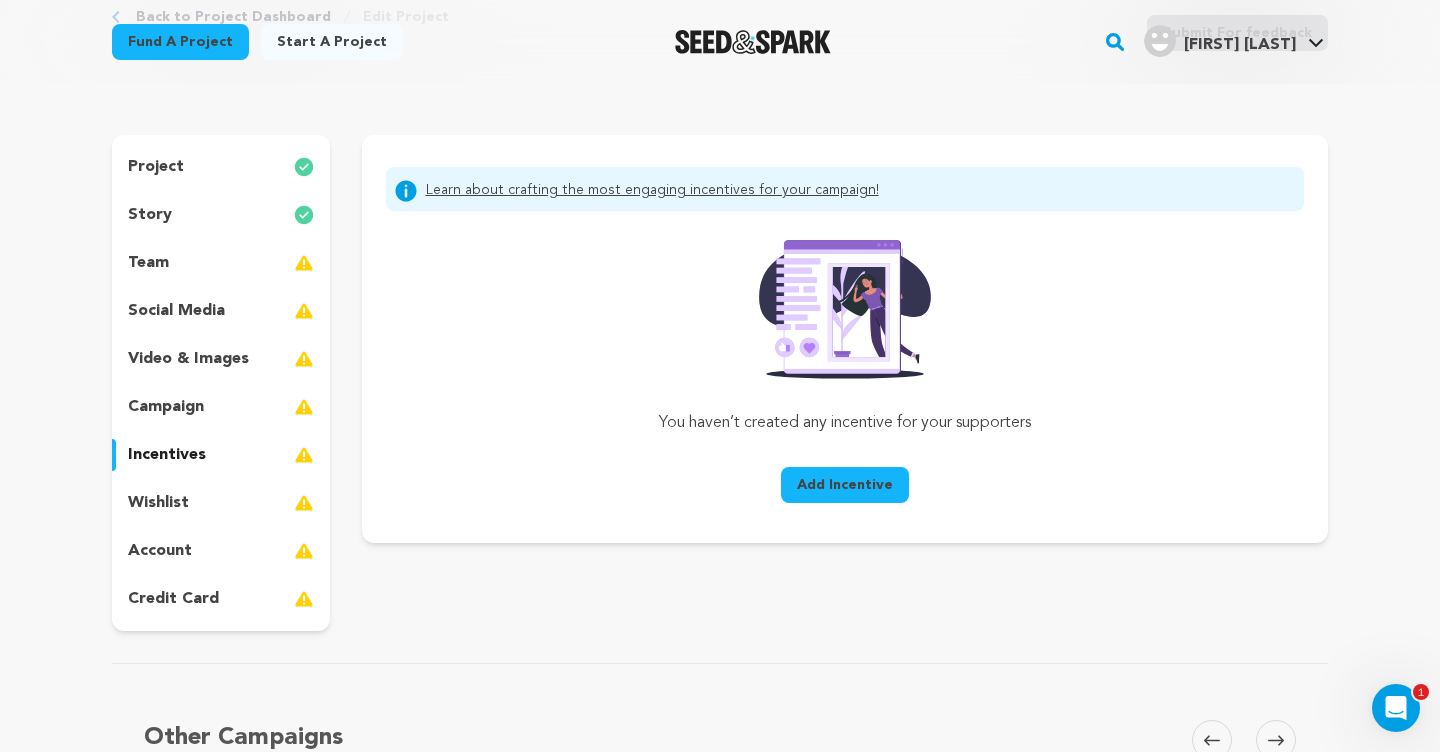 click on "wishlist" at bounding box center (221, 503) 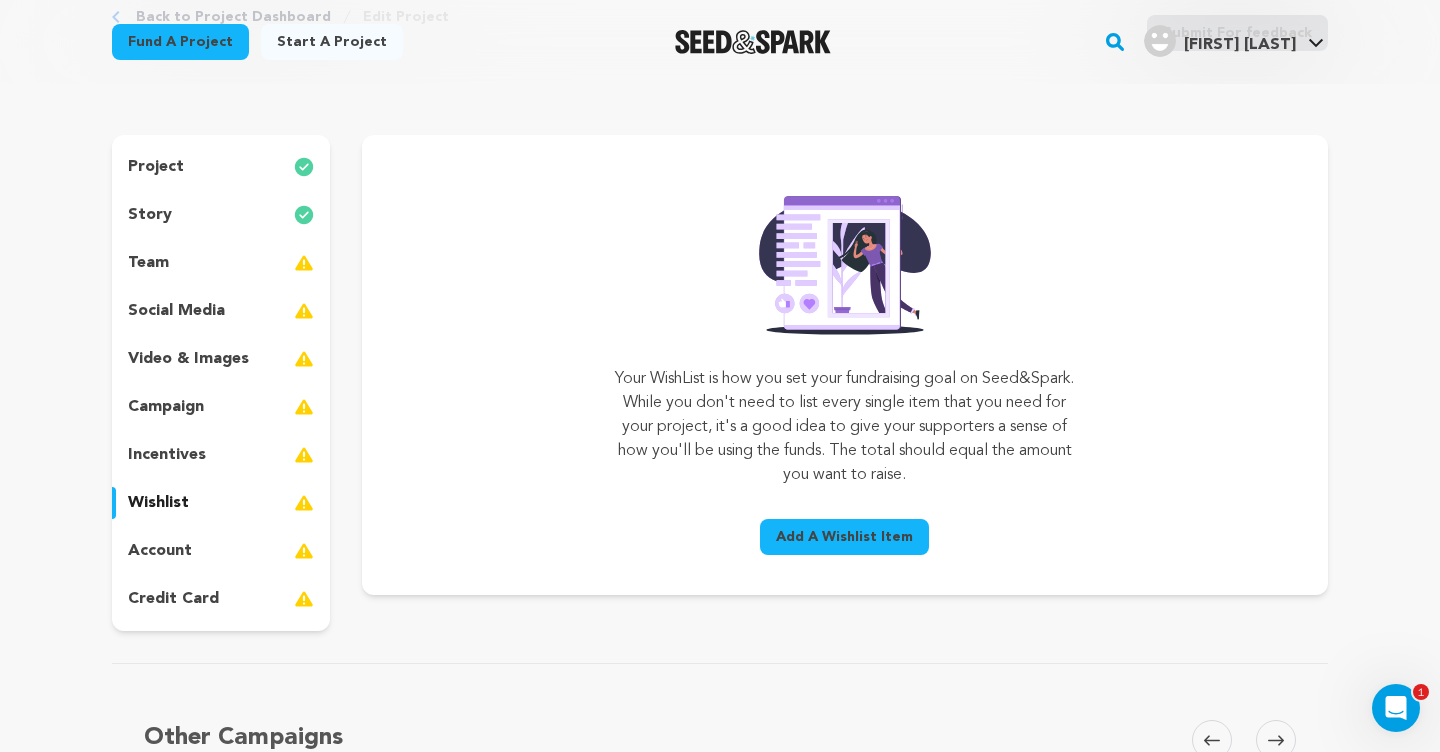 click on "project
story
team
social media
video & images
campaign
incentives
wishlist account" at bounding box center (221, 383) 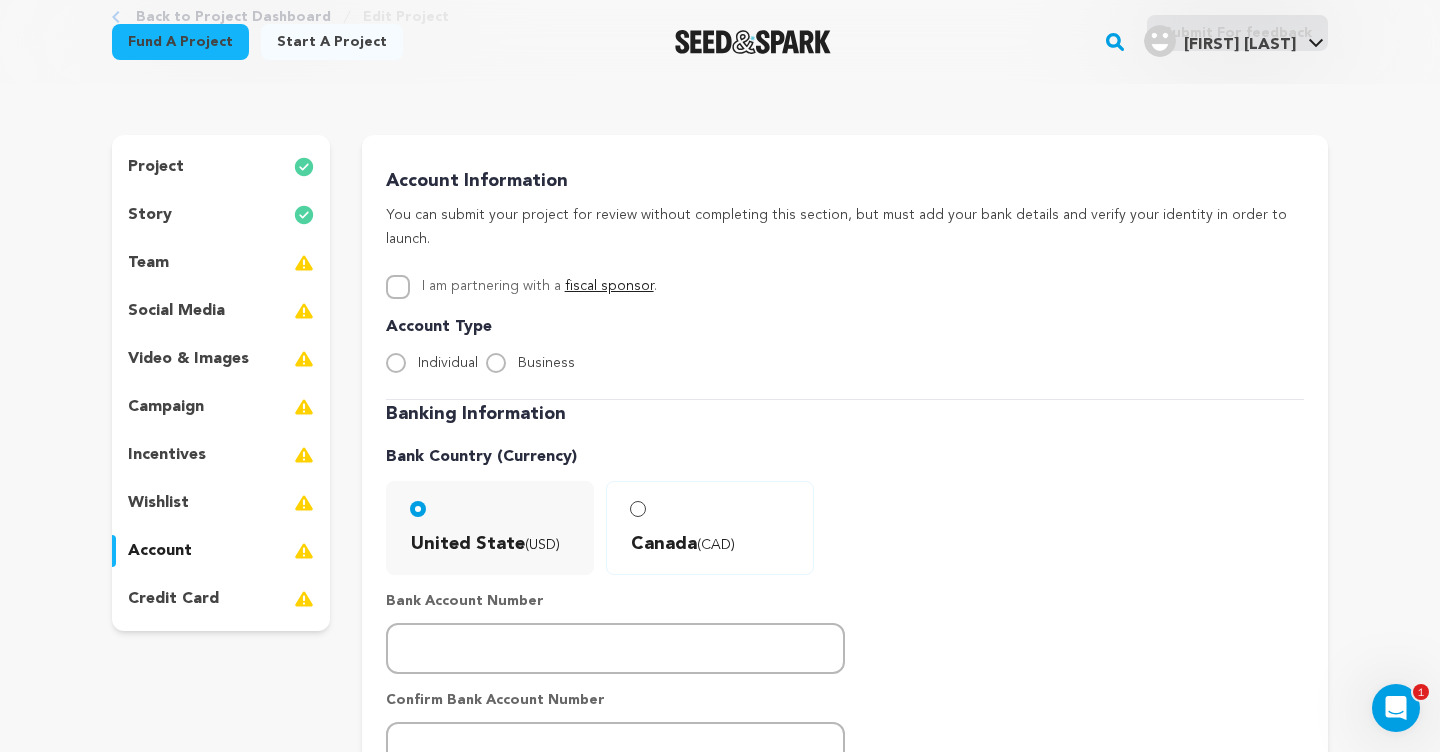 click on "credit card" at bounding box center (221, 599) 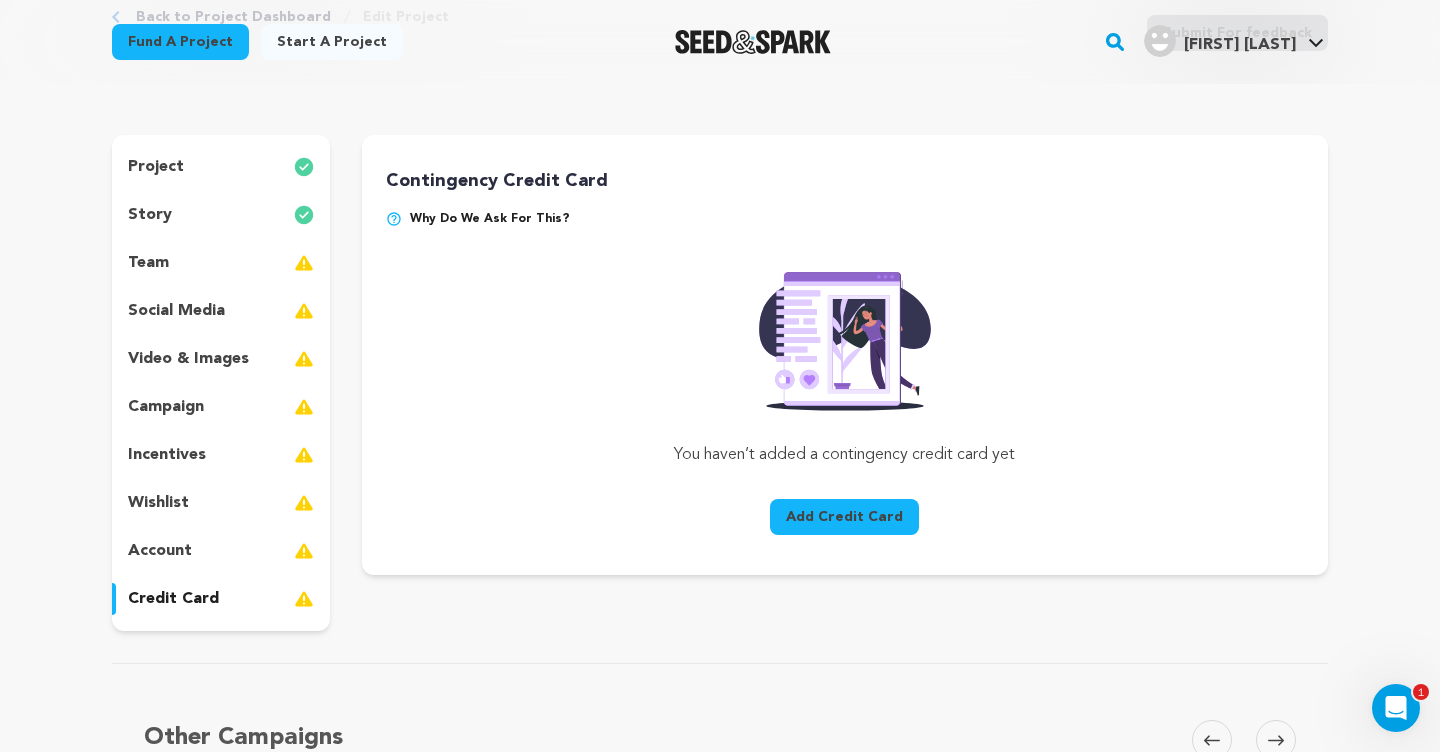click on "team" at bounding box center (221, 263) 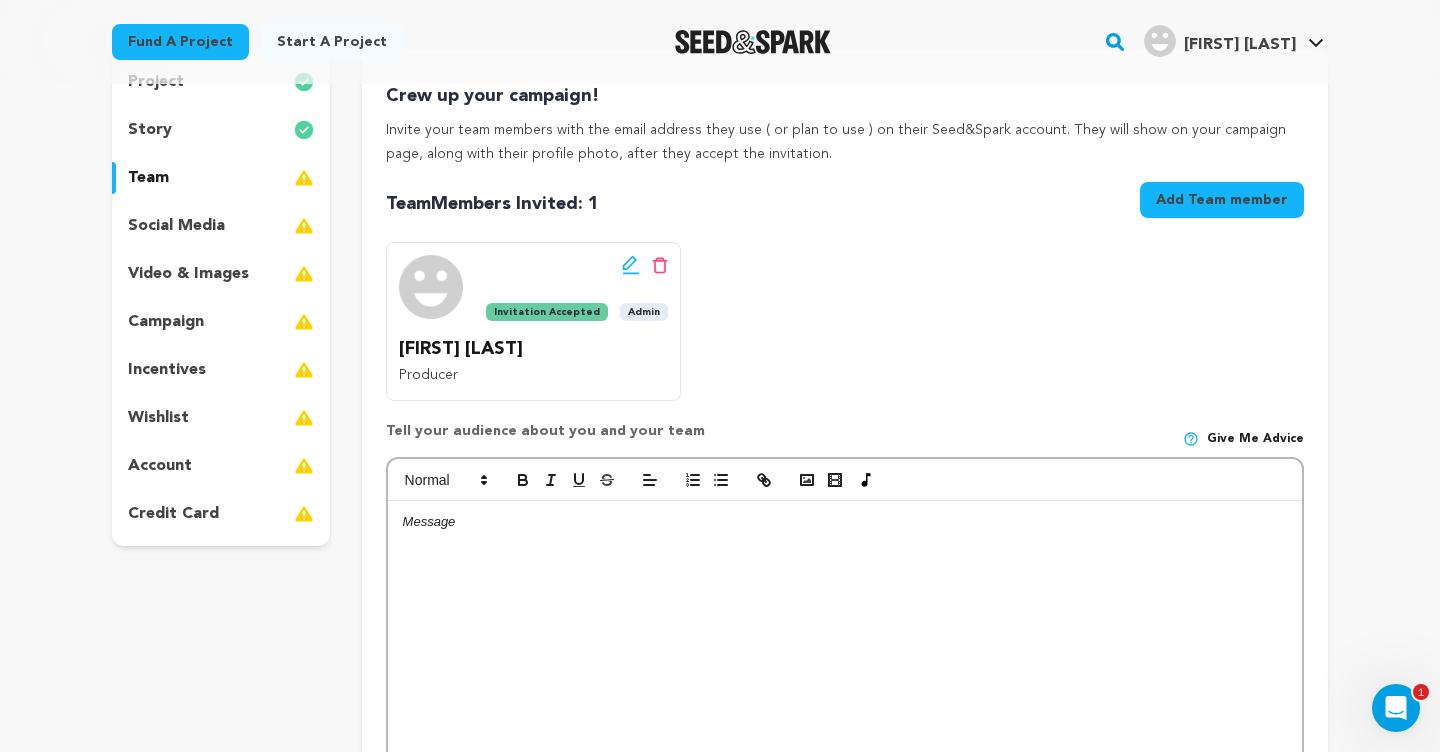 scroll, scrollTop: 194, scrollLeft: 0, axis: vertical 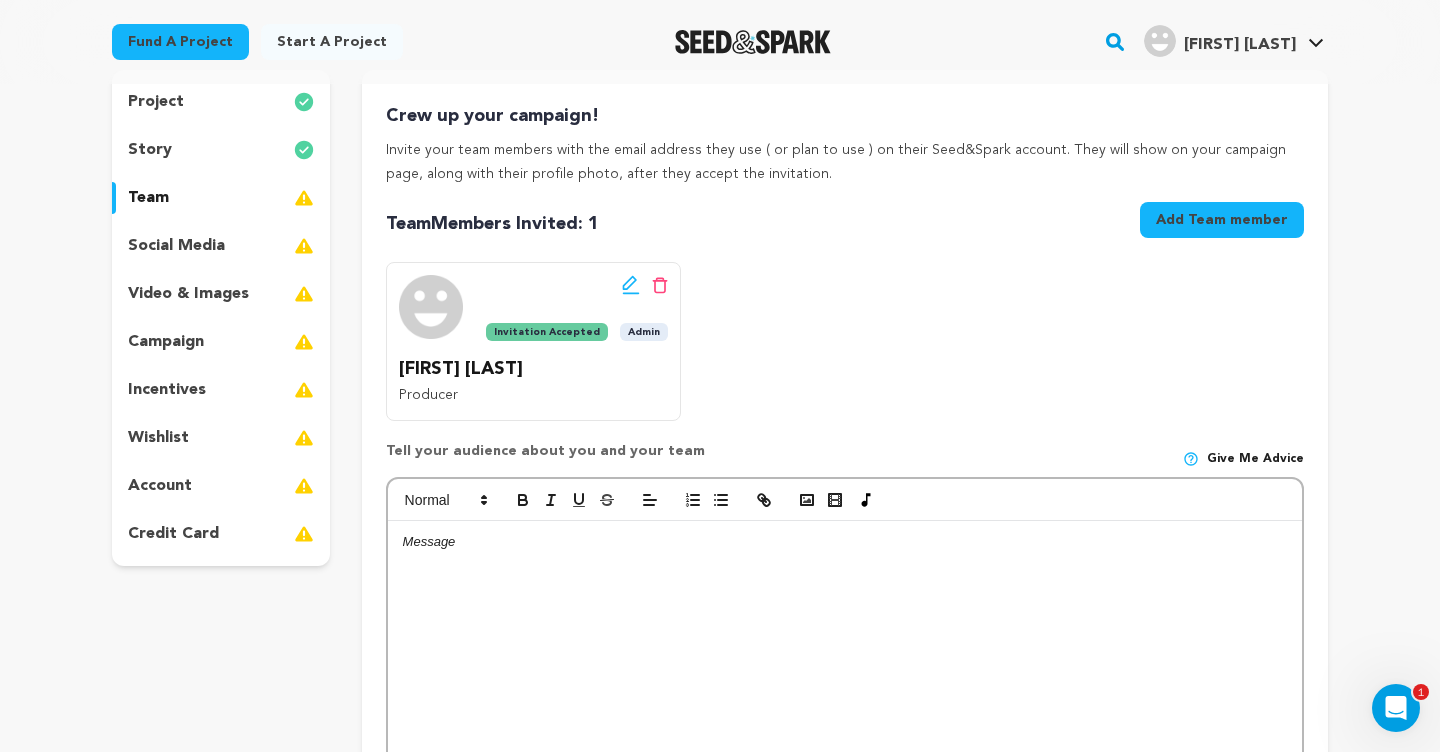click at bounding box center [845, 671] 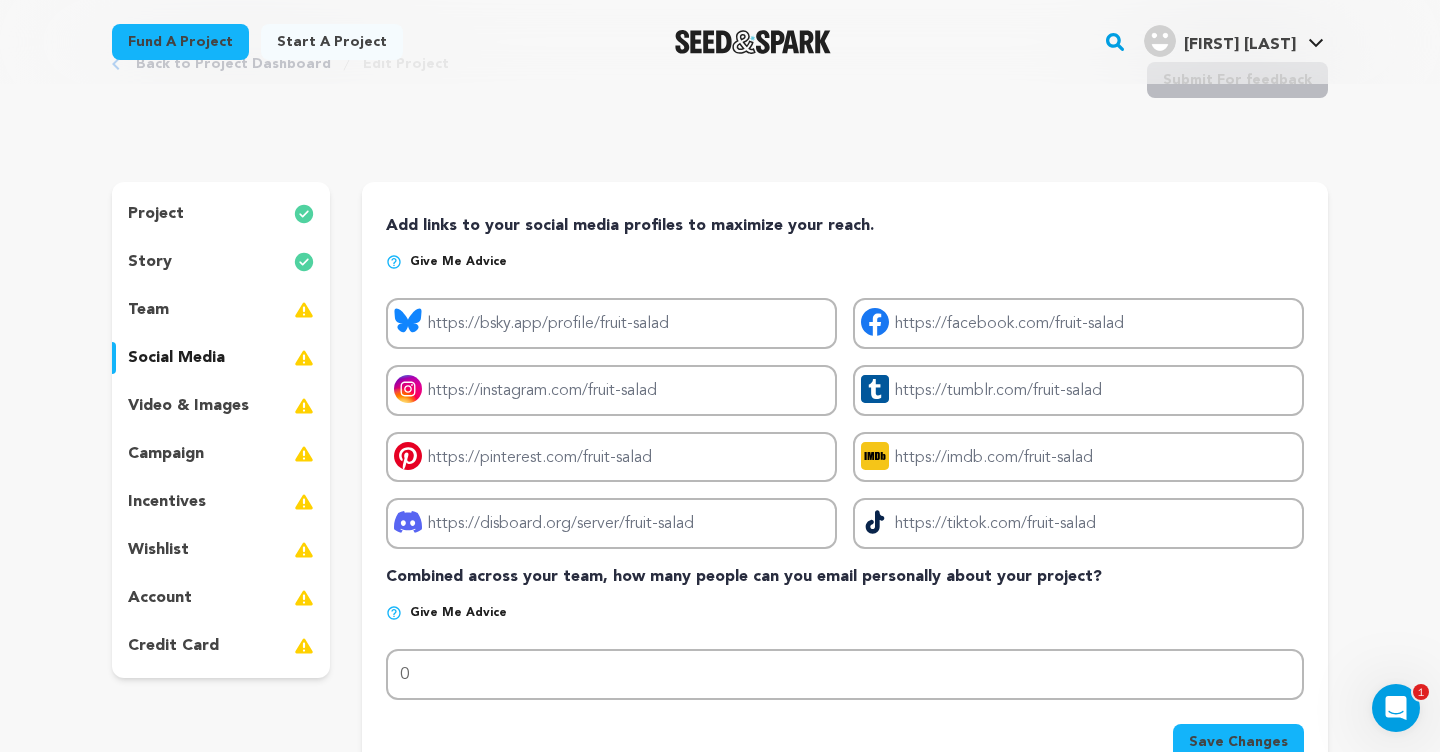 scroll, scrollTop: 0, scrollLeft: 0, axis: both 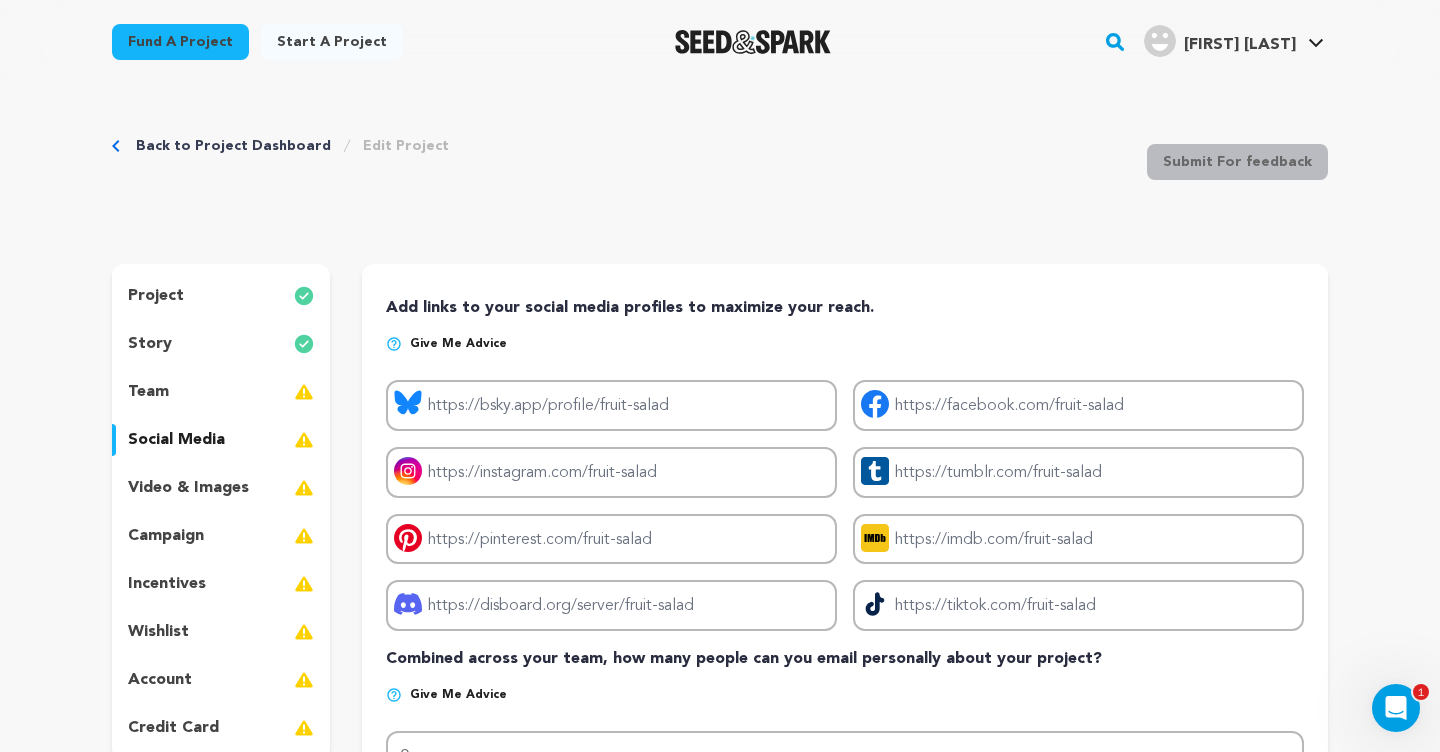 click on "project
story
team
social media
video & images
campaign
incentives
wishlist account" at bounding box center (221, 512) 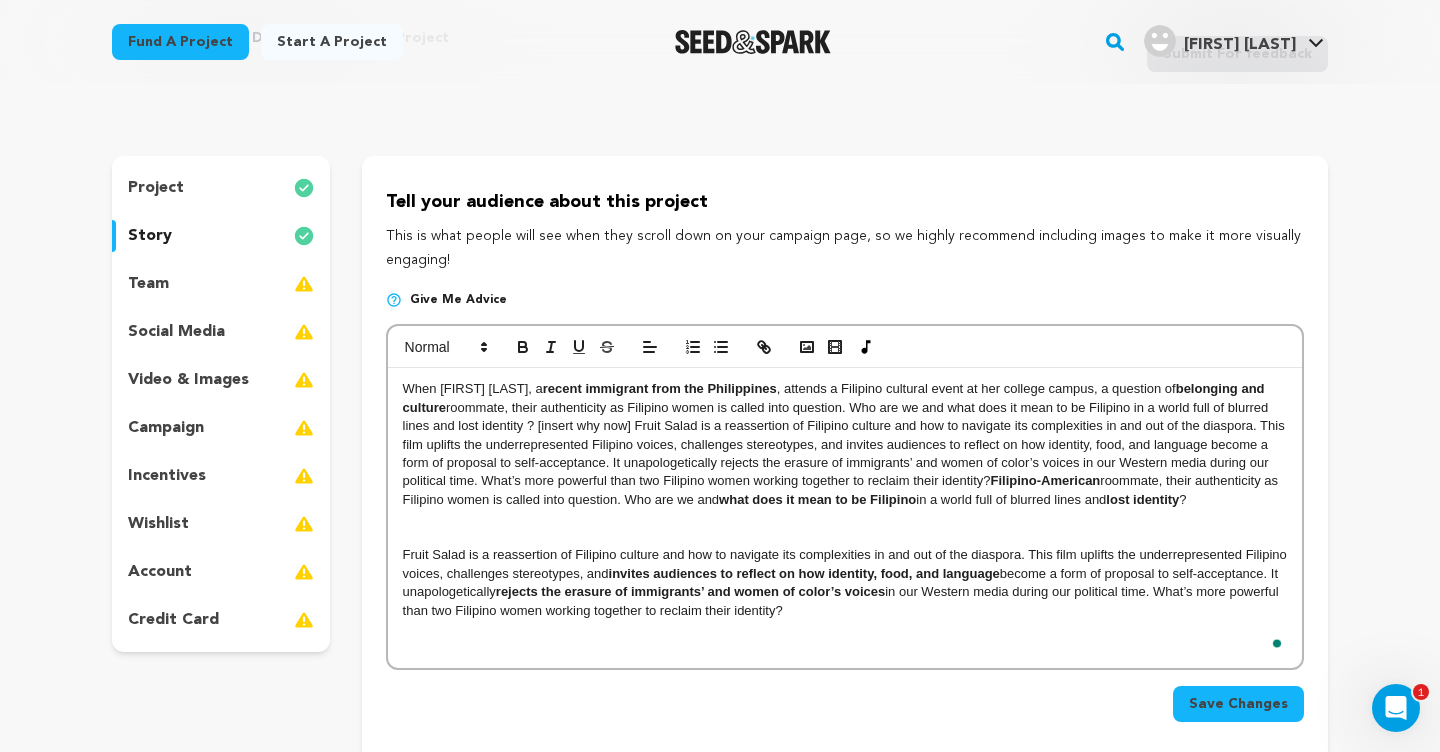 scroll, scrollTop: 113, scrollLeft: 0, axis: vertical 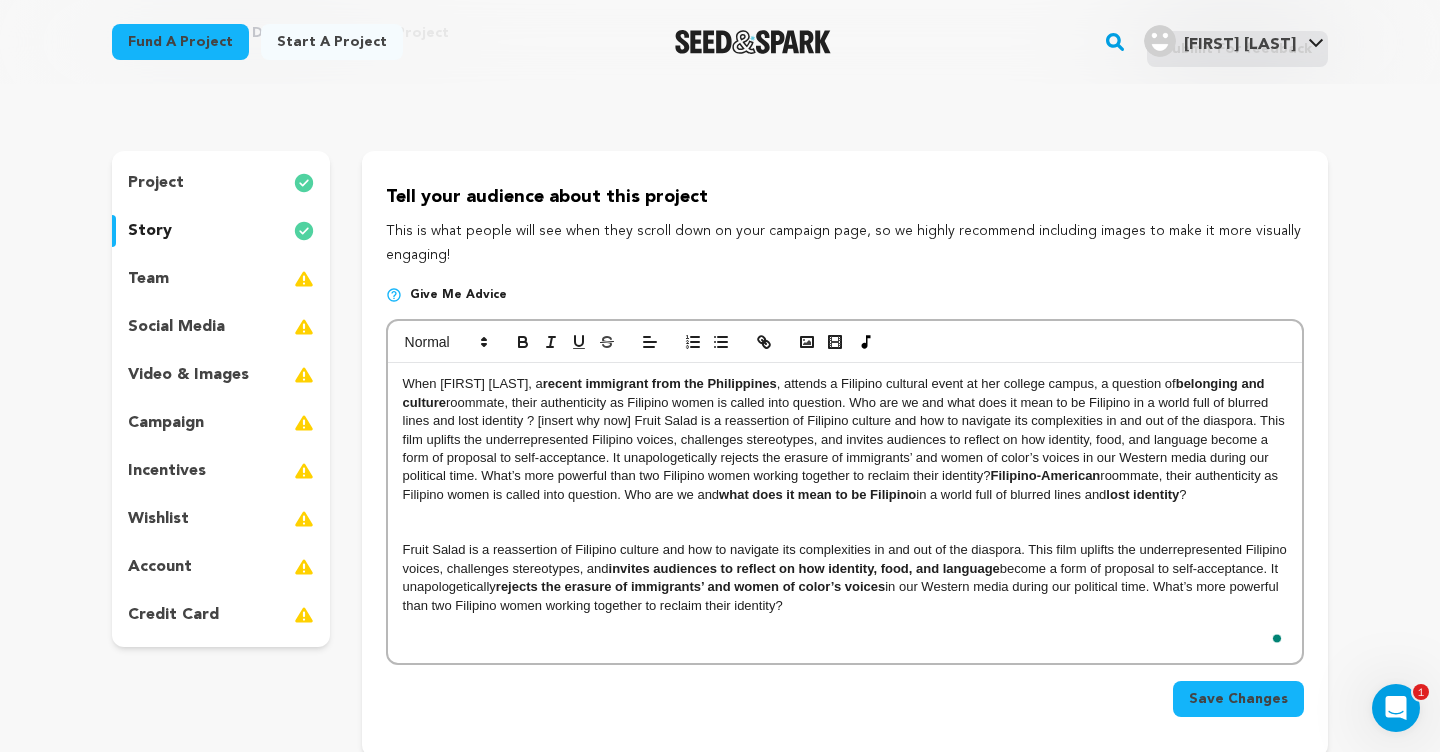 click on "When [FIRST] [LAST], a recent immigrant from the Philippines, attends a Filipino cultural event at her college campus, a question of belonging and culture becomes the highlight of her night. Later that same night, while making a fruit salad with [FIRST], her Filipino-American roommate, their authenticity as Filipino women is called into question. Who are we and what does it mean to be Filipino in a world full of blurred lines and lost identity ? Fruit Salad is a reassertion of Filipino culture and how to navigate its complexities in and out of the diaspora. This film uplifts the underrepresented Filipino voices, challenges stereotypes, and invites audiences to reflect on how identity, food, and language become a form of proposal to self-acceptance. It unapologetically rejects the erasure of immigrants’ and women of color’s voices in our Western media during our political time. What’s more powerful than two Filipino women working together to reclaim their identity?" at bounding box center (845, 513) 